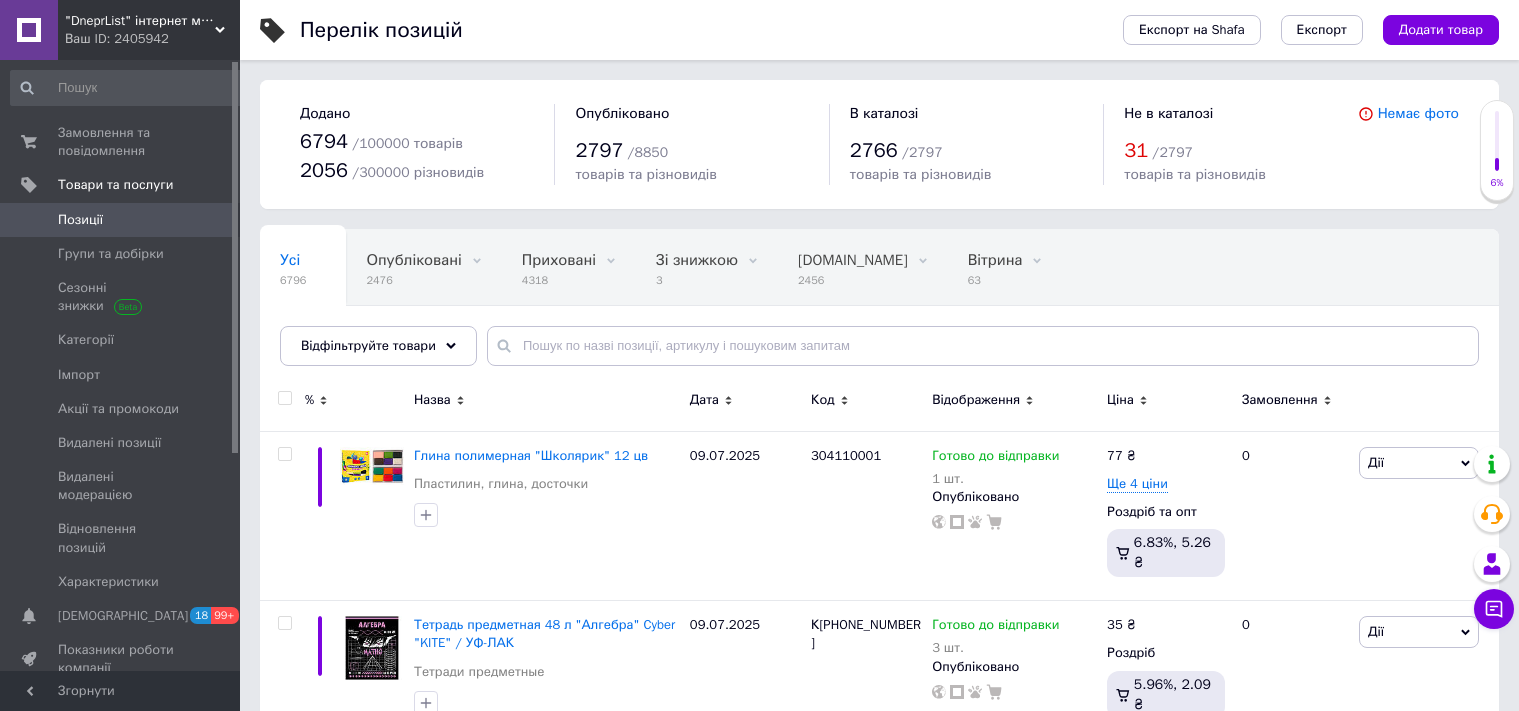 scroll, scrollTop: 0, scrollLeft: 0, axis: both 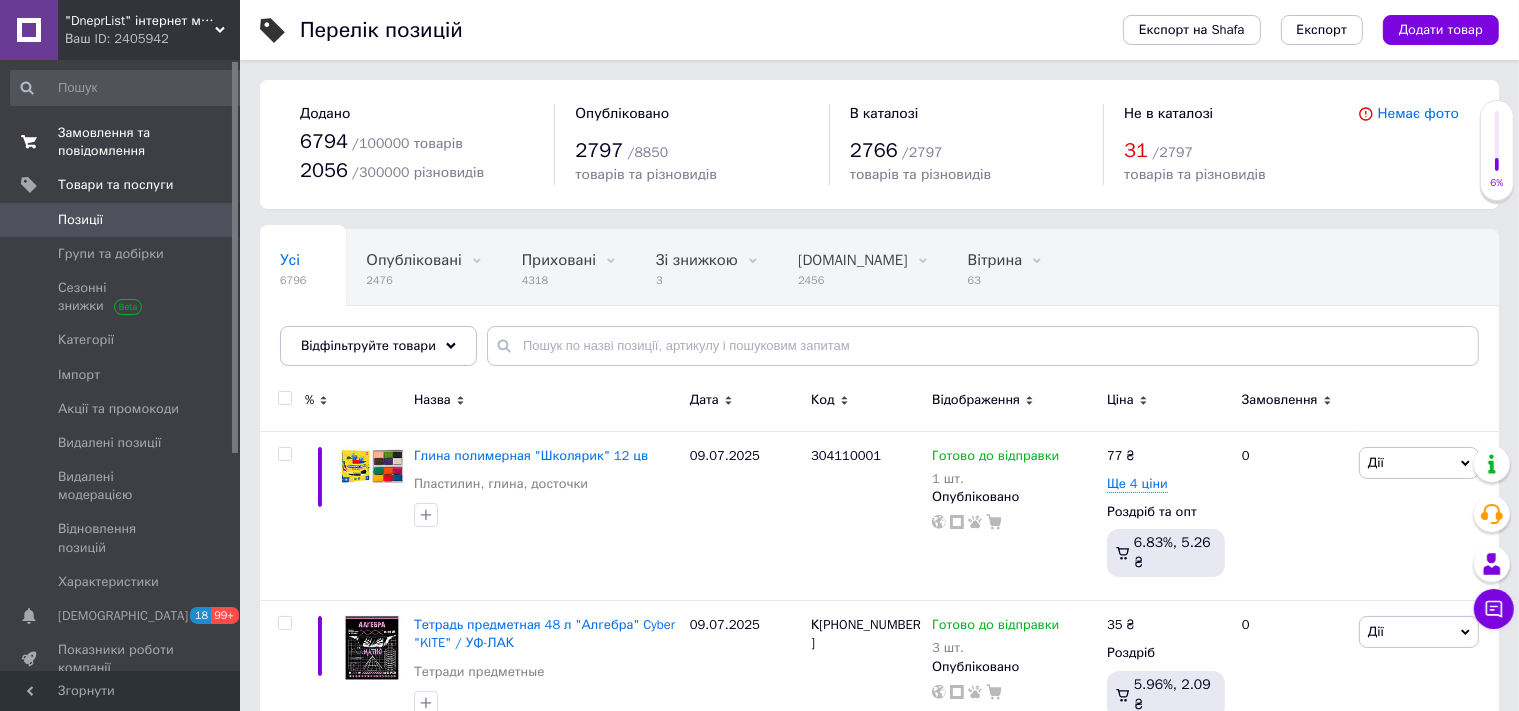 click on "Замовлення та повідомлення" at bounding box center [121, 142] 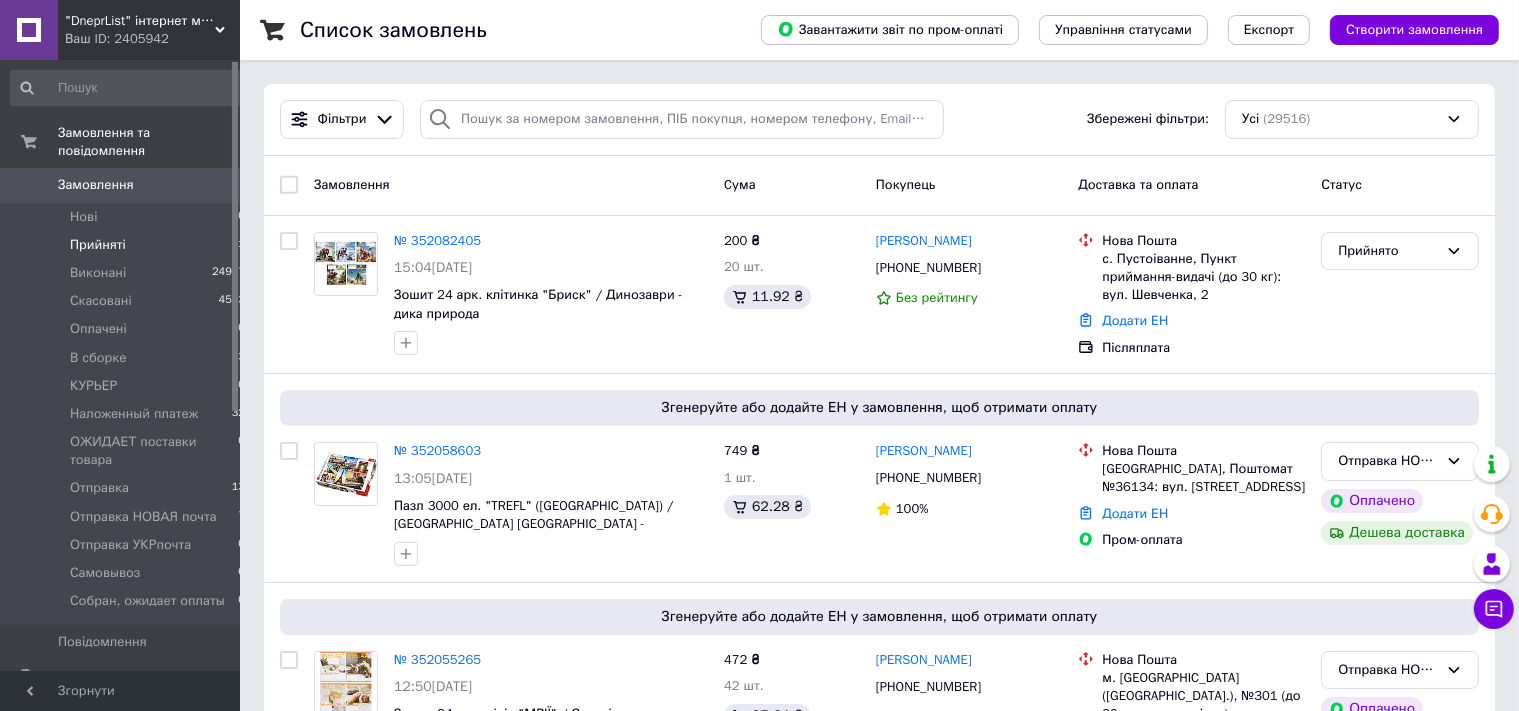 click on "Прийняті 1" at bounding box center [128, 245] 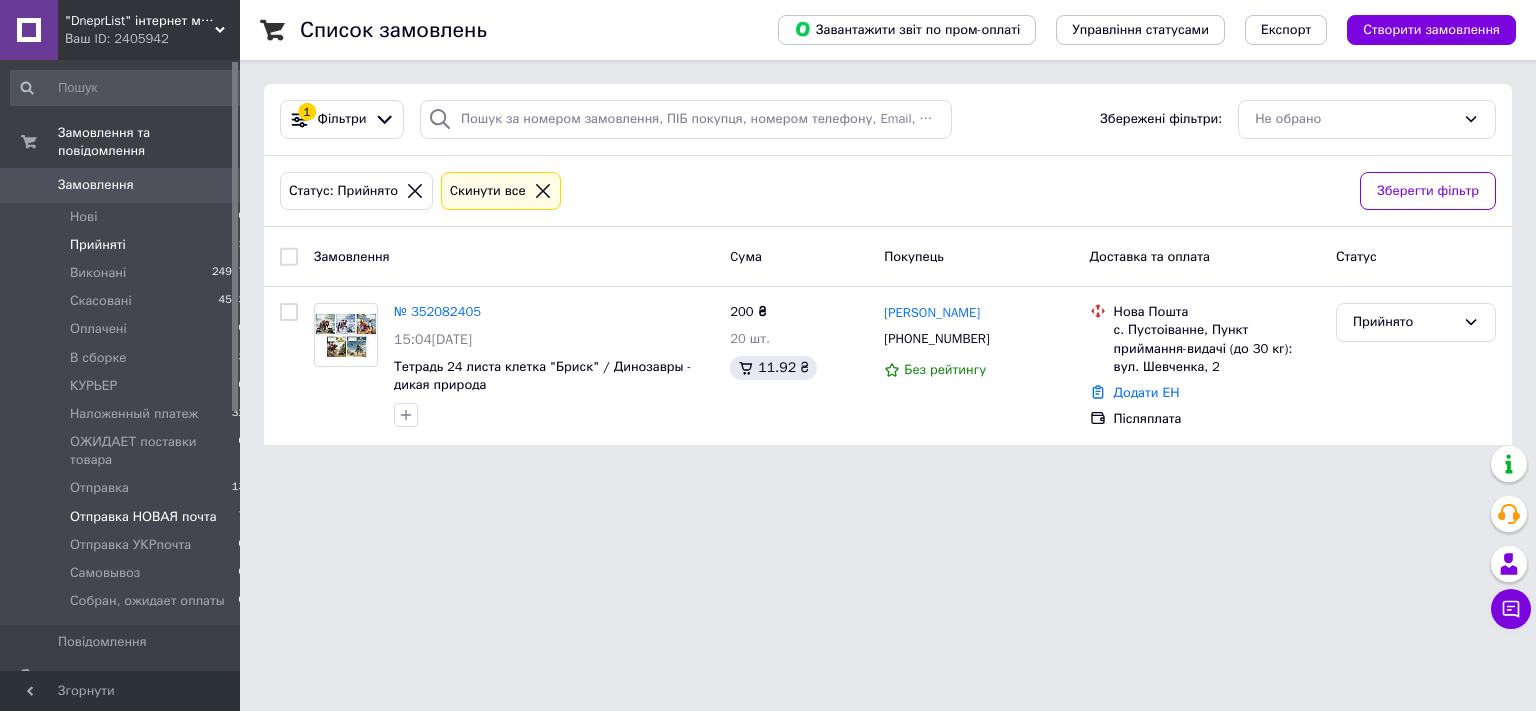 click on "Отправка НОВАЯ почта" at bounding box center [143, 517] 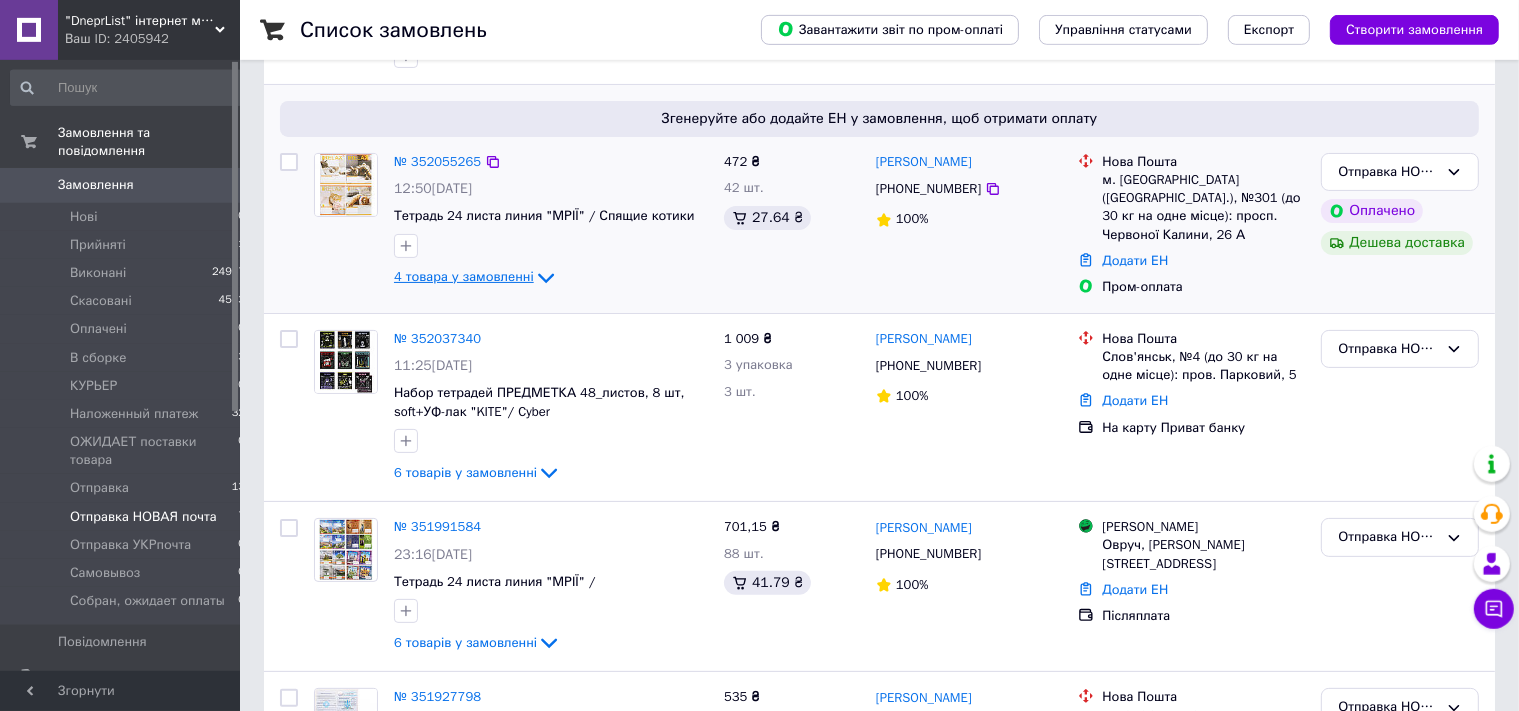 scroll, scrollTop: 422, scrollLeft: 0, axis: vertical 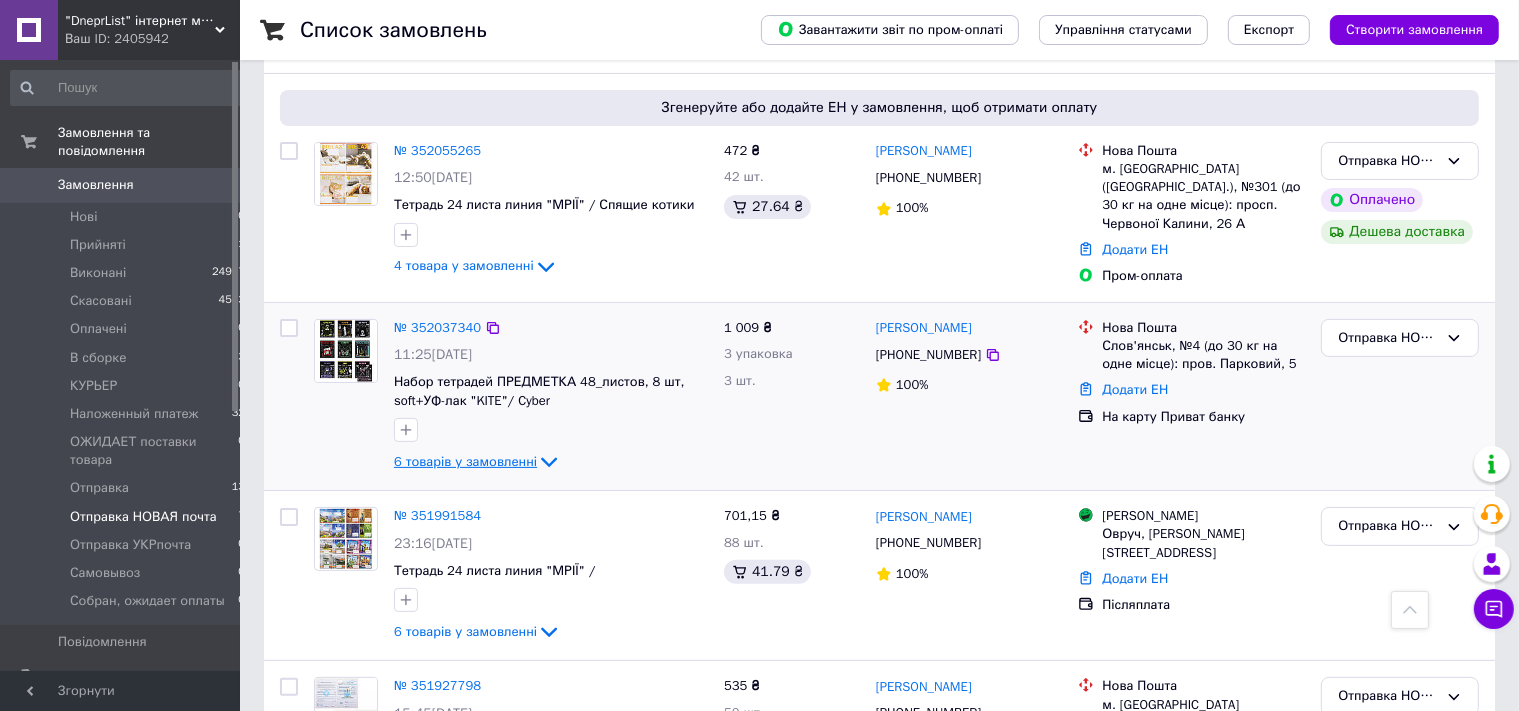 click 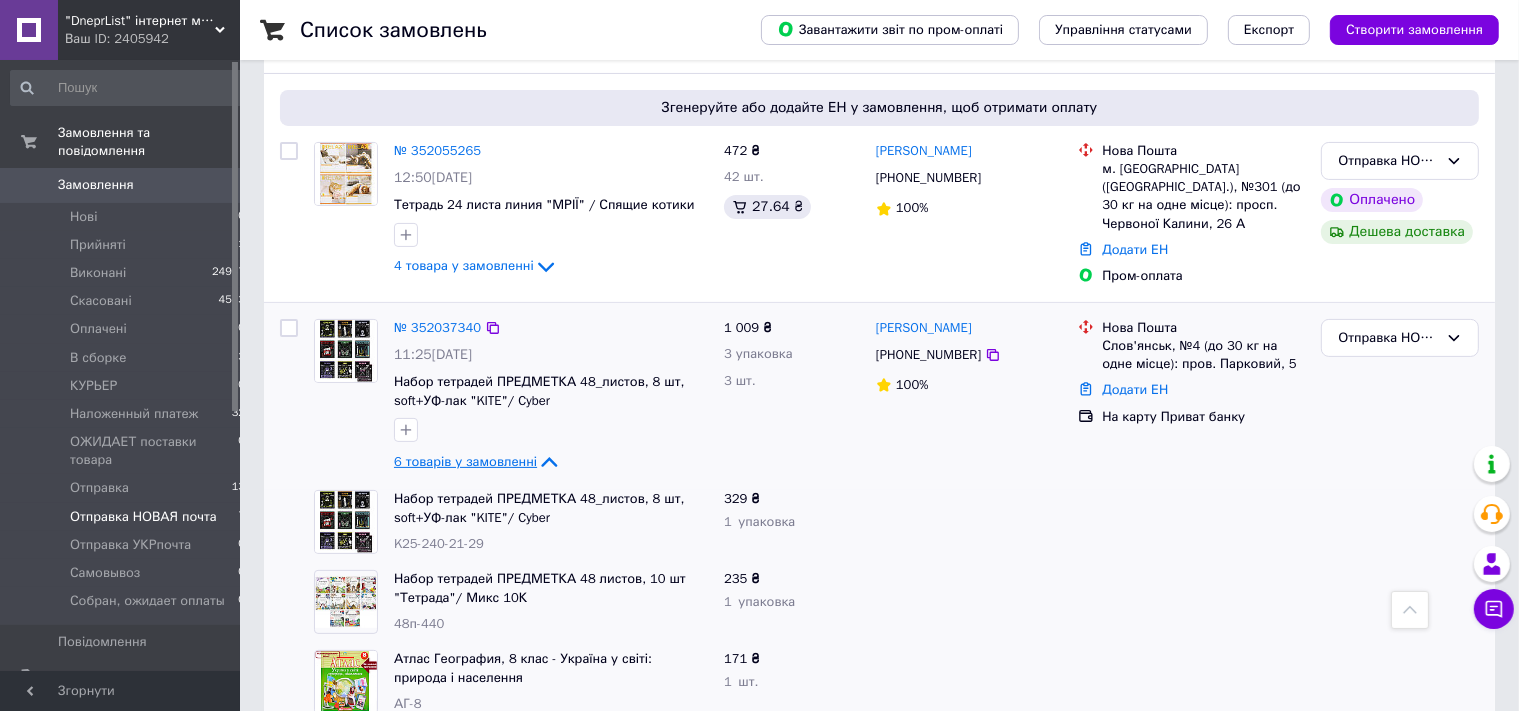 click 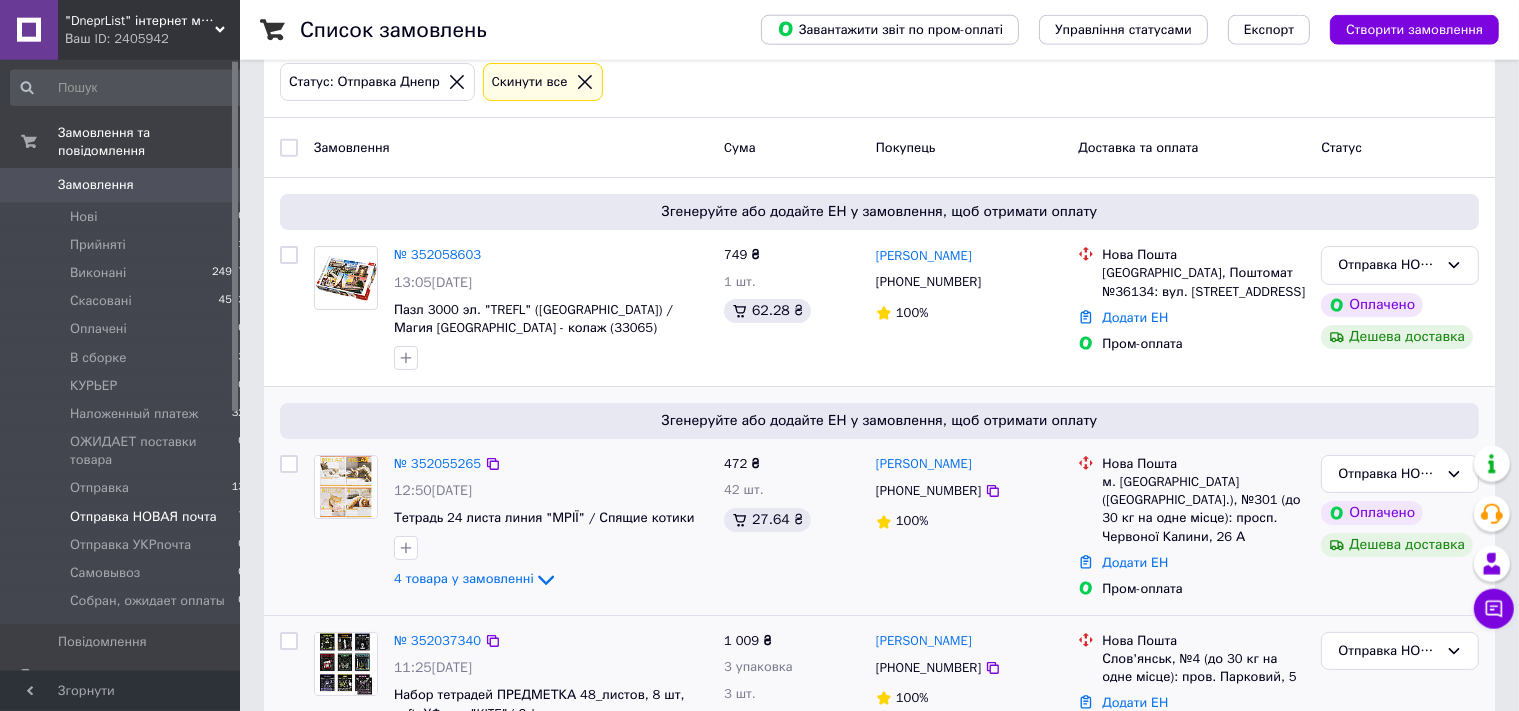scroll, scrollTop: 105, scrollLeft: 0, axis: vertical 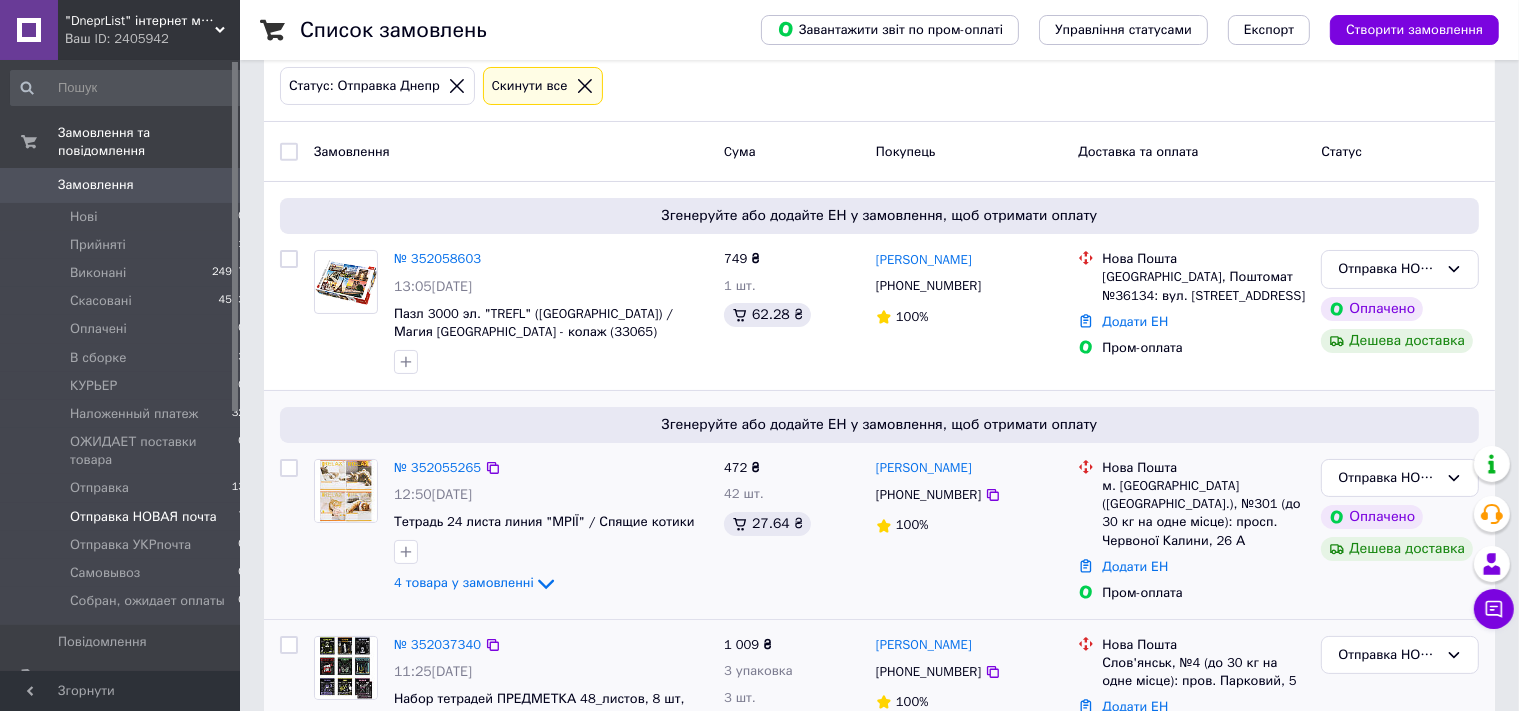 click at bounding box center [289, 531] 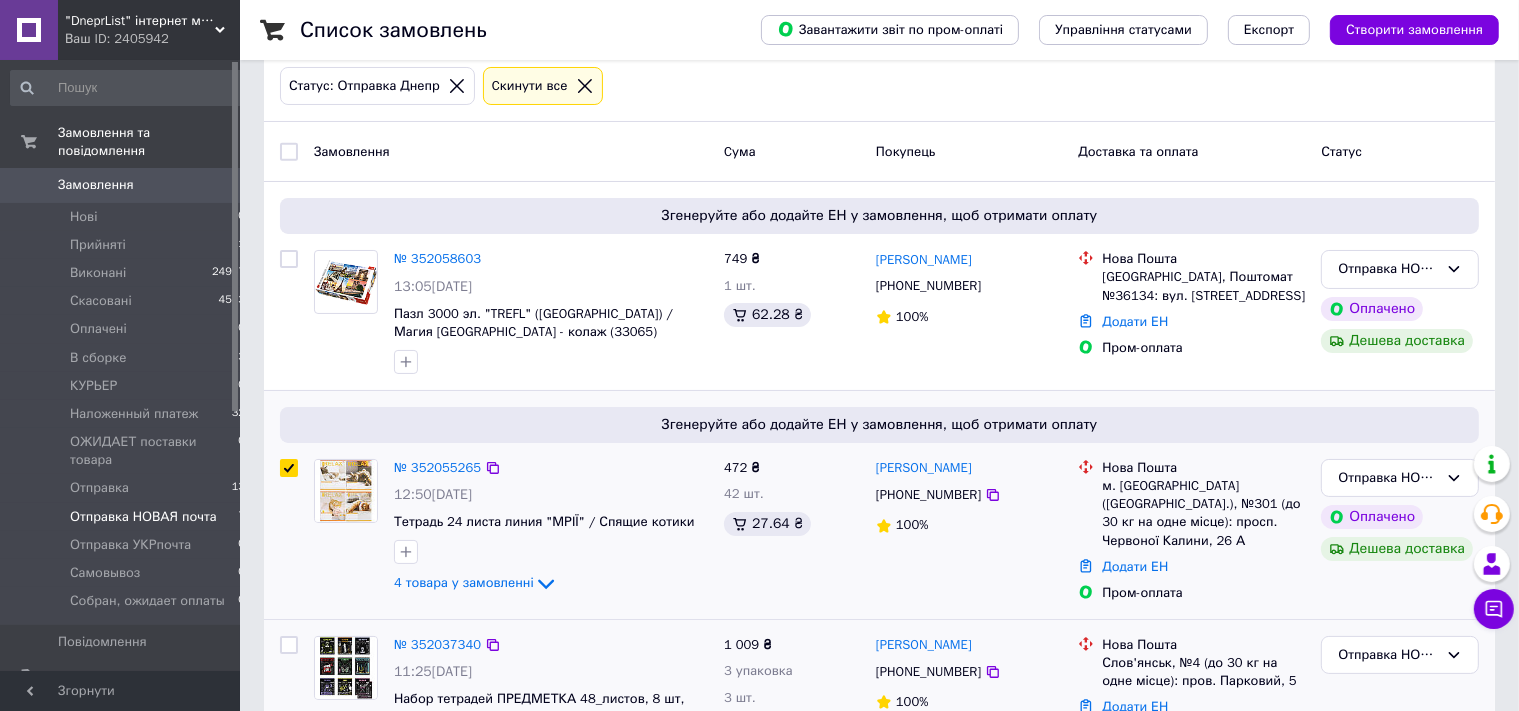 checkbox on "true" 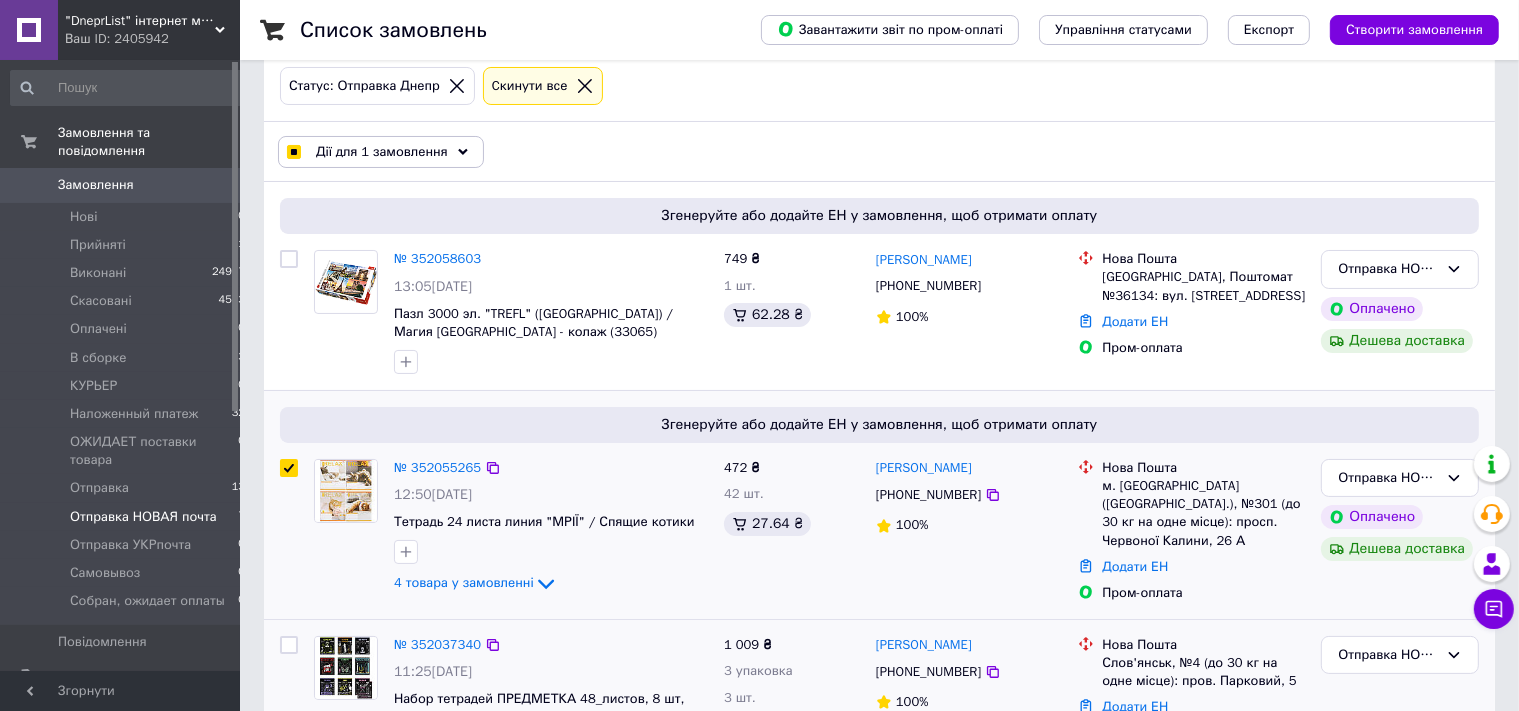 scroll, scrollTop: 422, scrollLeft: 0, axis: vertical 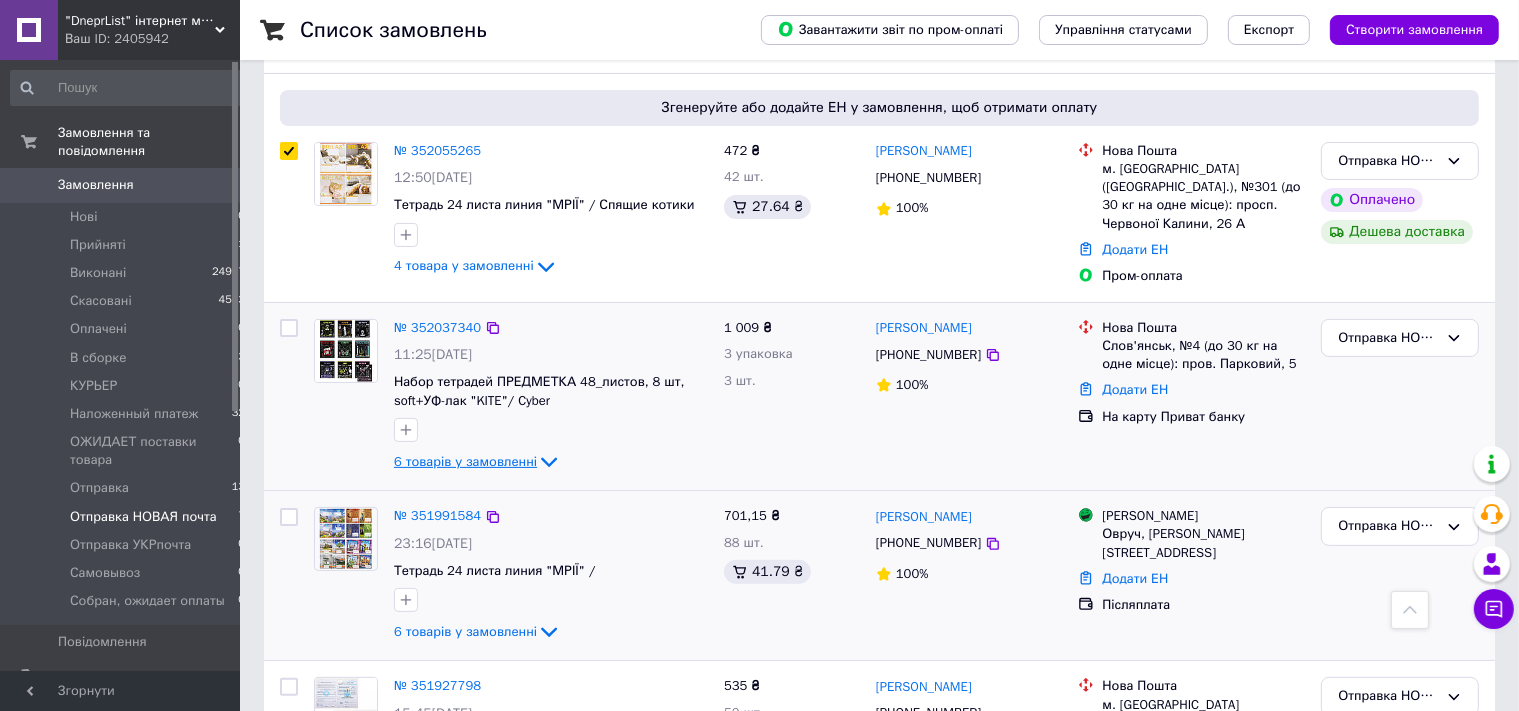 click at bounding box center (289, 517) 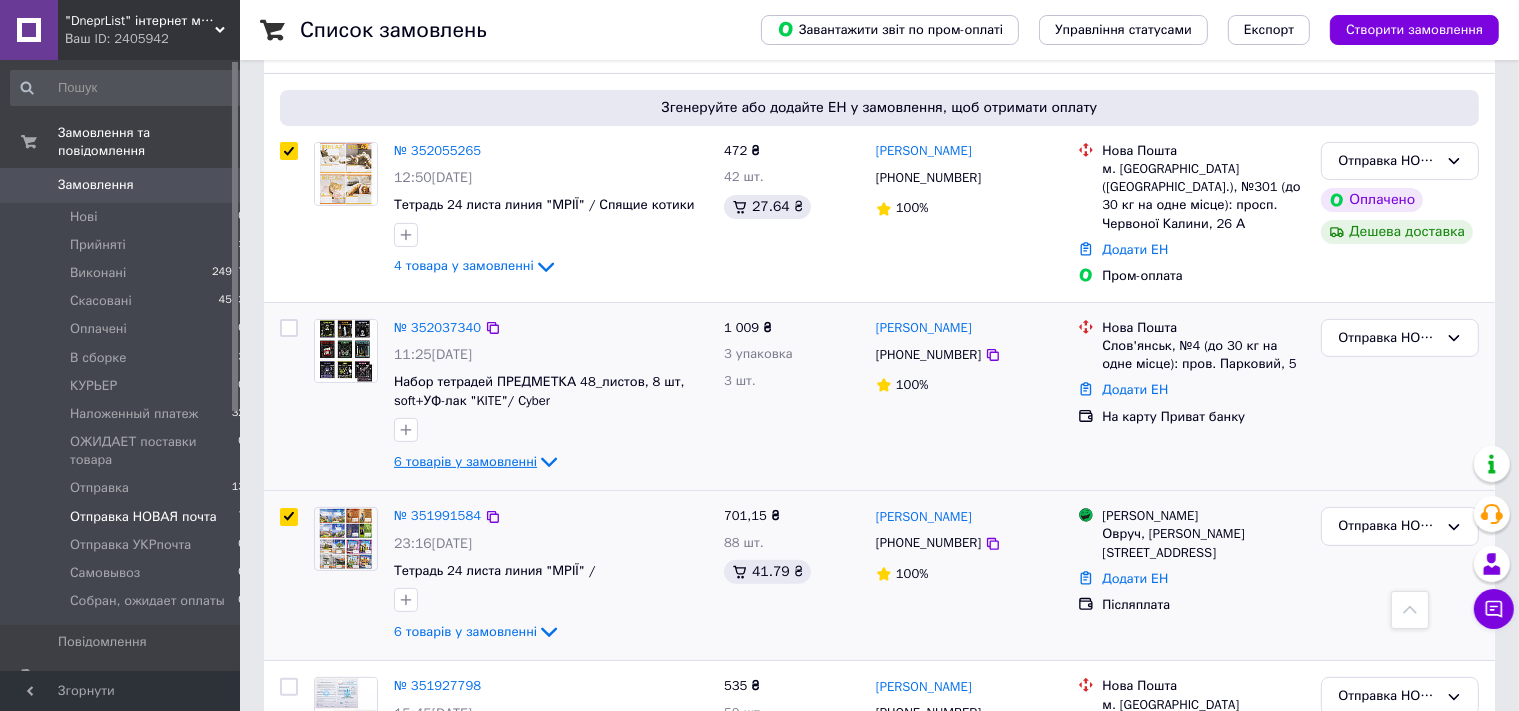 checkbox on "true" 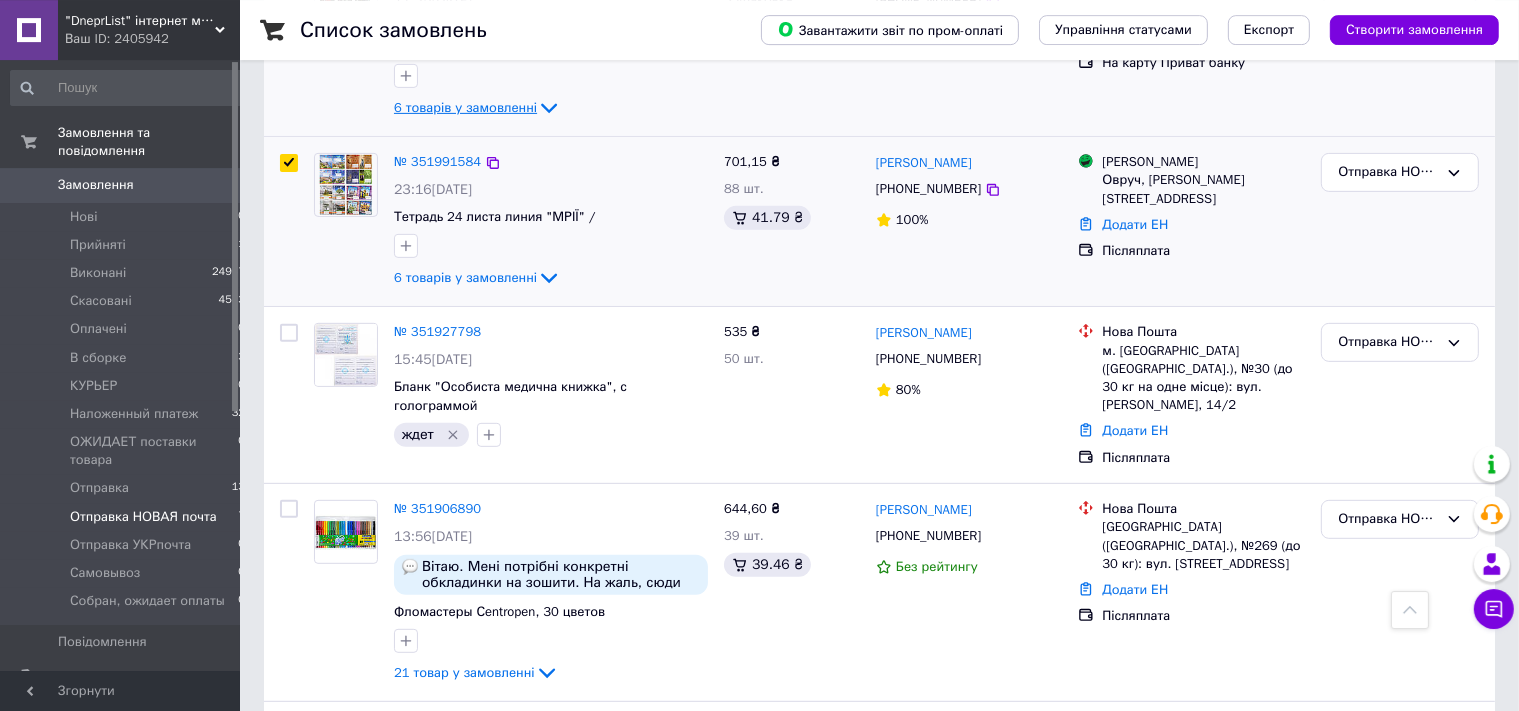 scroll, scrollTop: 844, scrollLeft: 0, axis: vertical 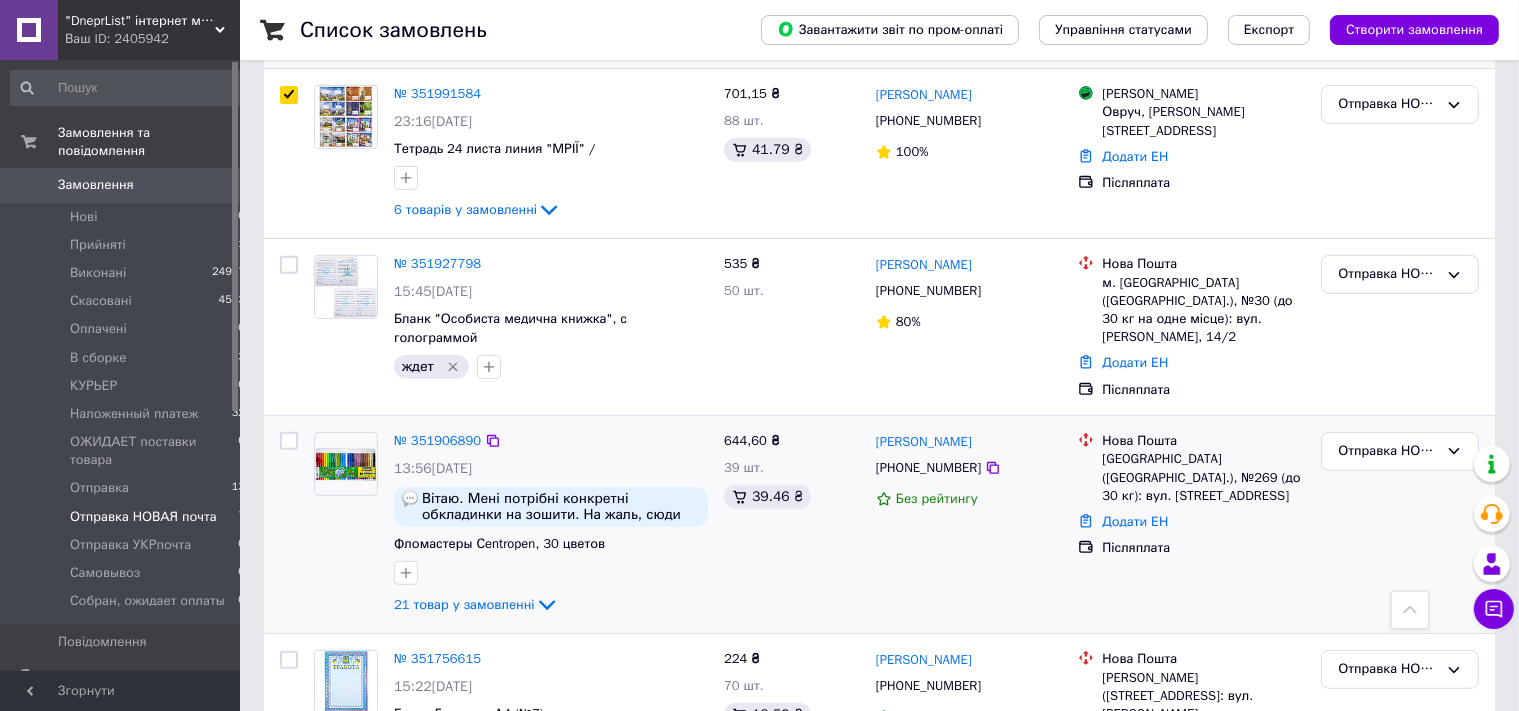 click at bounding box center (289, 441) 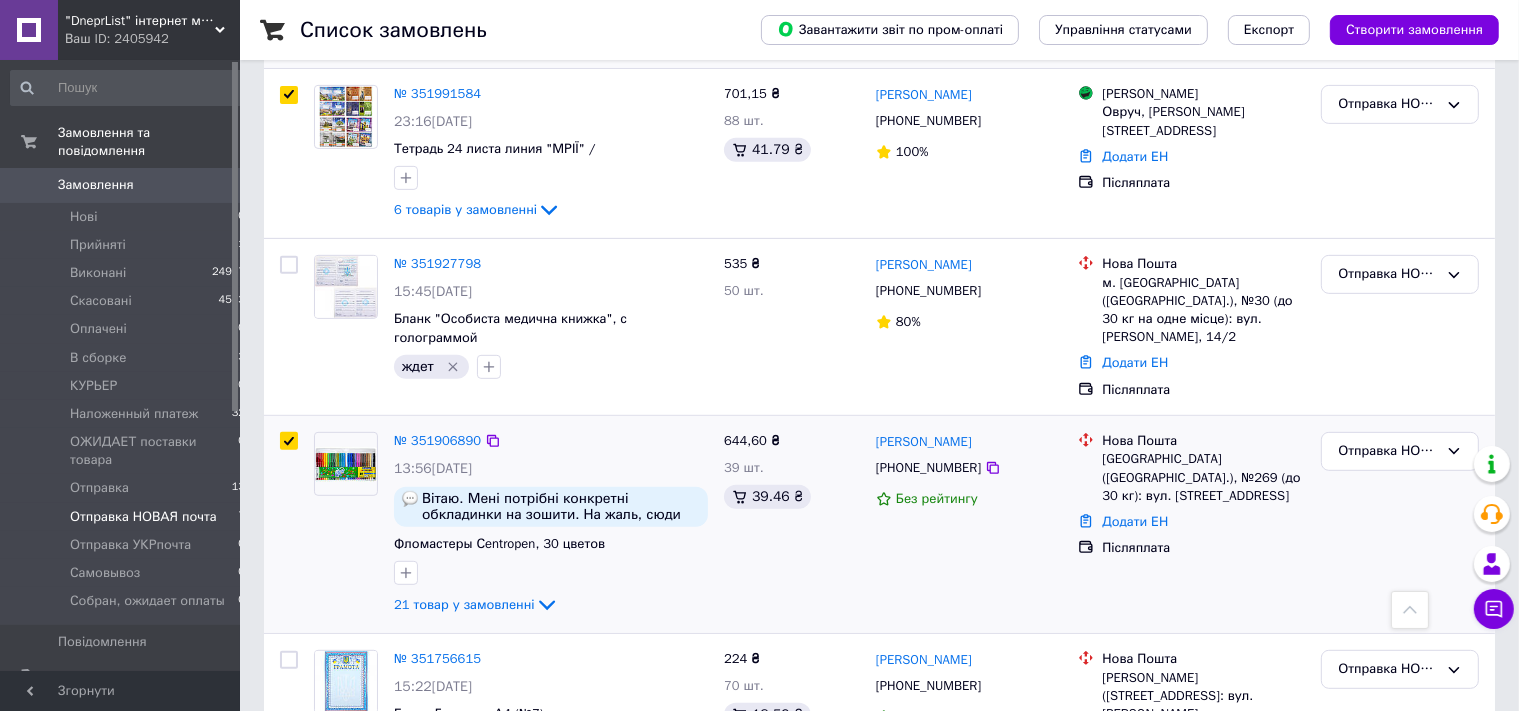 checkbox on "true" 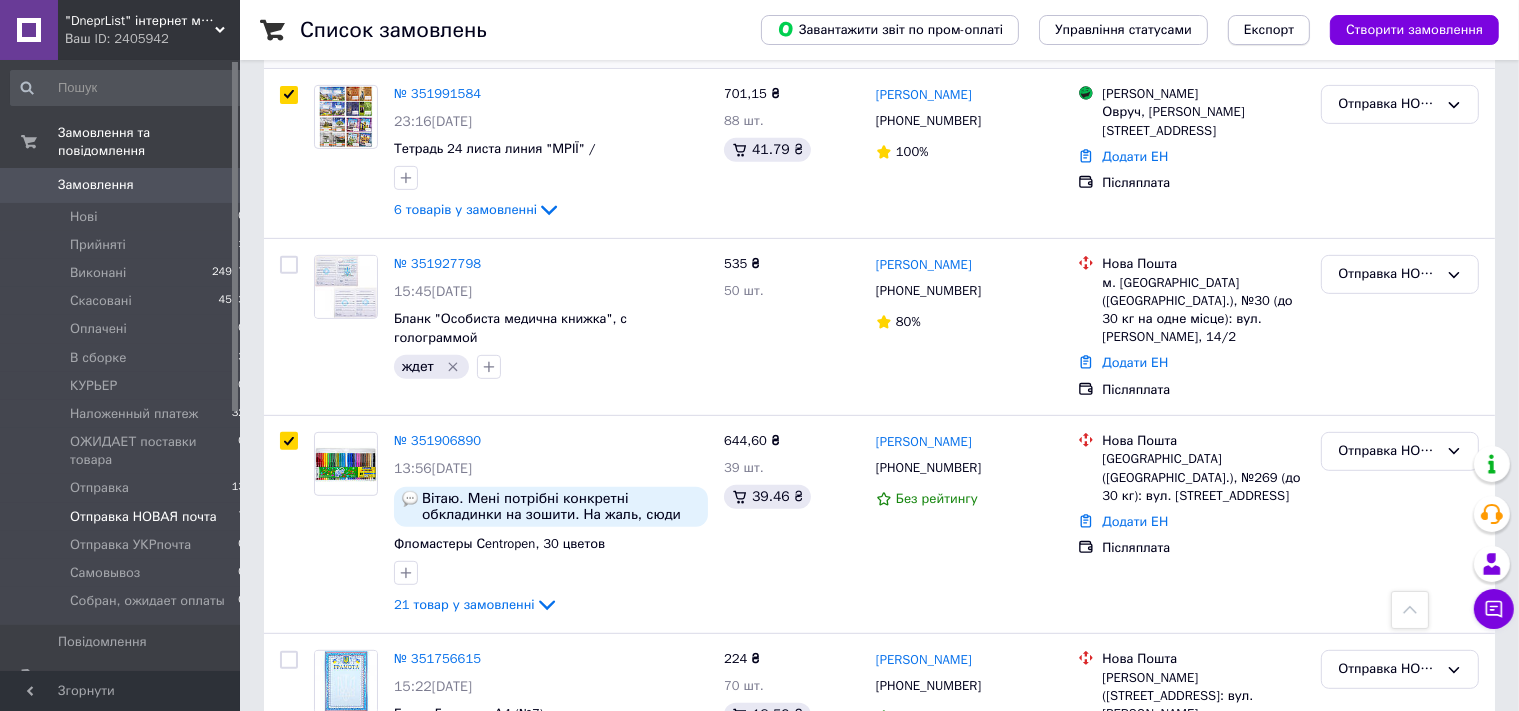 click on "Експорт" at bounding box center (1269, 30) 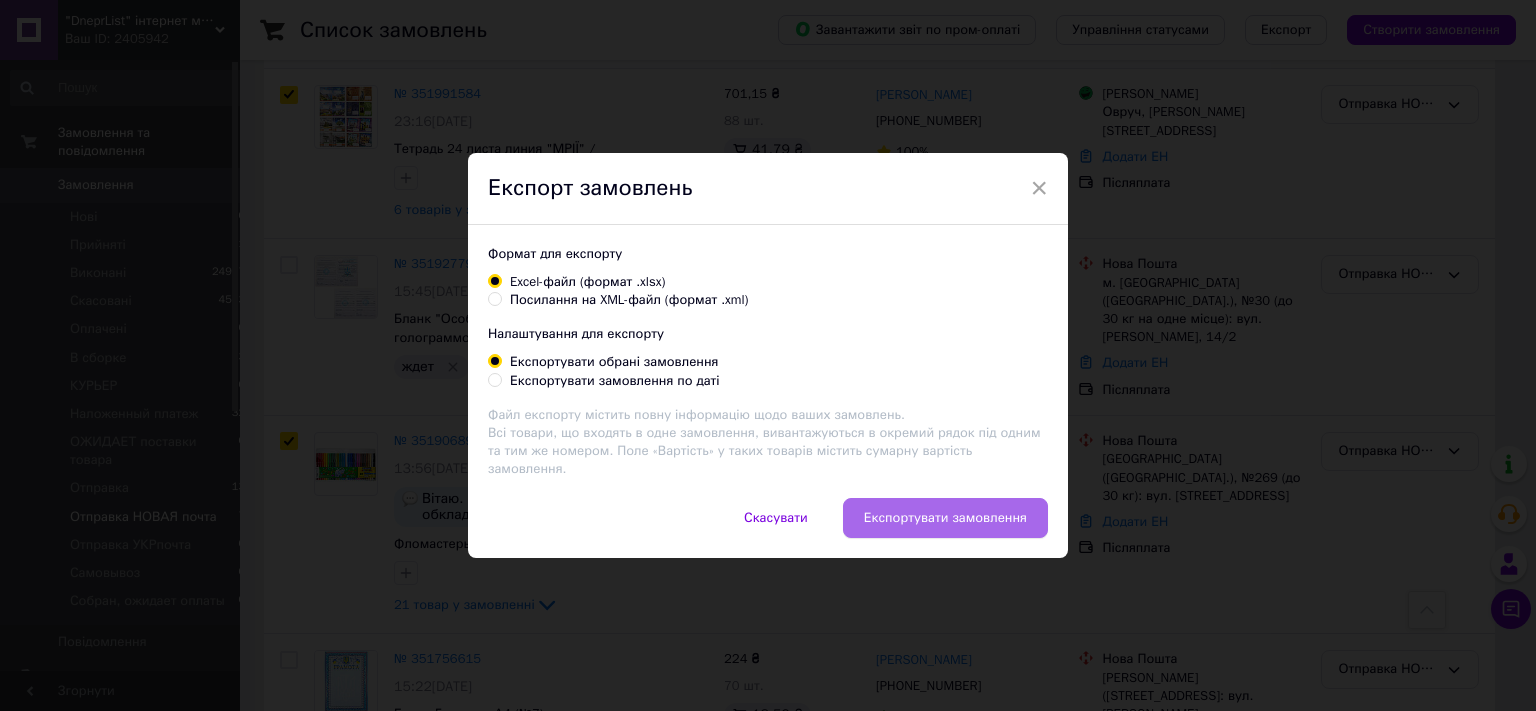 click on "Експортувати замовлення" at bounding box center (945, 518) 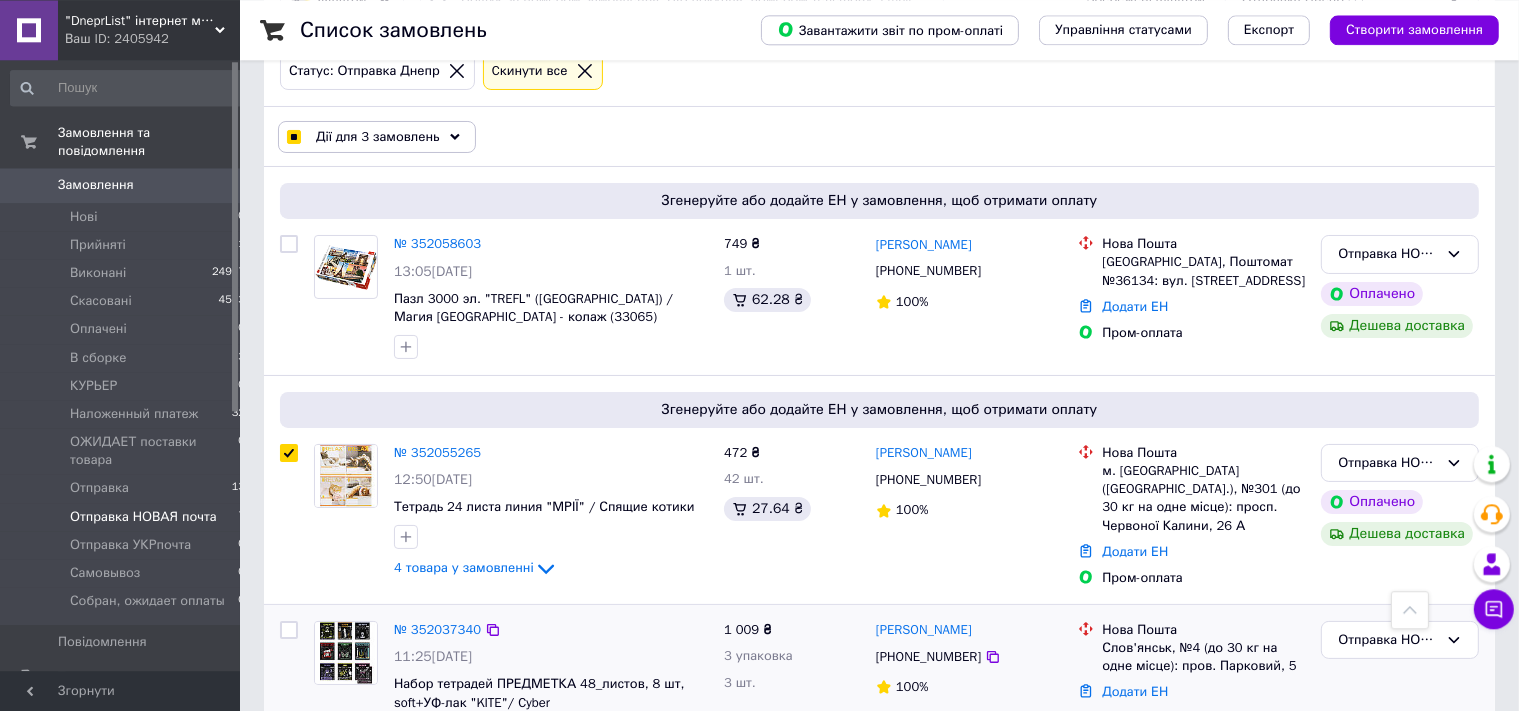 scroll, scrollTop: 0, scrollLeft: 0, axis: both 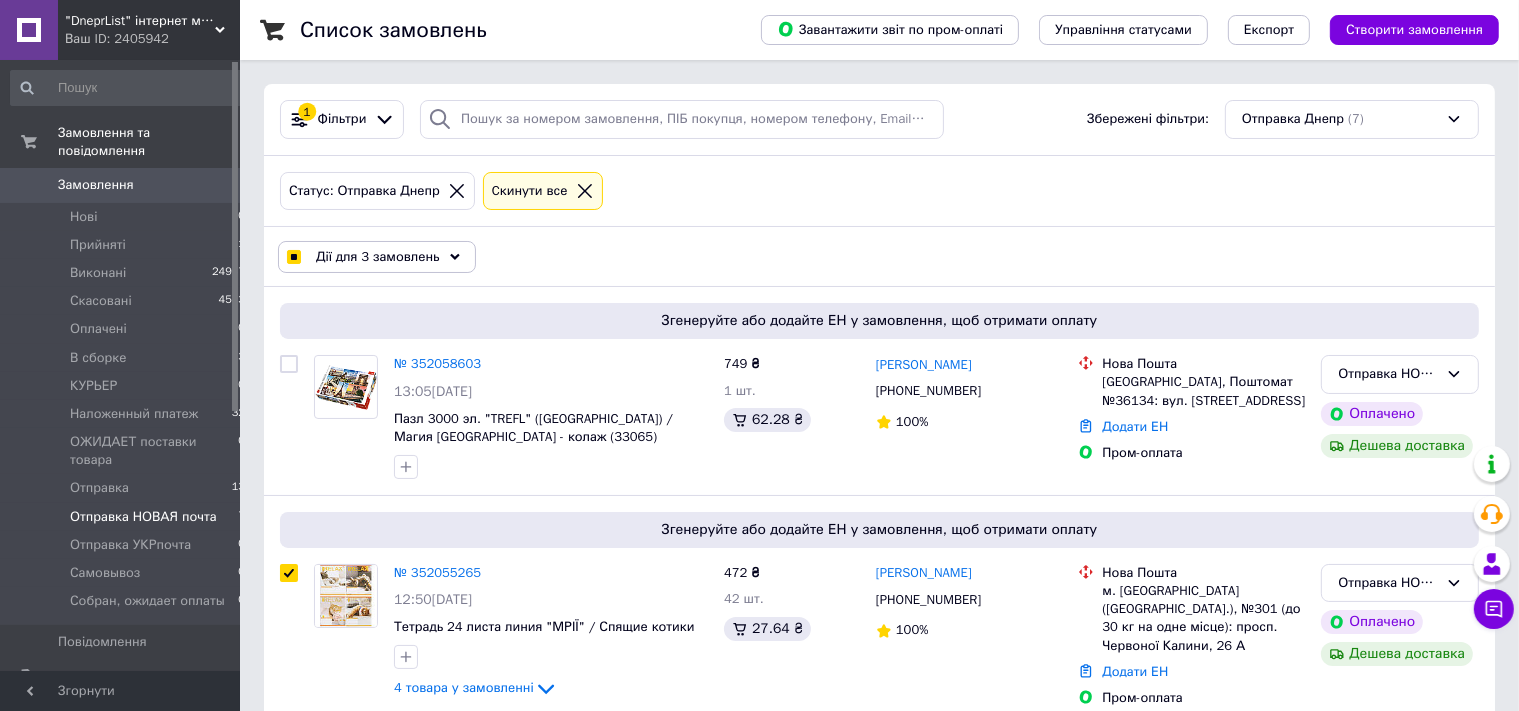 click at bounding box center [293, 257] 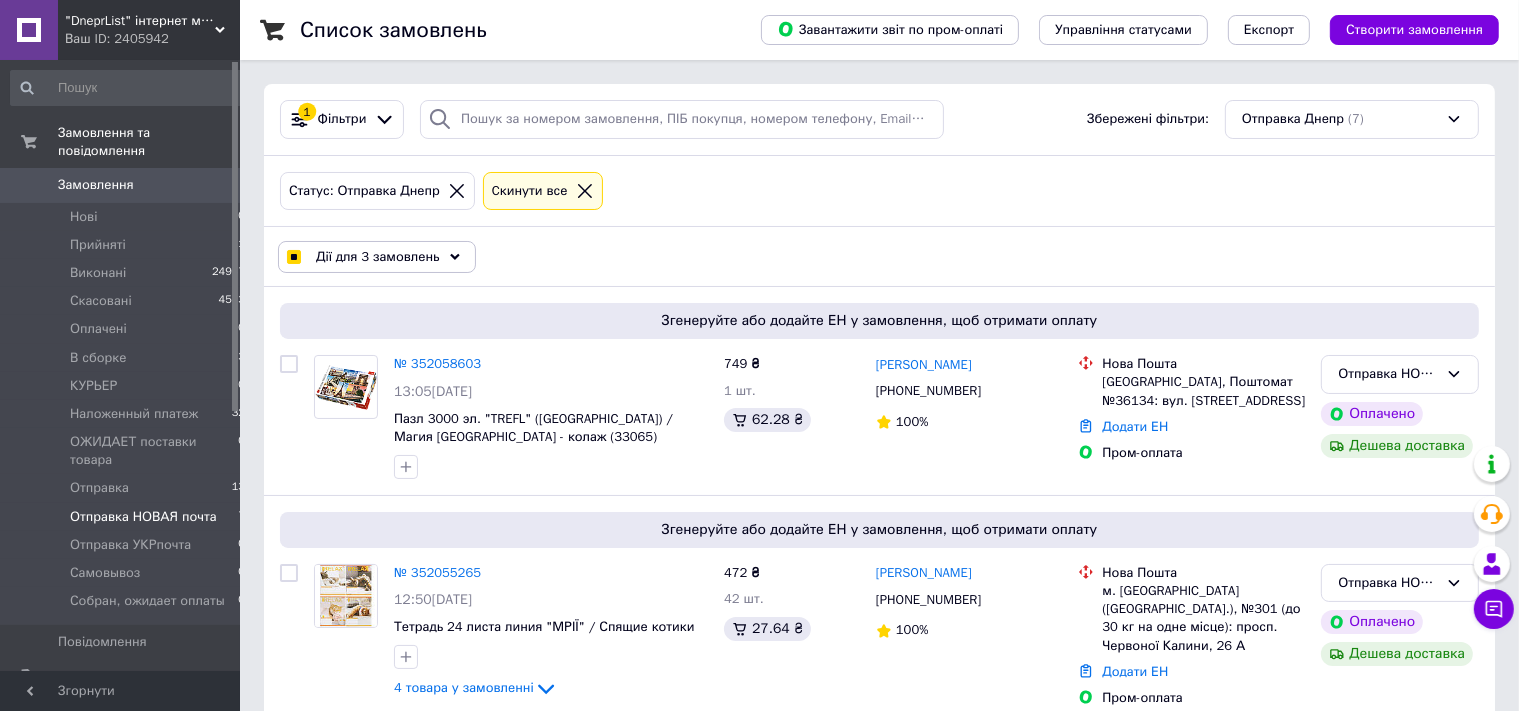 checkbox on "false" 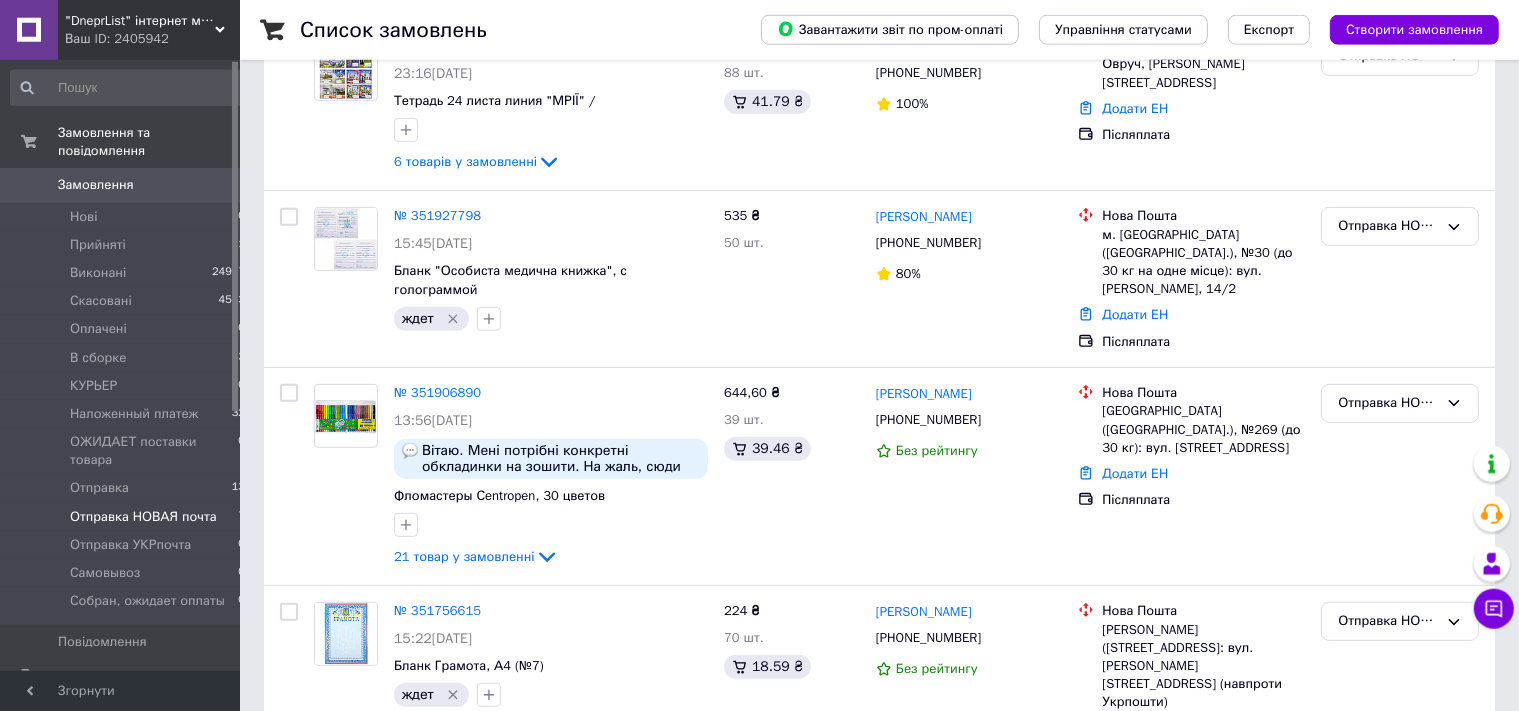 scroll, scrollTop: 921, scrollLeft: 0, axis: vertical 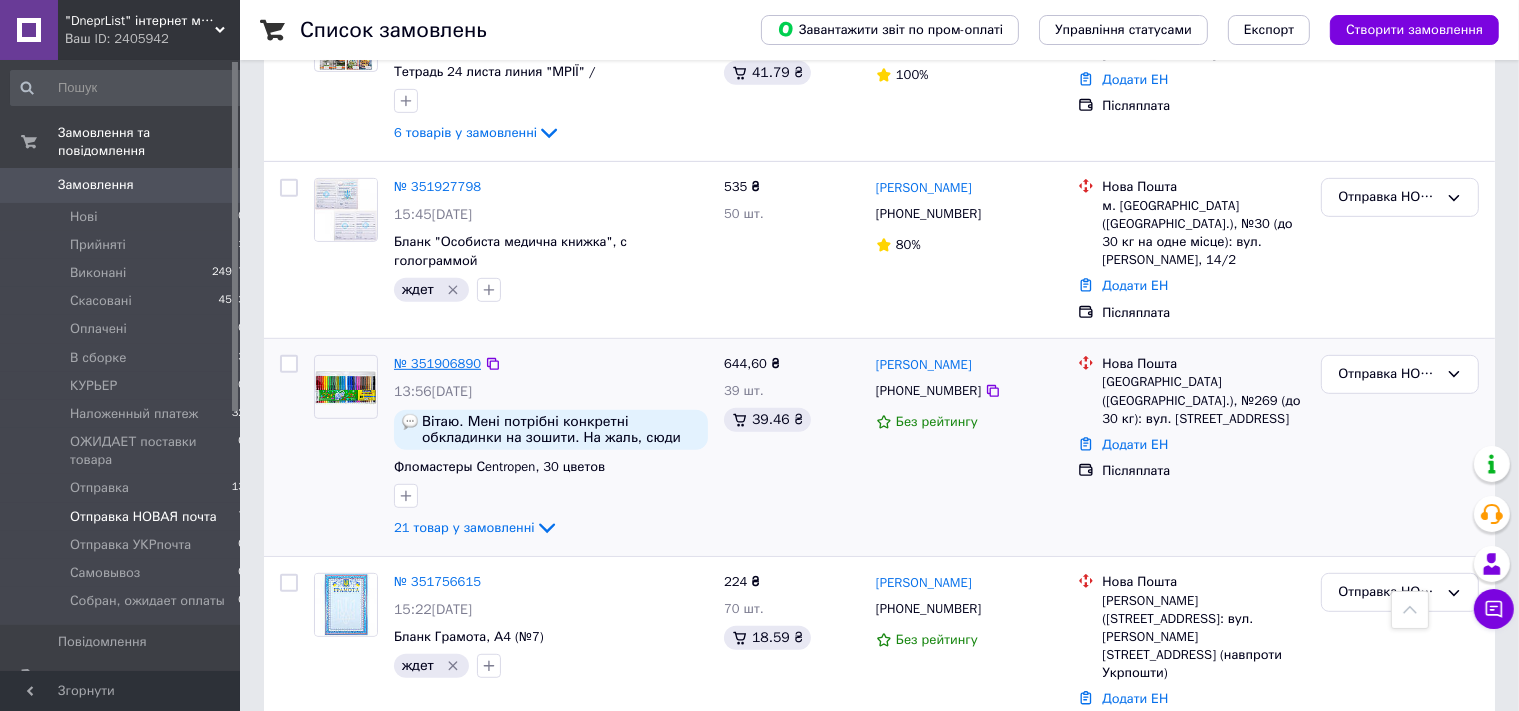 click on "№ 351906890" at bounding box center [437, 363] 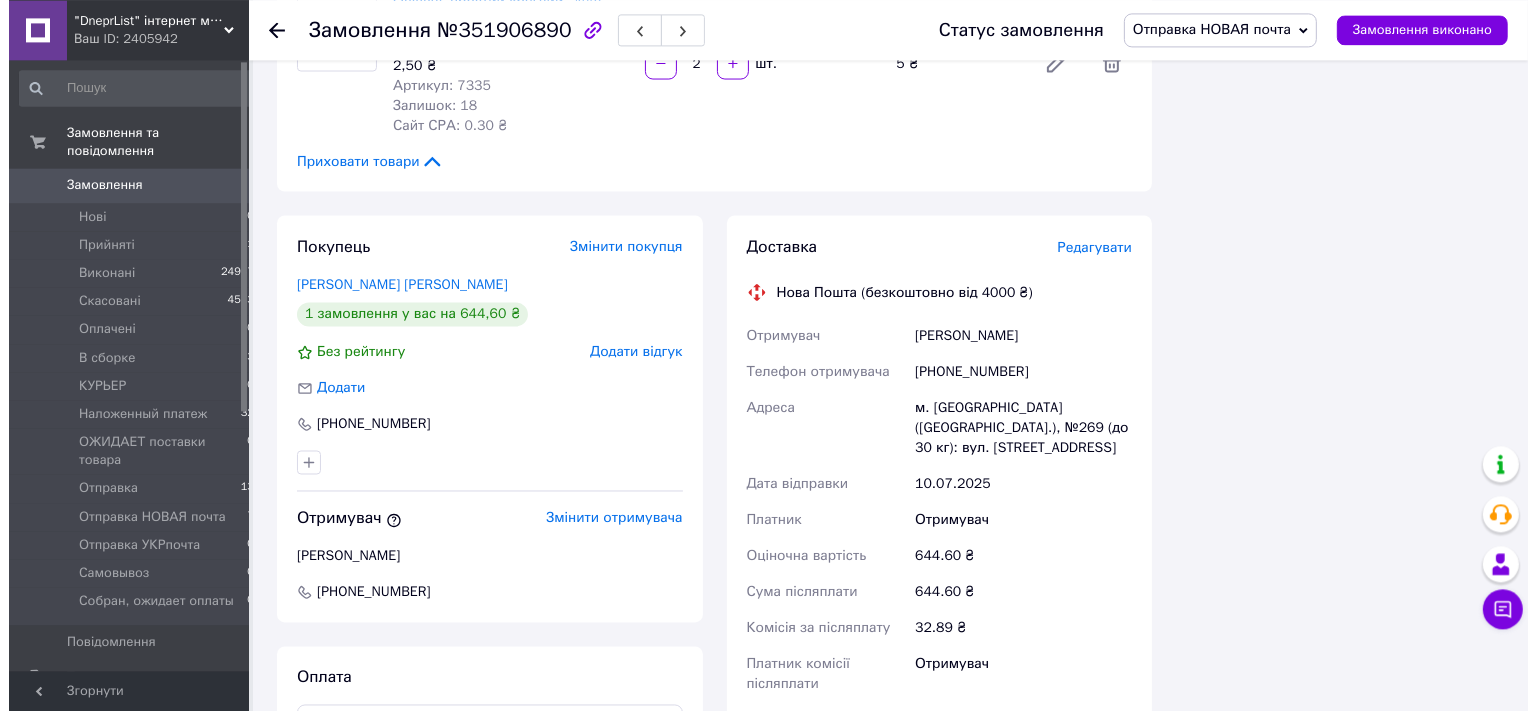 scroll, scrollTop: 3484, scrollLeft: 0, axis: vertical 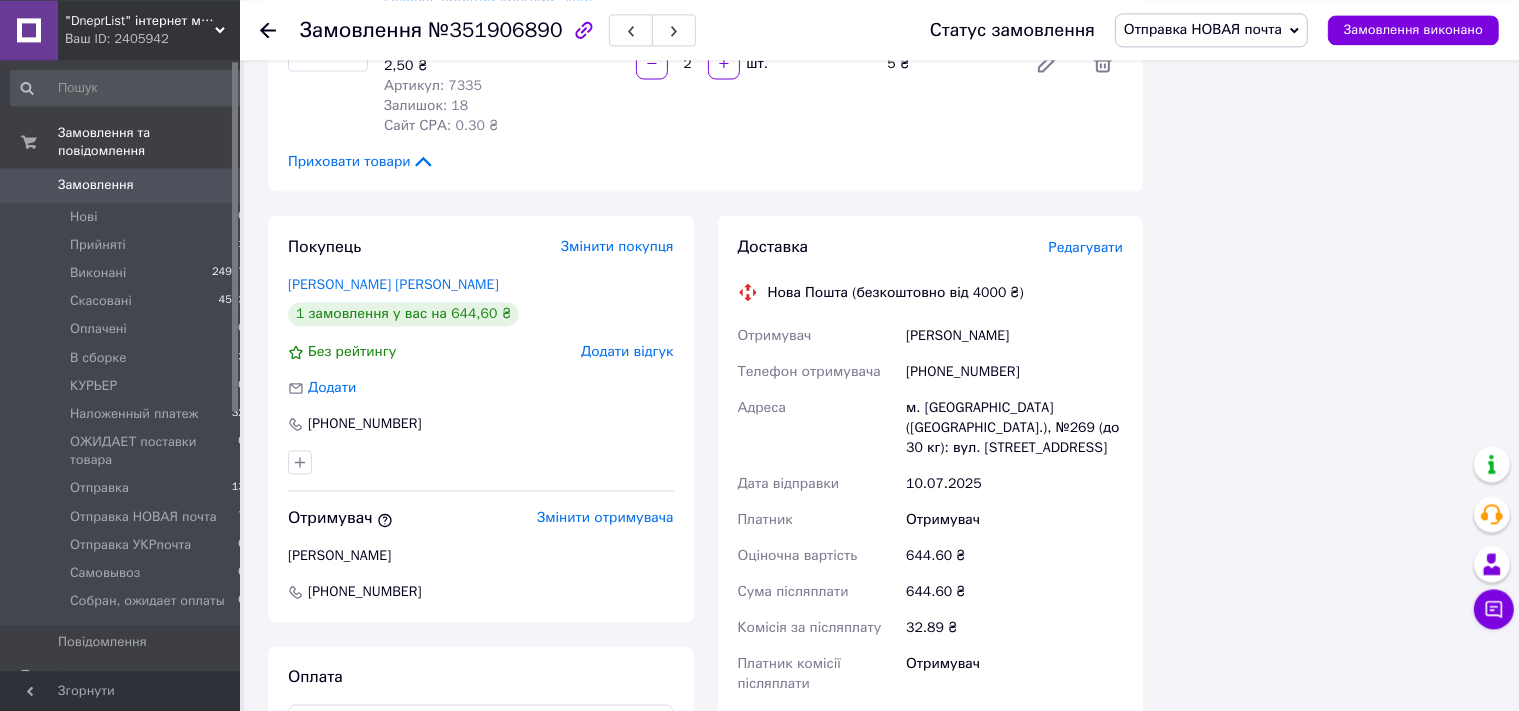 click on "Редагувати" at bounding box center (1086, 246) 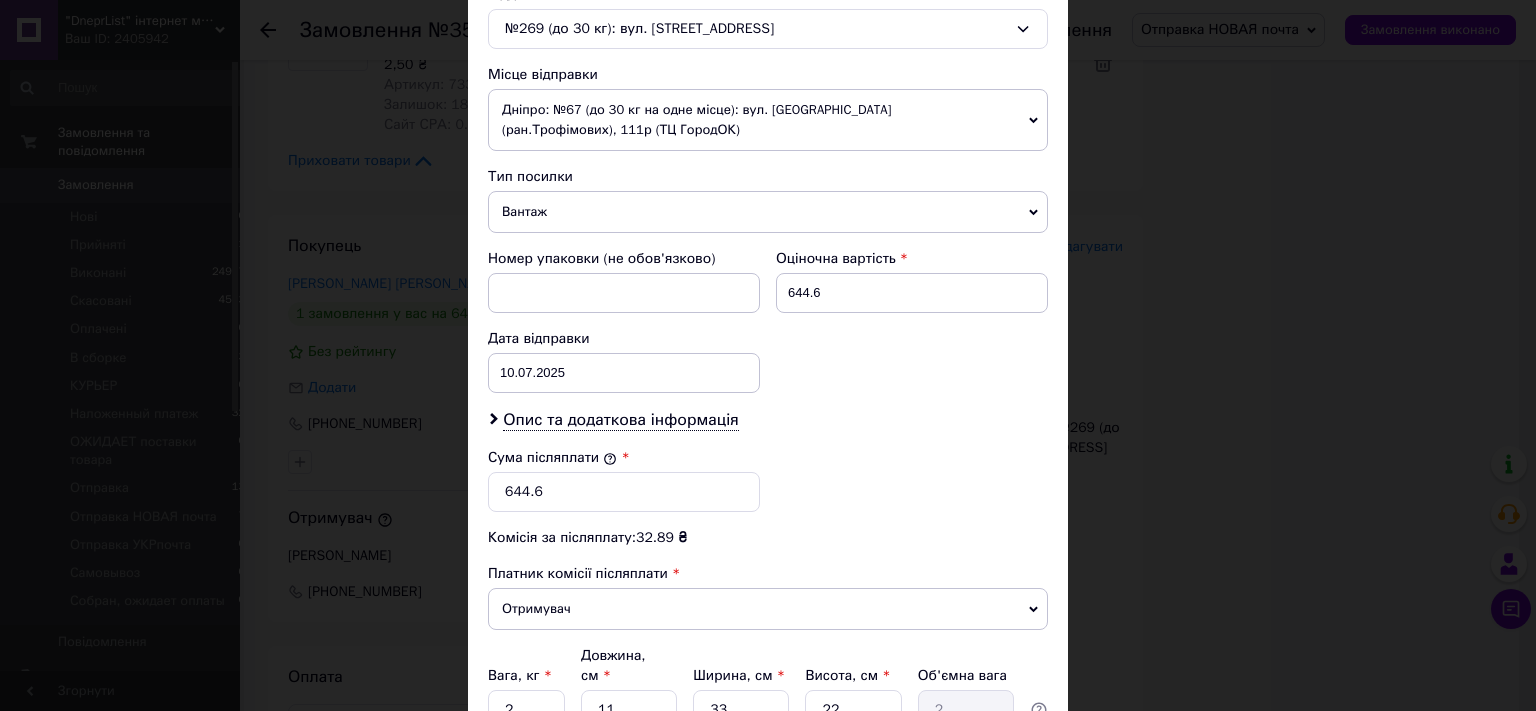 scroll, scrollTop: 829, scrollLeft: 0, axis: vertical 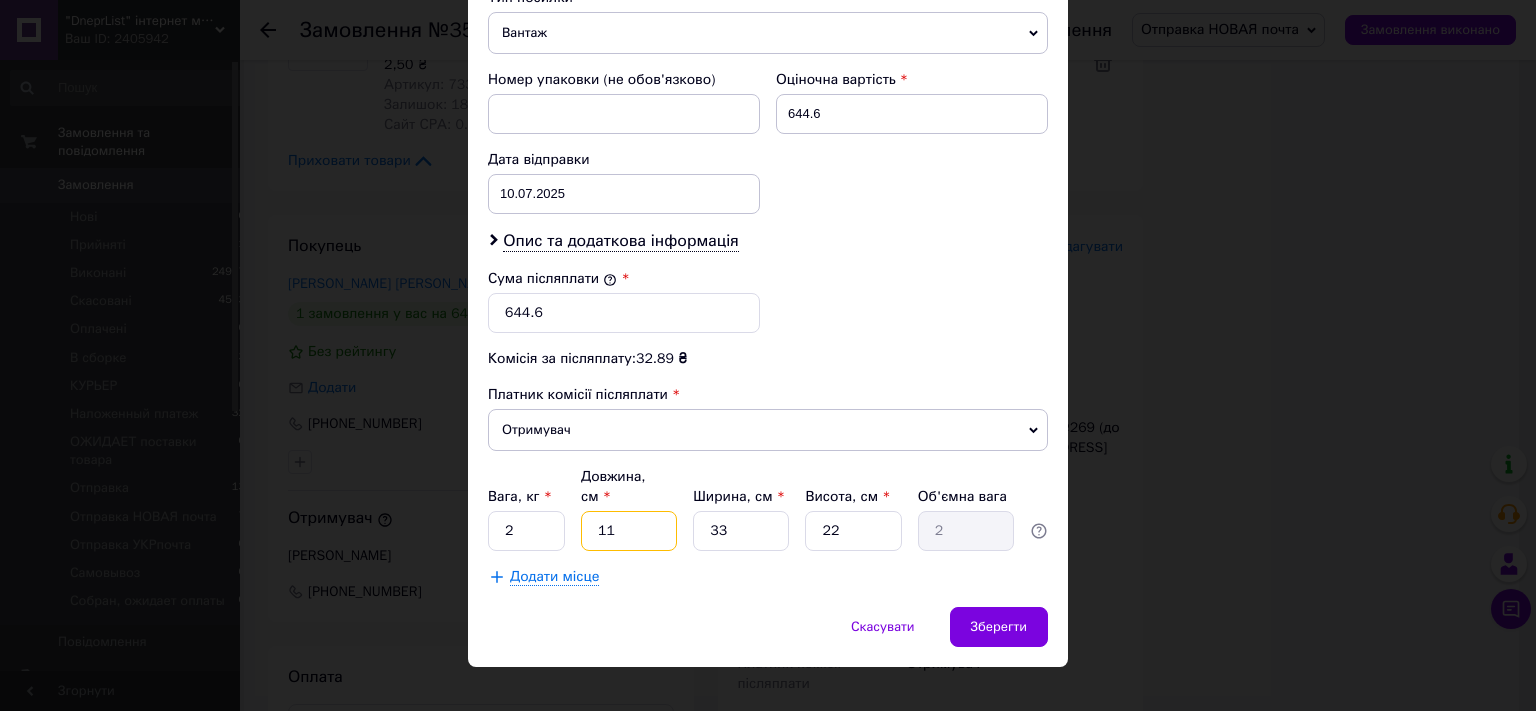 click on "11" at bounding box center [629, 531] 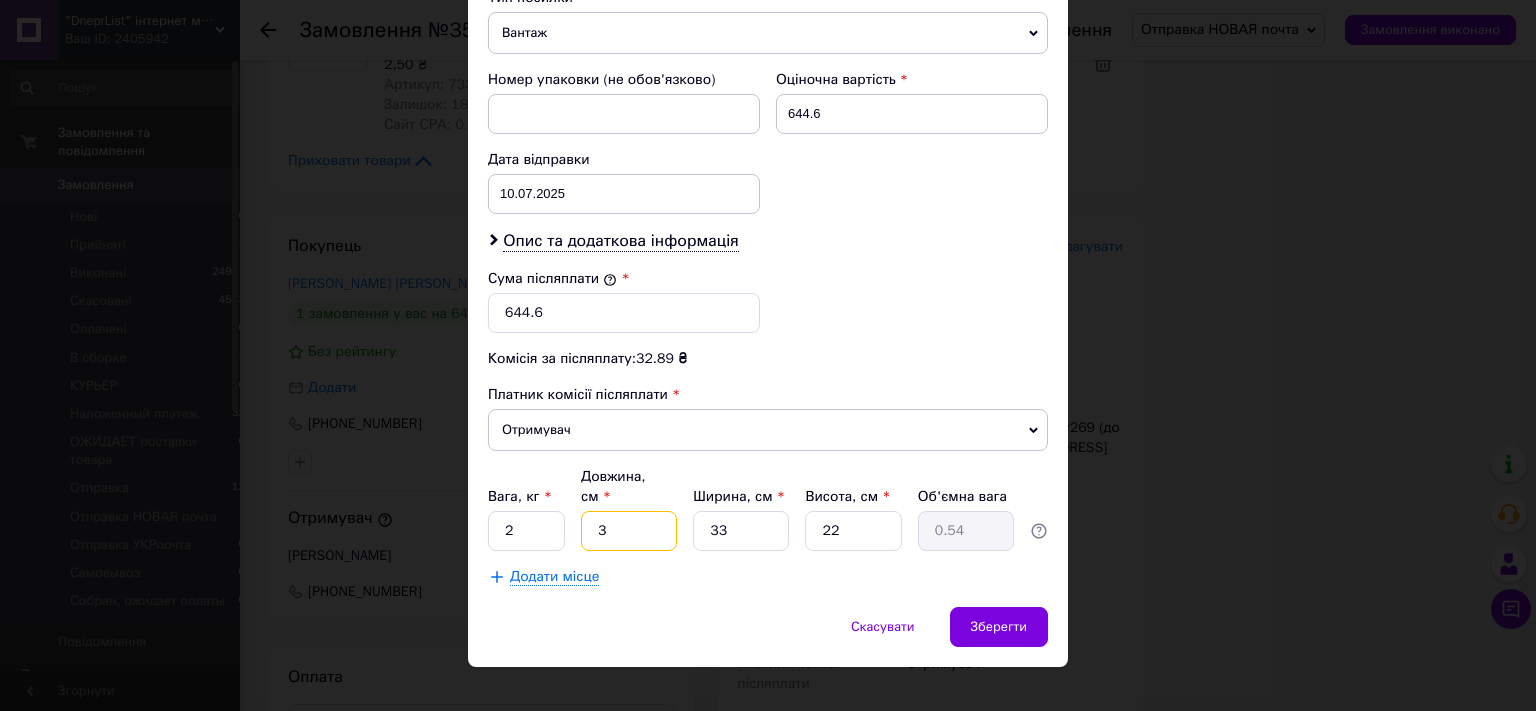 type on "34" 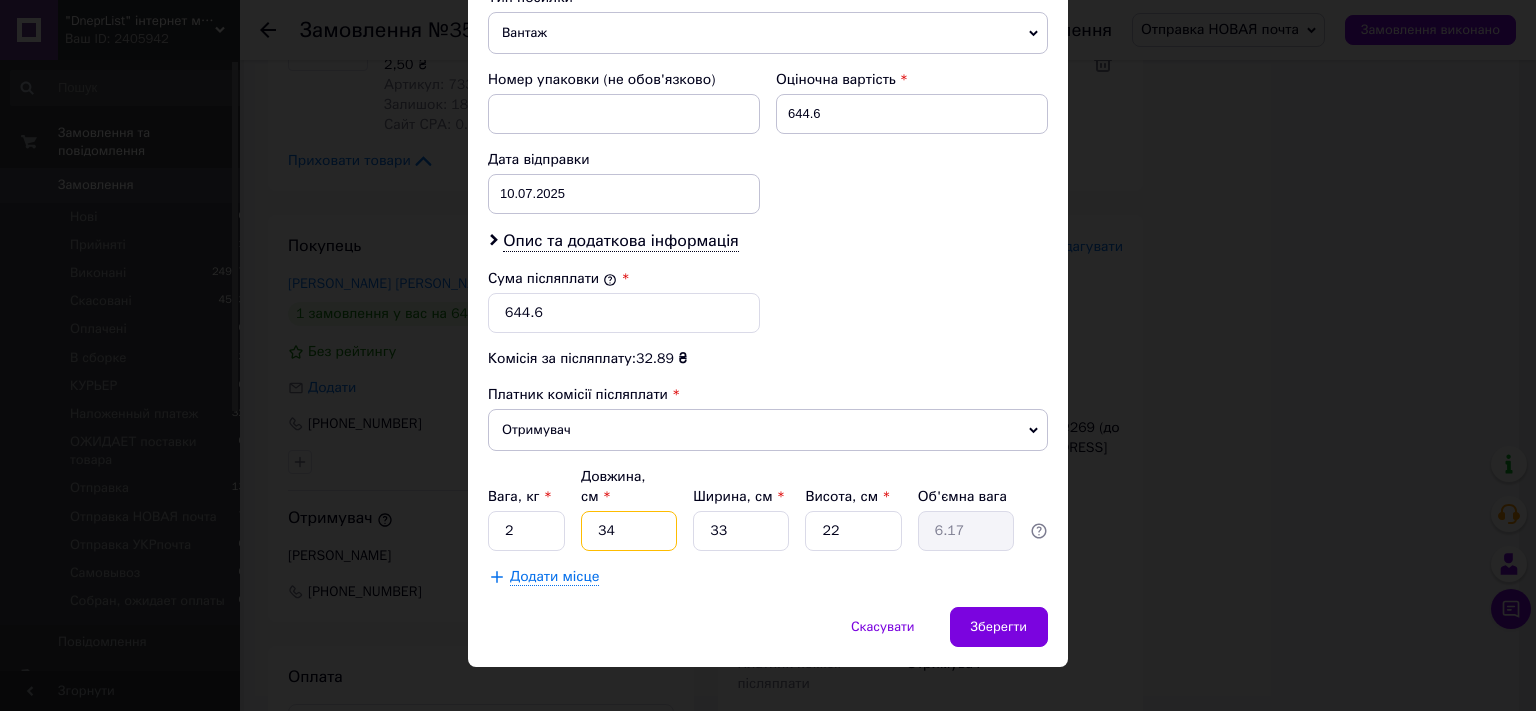 type on "34" 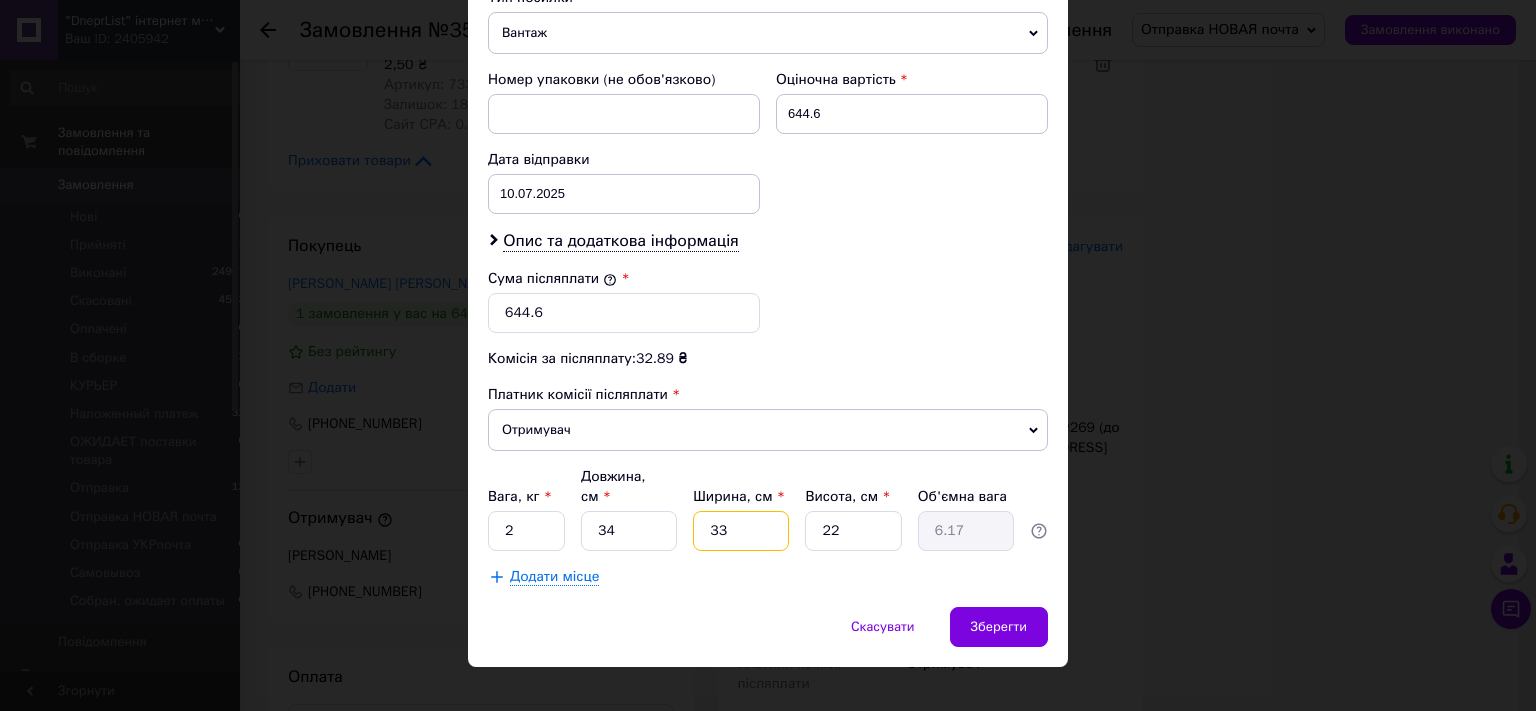 type on "2" 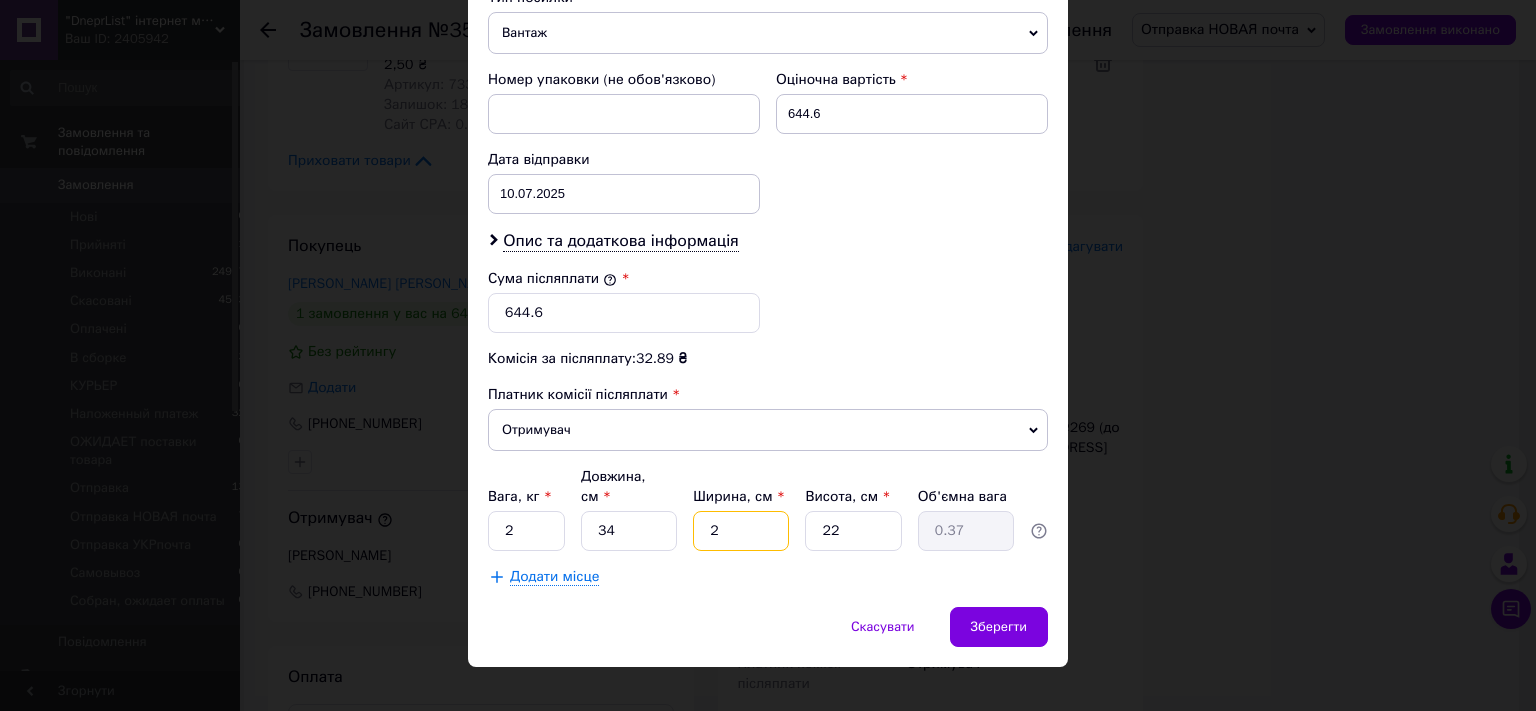 type on "24" 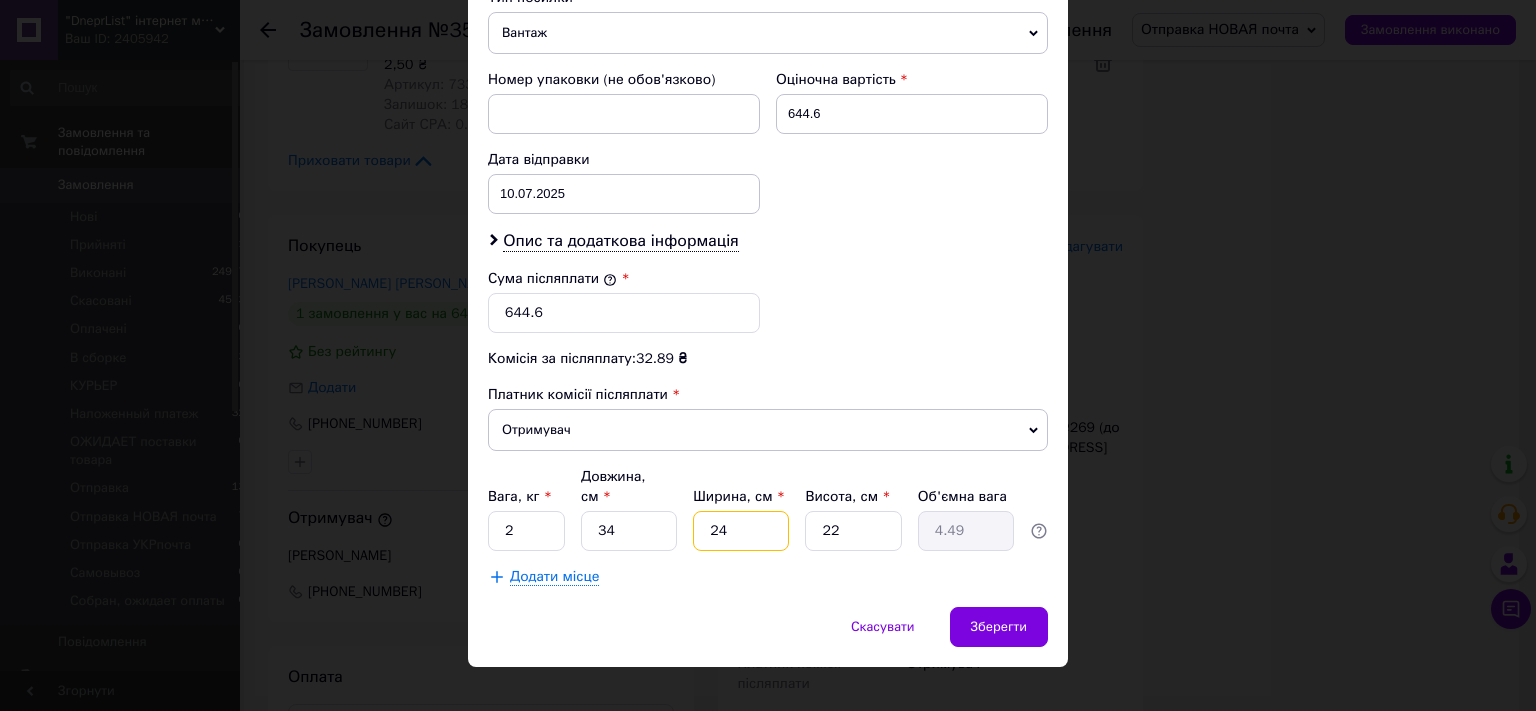 type on "24" 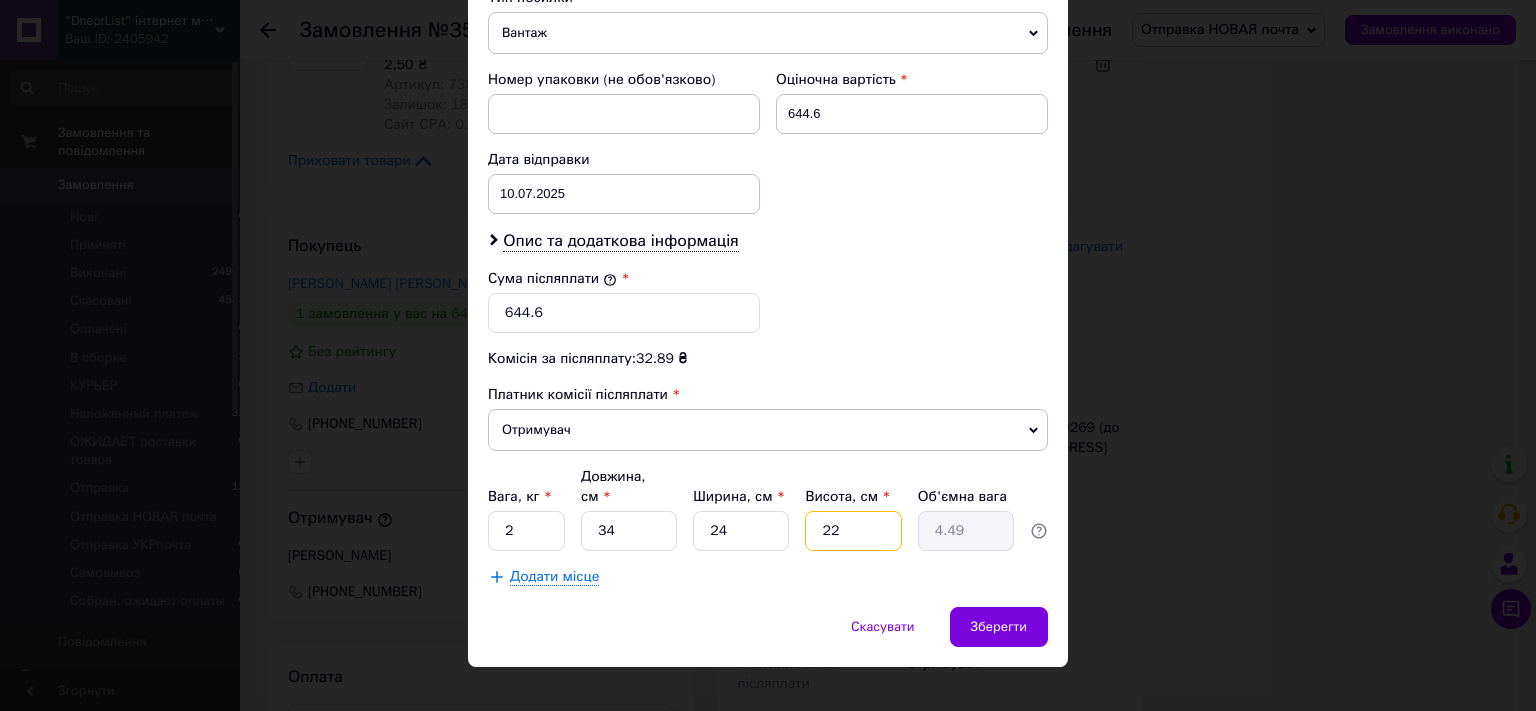 type on "6" 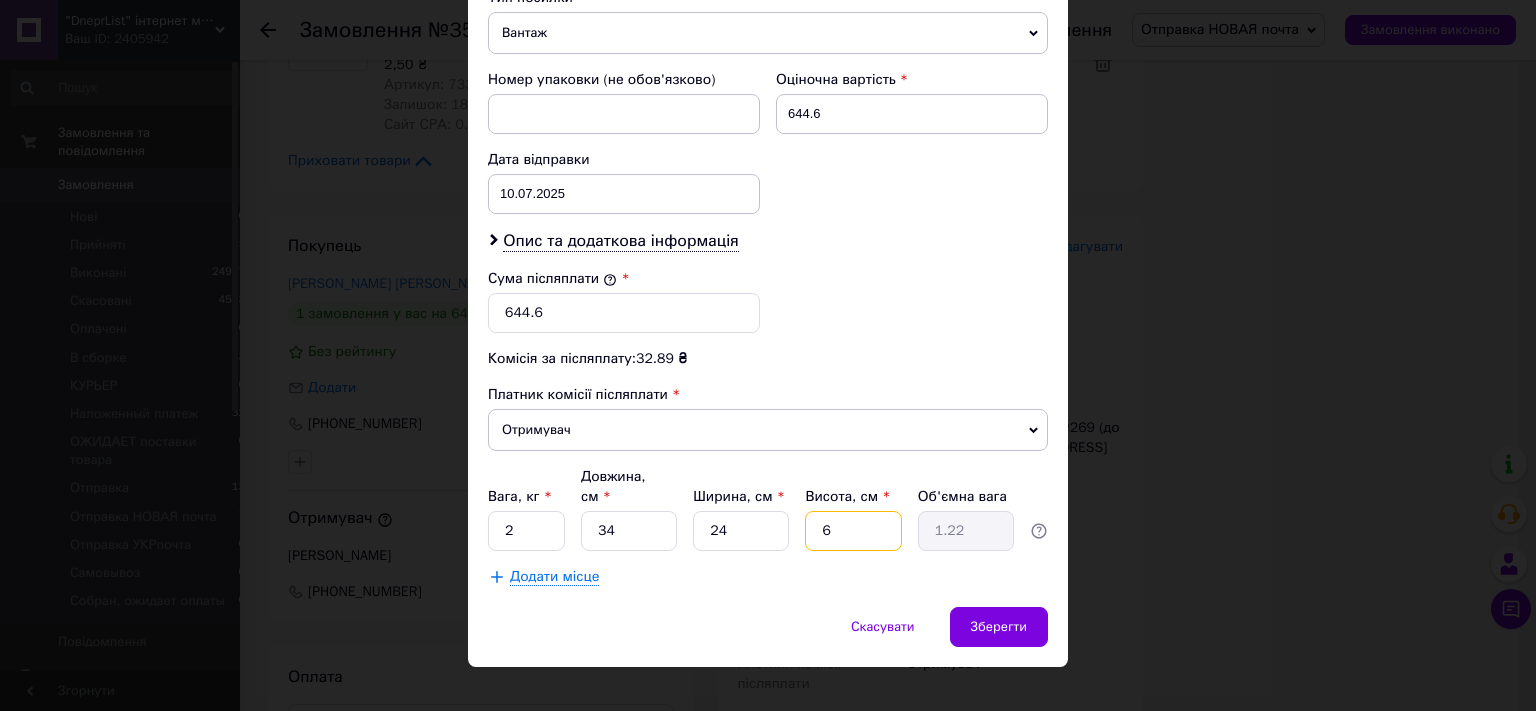 type on "6" 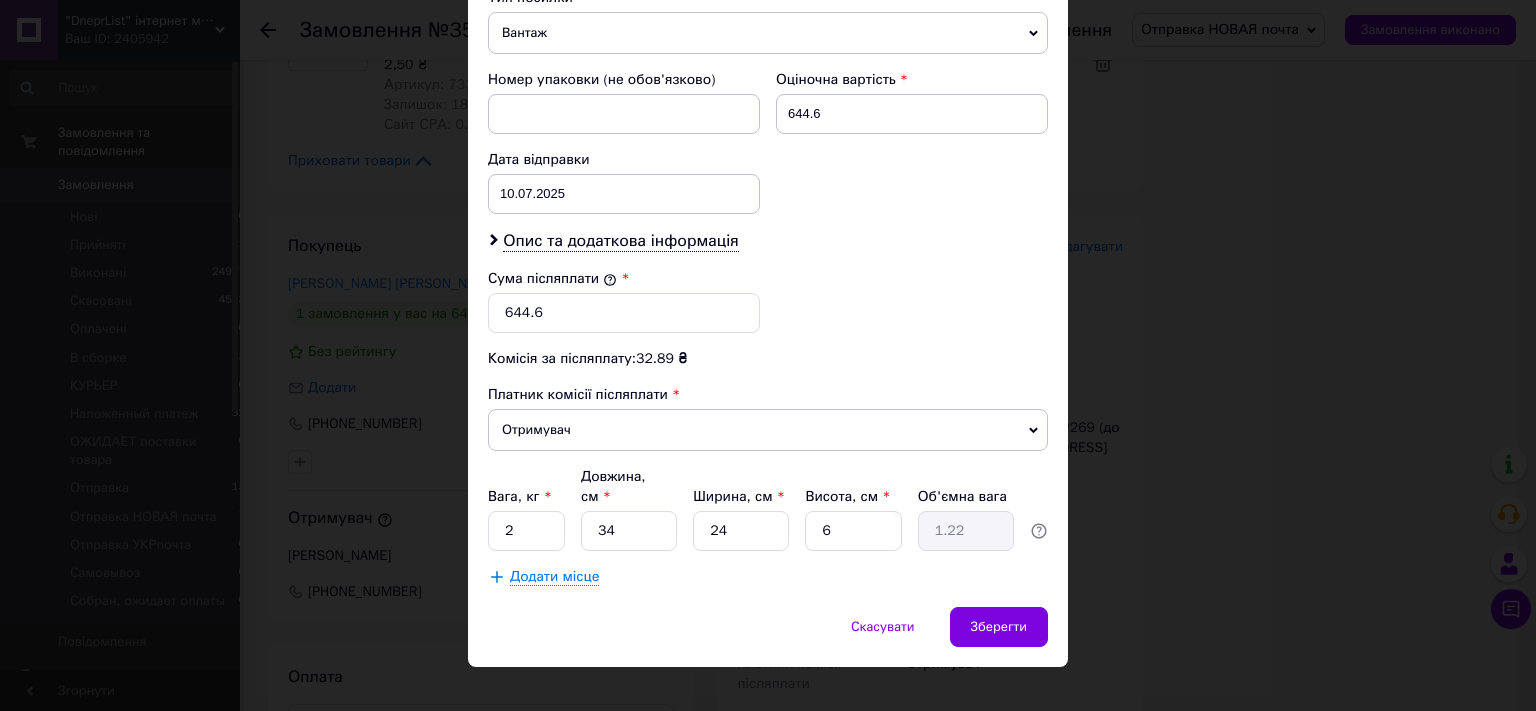click on "Спосіб доставки Нова Пошта (безкоштовно від 4000 ₴) Платник Отримувач Відправник Прізвище отримувача Тіткова Ім'я отримувача Тамара По батькові отримувача Телефон отримувача +380991743316 Тип доставки У відділенні Кур'єром В поштоматі Місто м. Київ (Київська обл.) Відділення №269 (до 30 кг): вул. Алматинська, 37-Б Місце відправки Дніпро: №67 (до 30 кг на одне місце): вул. Велика Діївська (ран.Трофімових), 111р (ТЦ ГородОК) Одеса: №48 (до 30 кг): вул. Святослава Ріхтера, 127а Дніпро: №88: вул. Савкіна, 2 м. Київ (Київська обл.): №70 (до 30 кг на одне місце): просп. Берестейський (Перемоги), 20А" at bounding box center [768, -46] 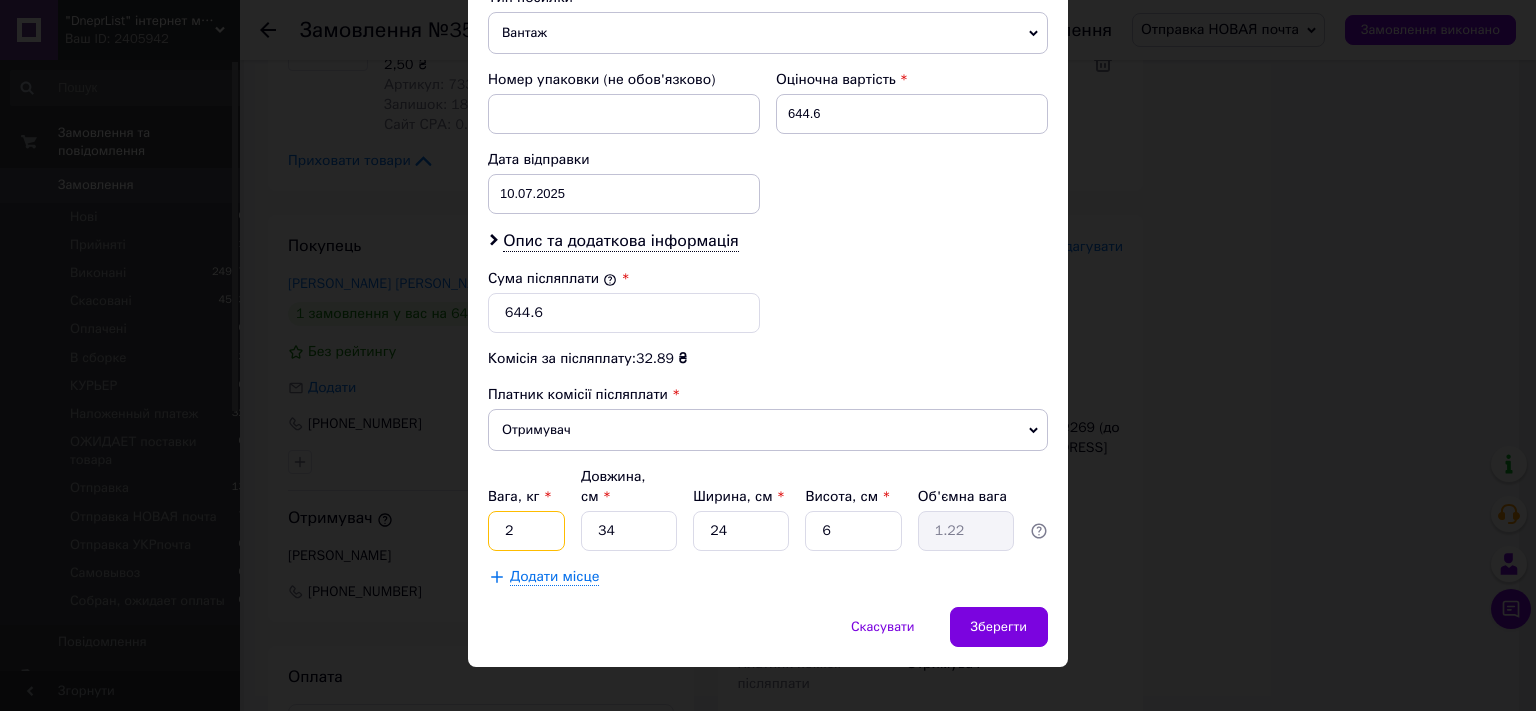click on "2" at bounding box center (526, 531) 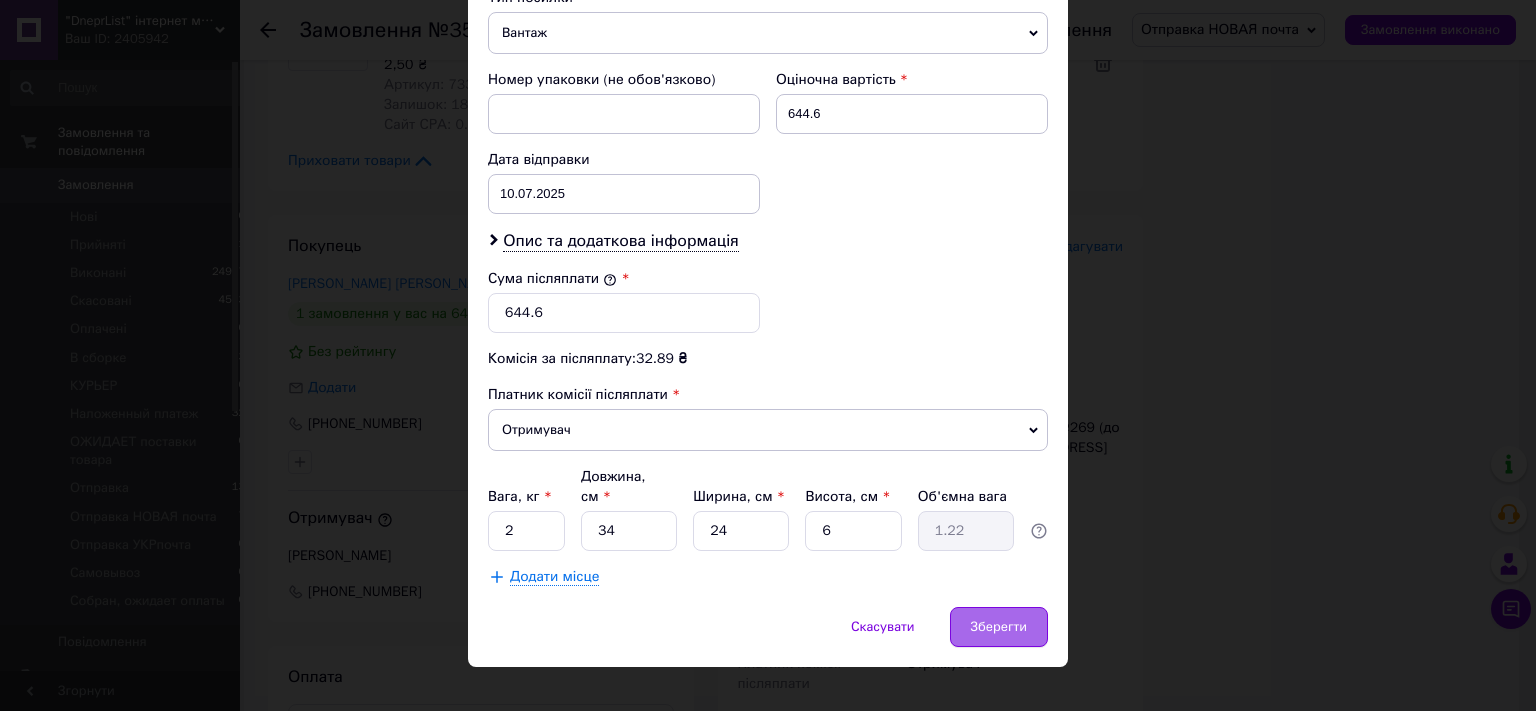 click on "Зберегти" at bounding box center [999, 627] 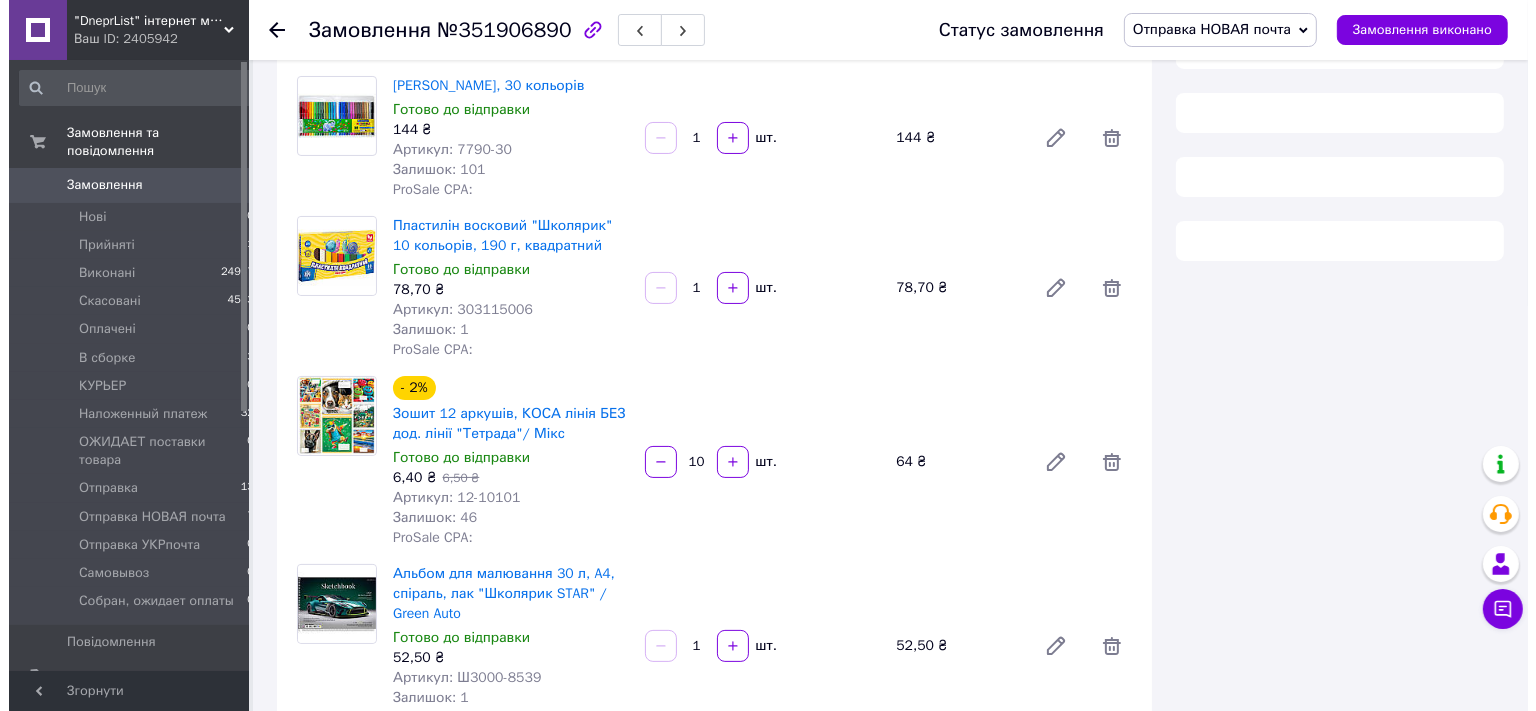 scroll, scrollTop: 3443, scrollLeft: 0, axis: vertical 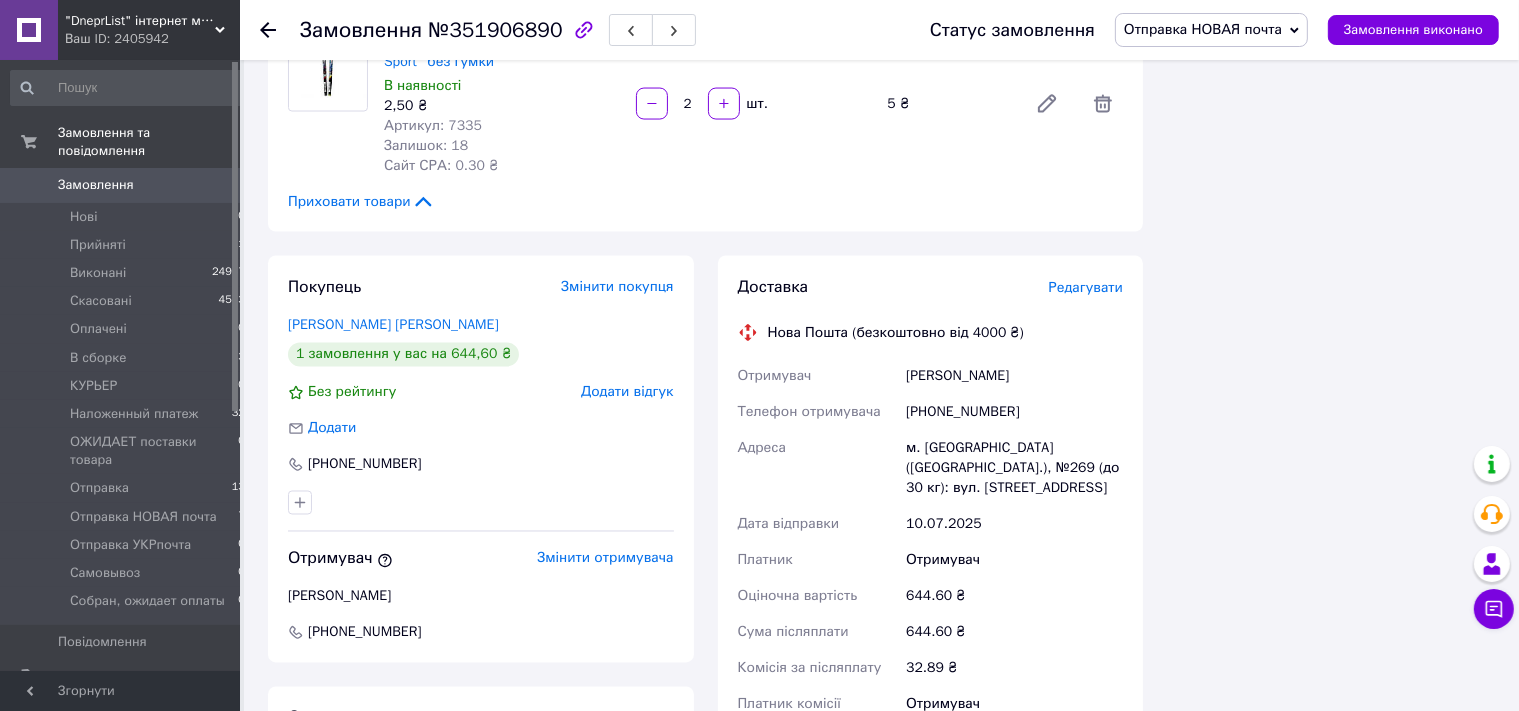 click on "Редагувати" at bounding box center [1086, 287] 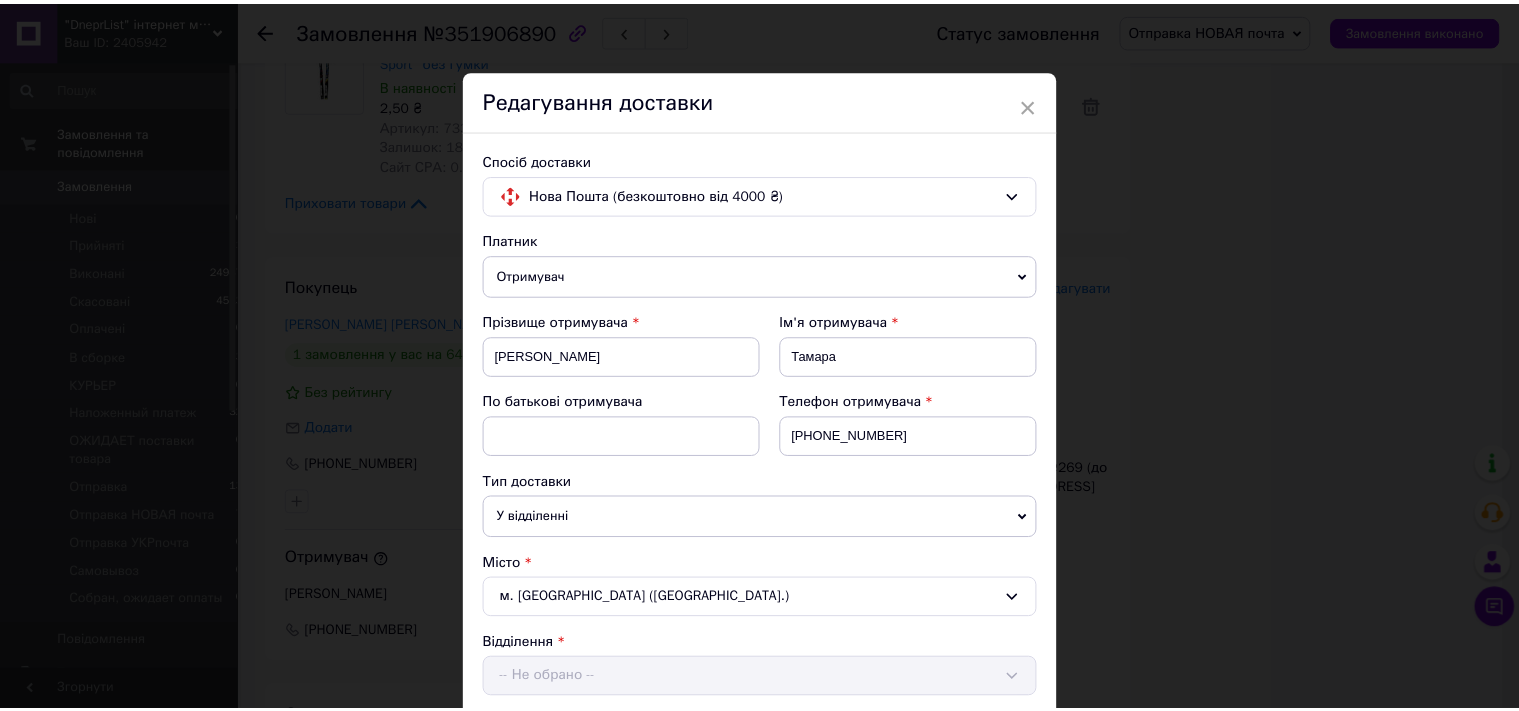 scroll, scrollTop: 829, scrollLeft: 0, axis: vertical 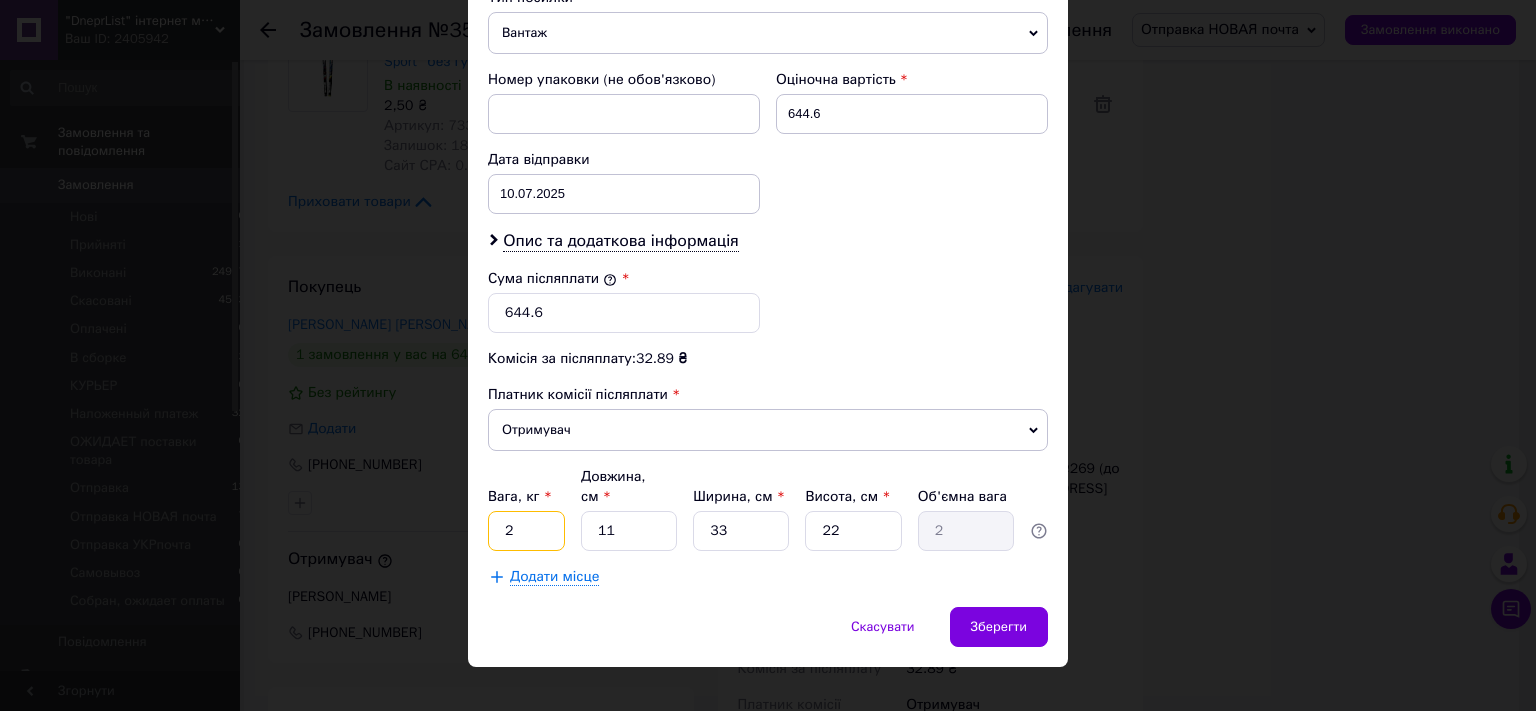click on "2" at bounding box center [526, 531] 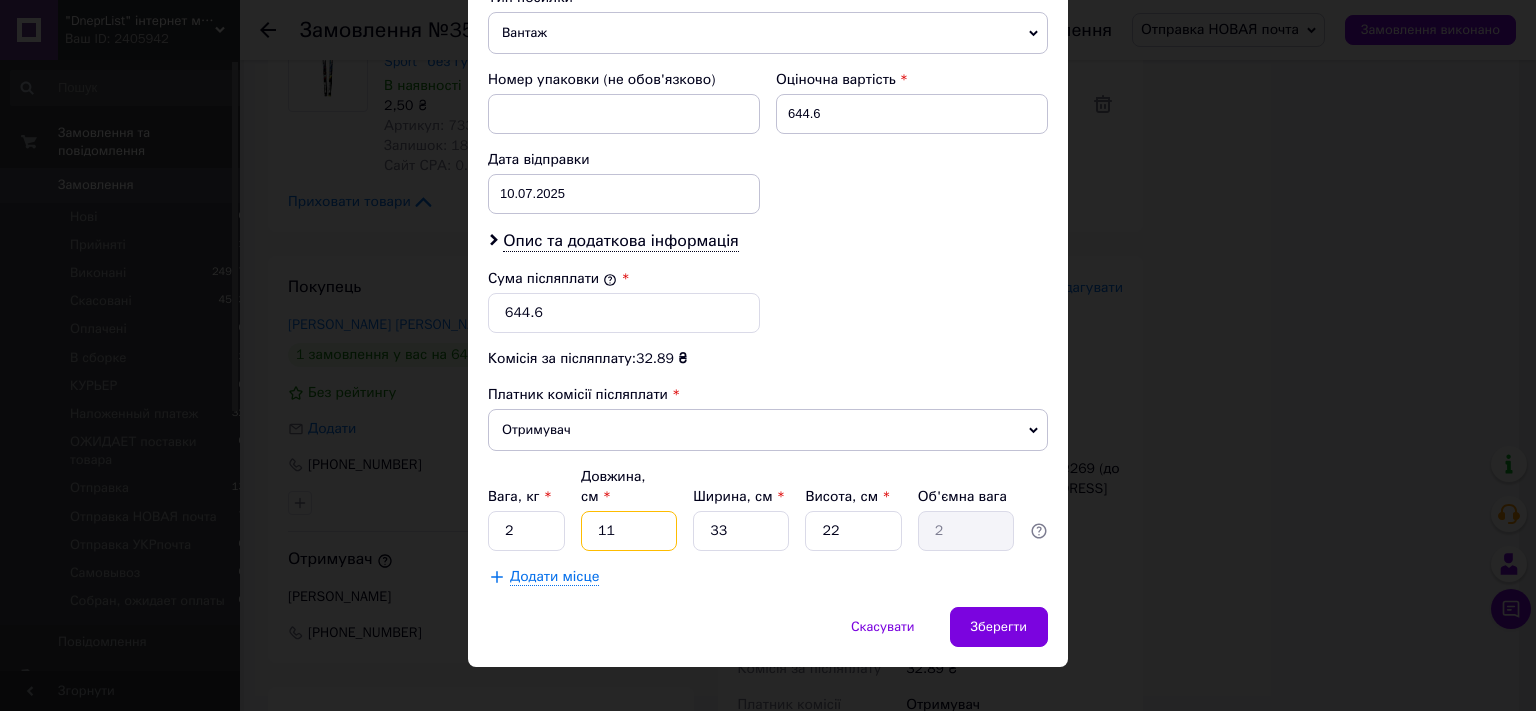 click on "11" at bounding box center [629, 531] 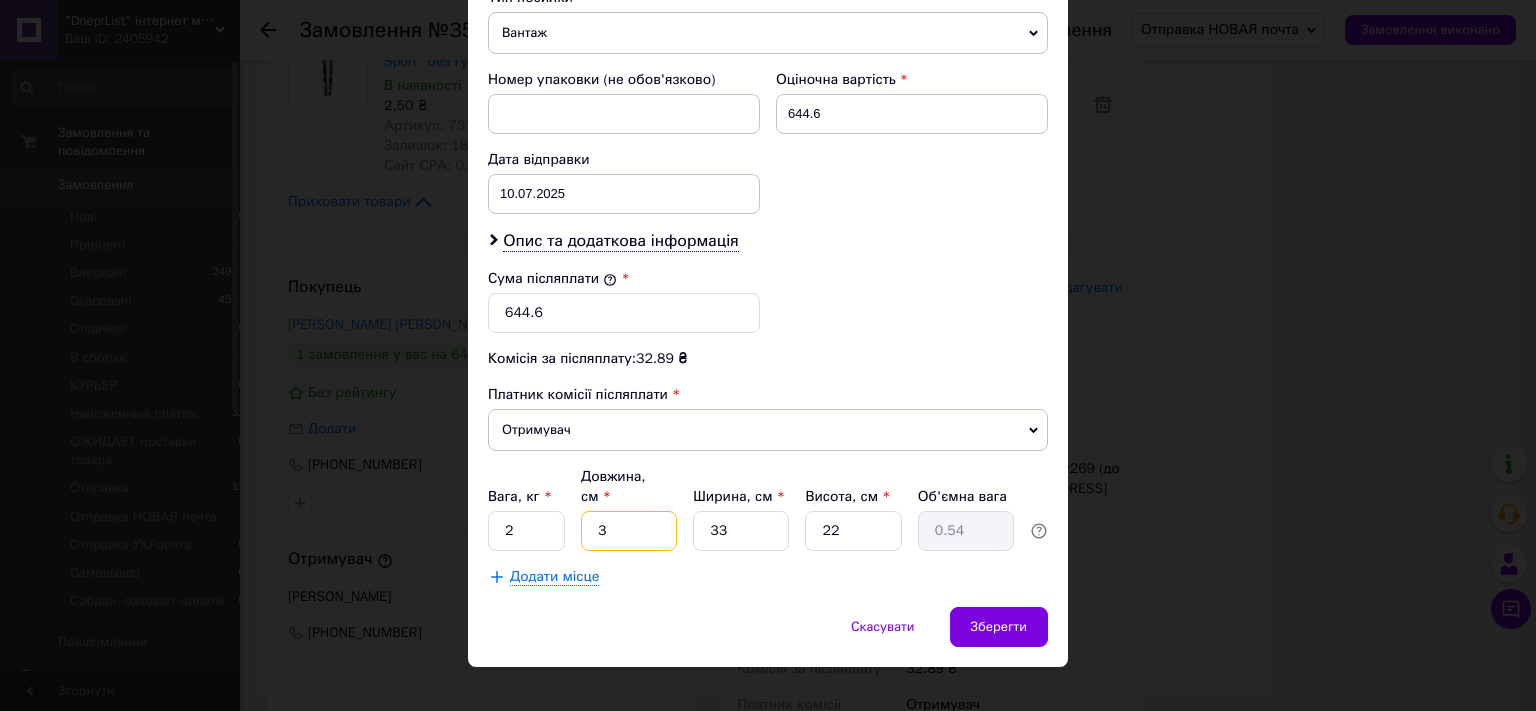 type on "34" 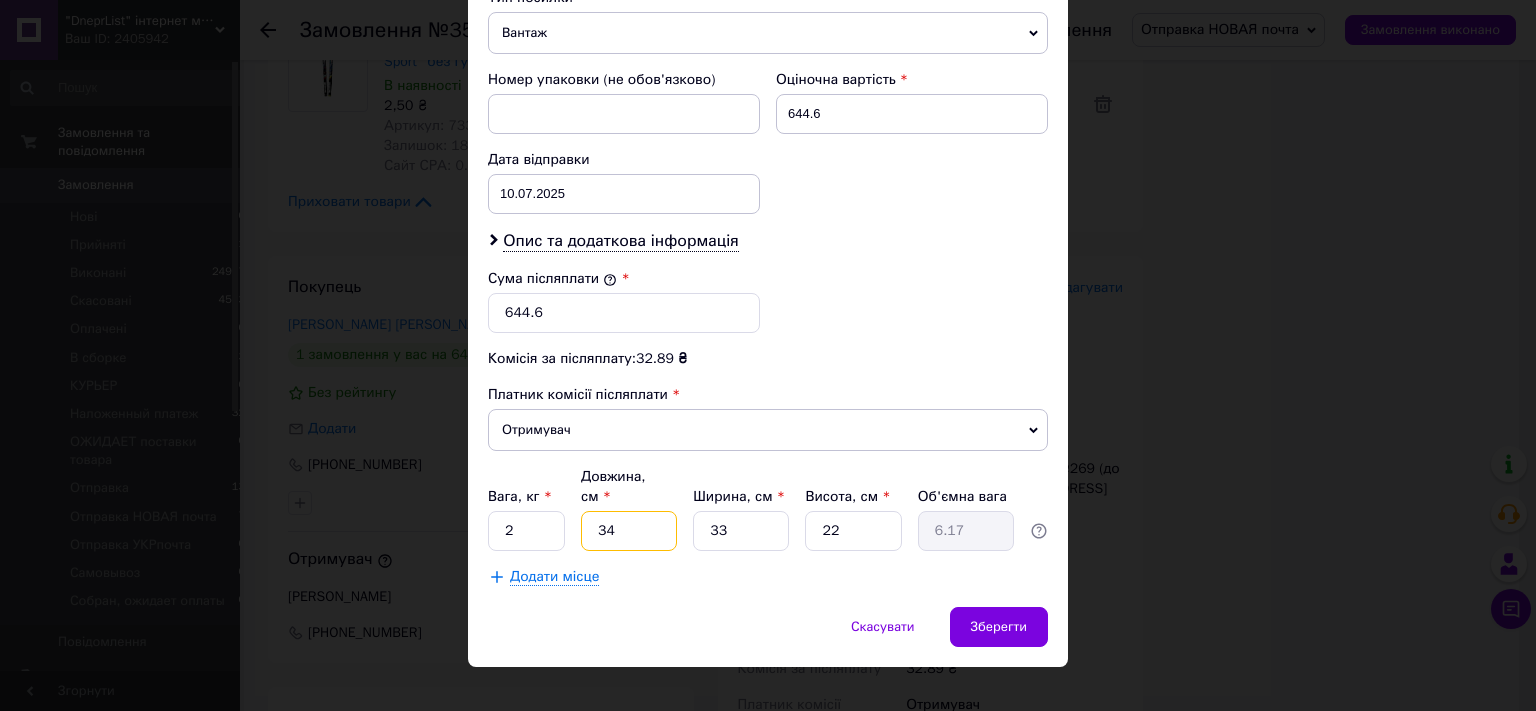 type on "34" 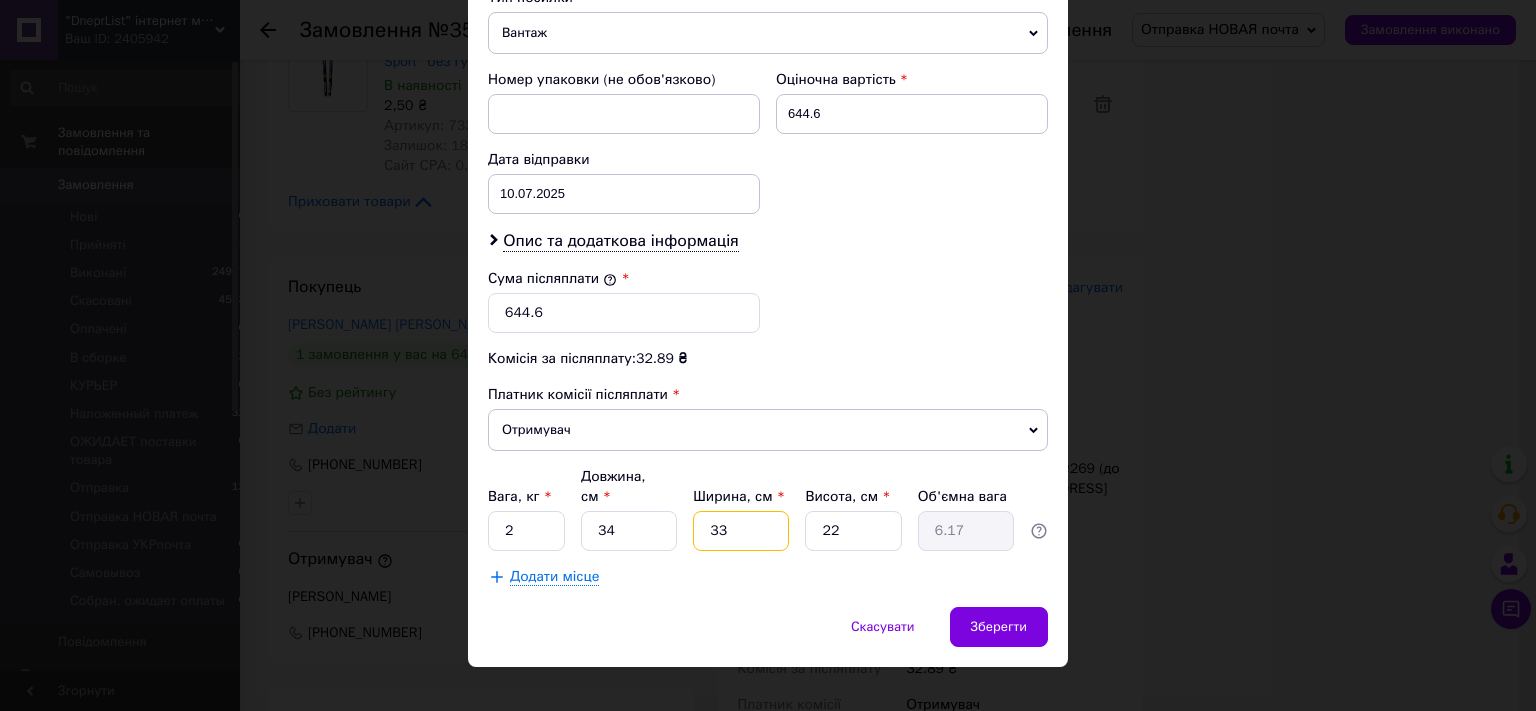 type on "2" 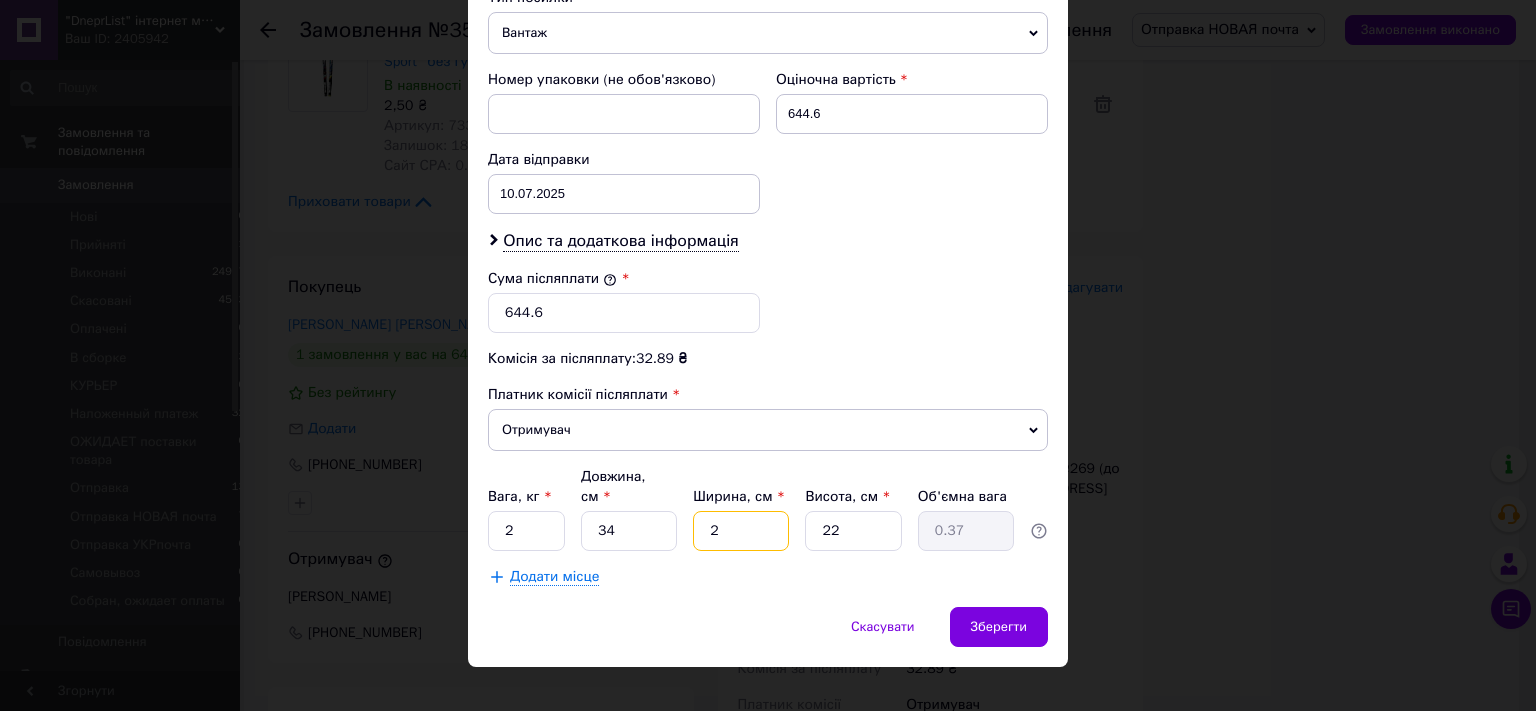 type on "24" 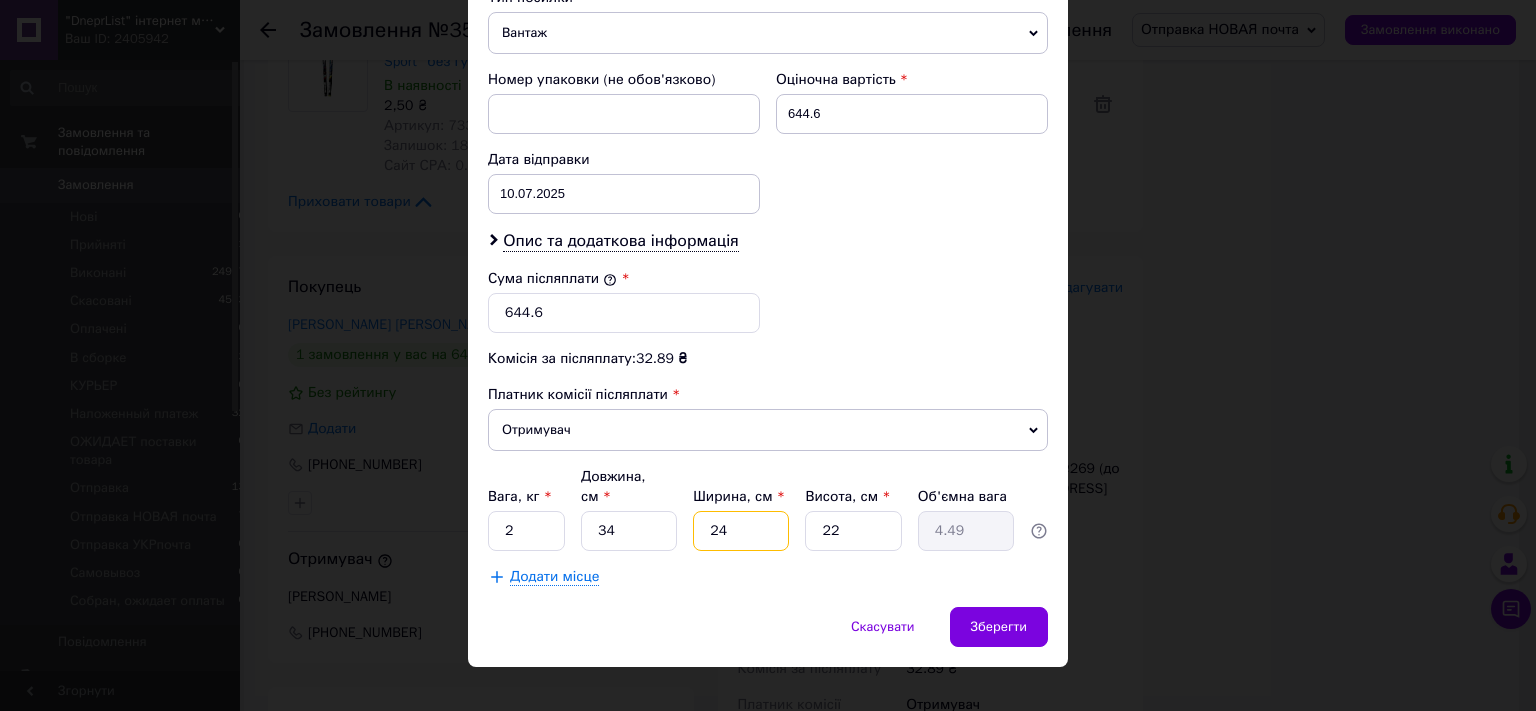 type on "24" 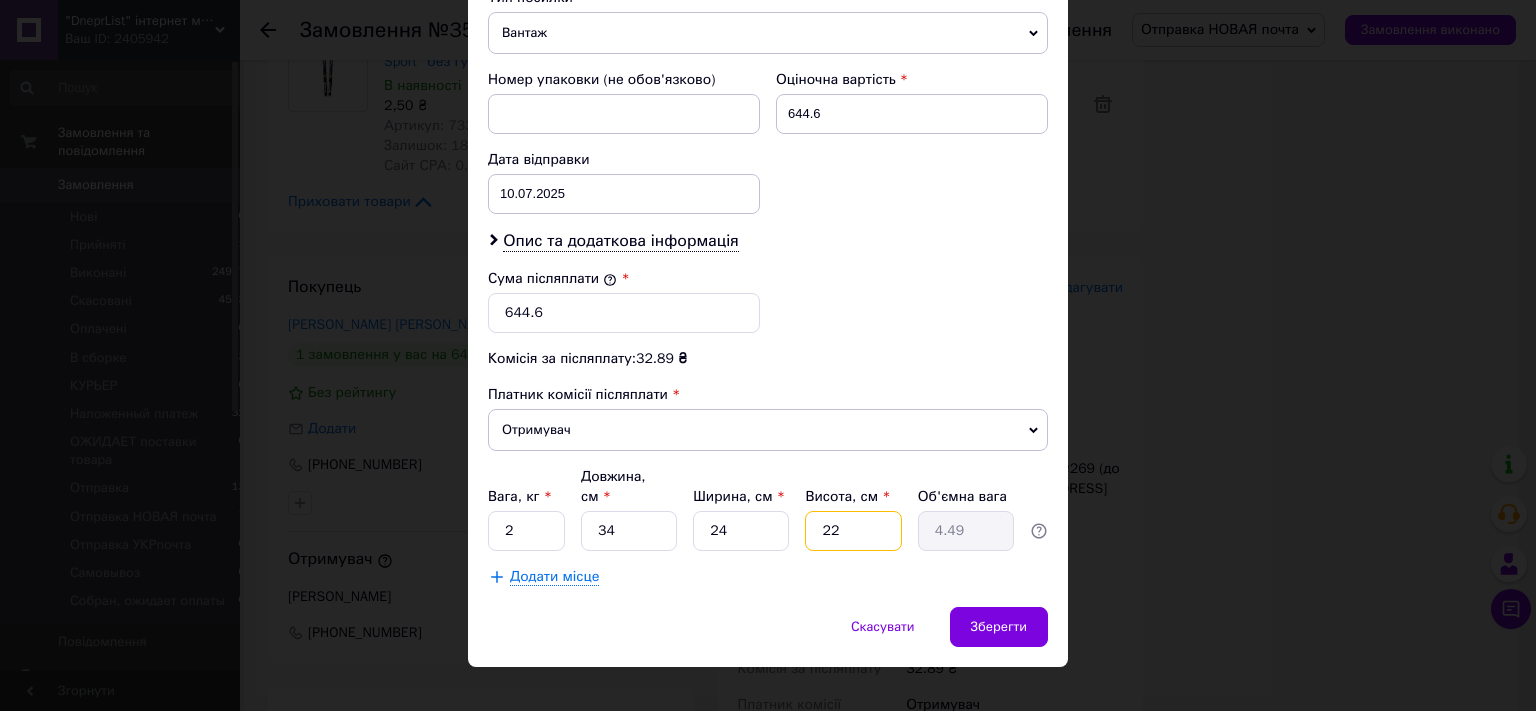 type on "6" 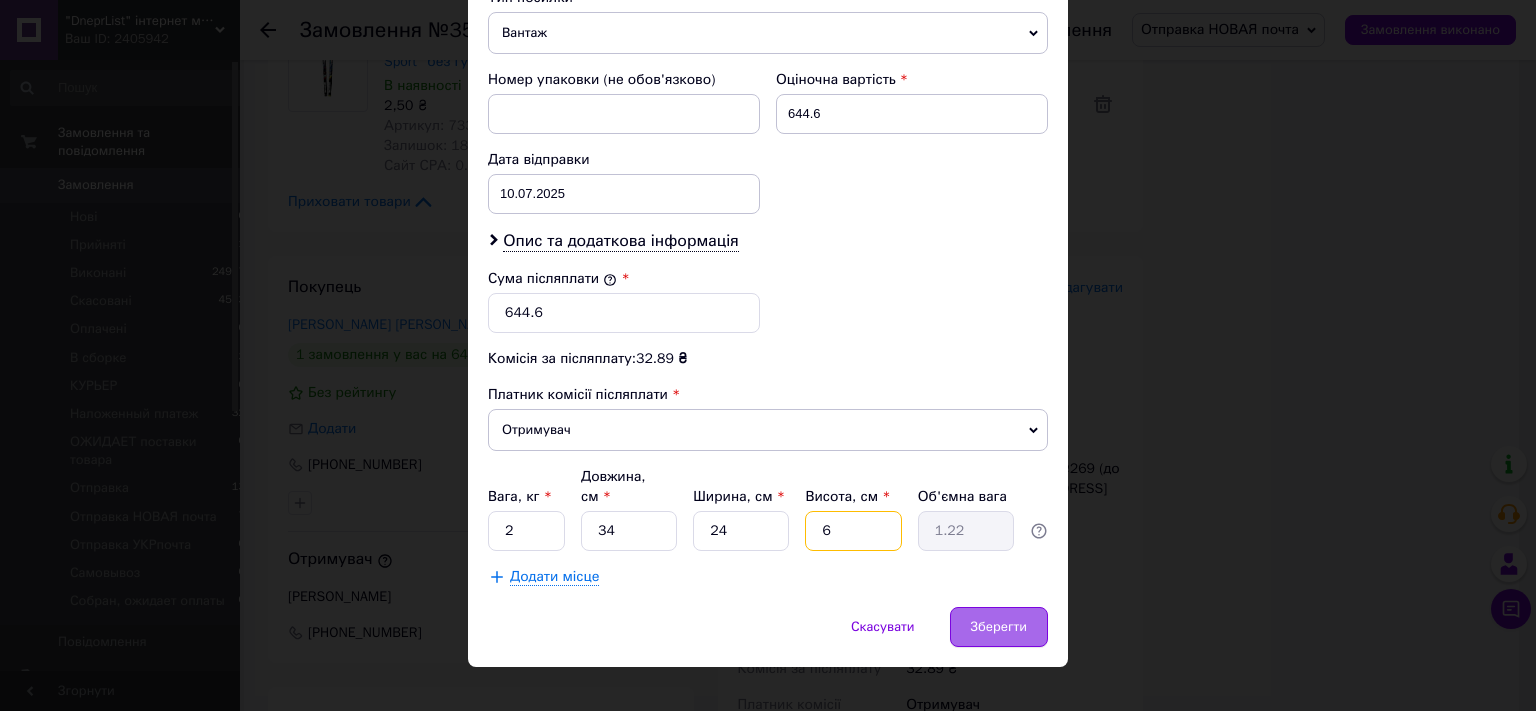 type on "6" 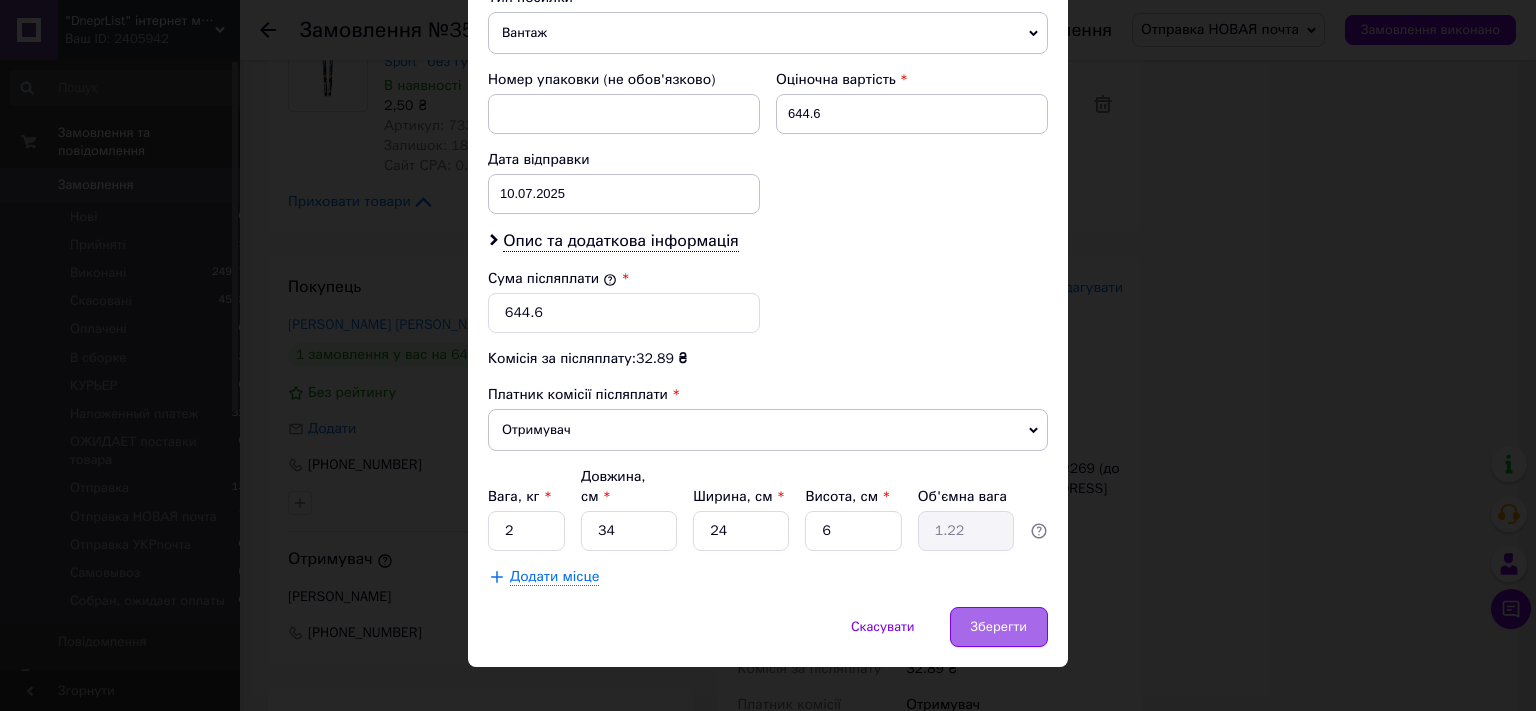 click on "Зберегти" at bounding box center [999, 627] 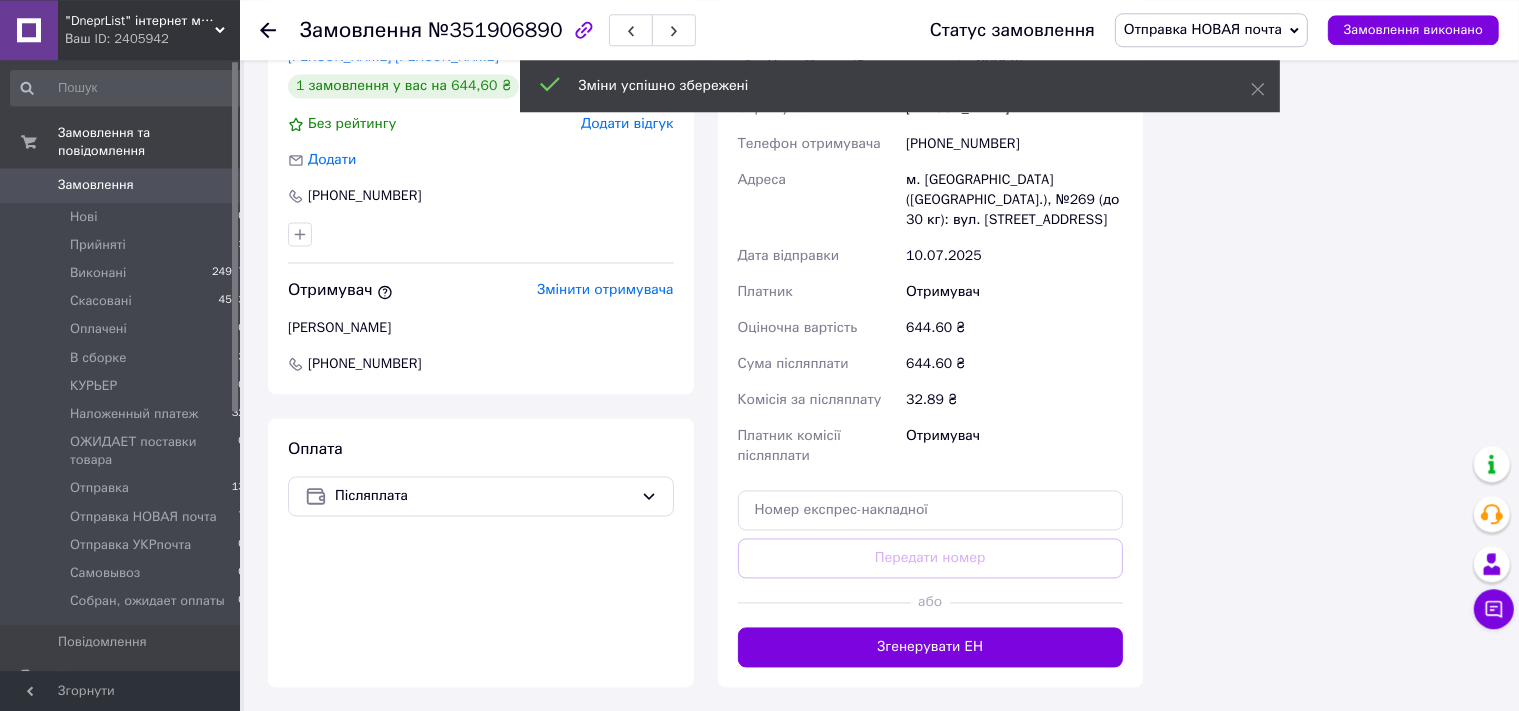scroll, scrollTop: 3714, scrollLeft: 0, axis: vertical 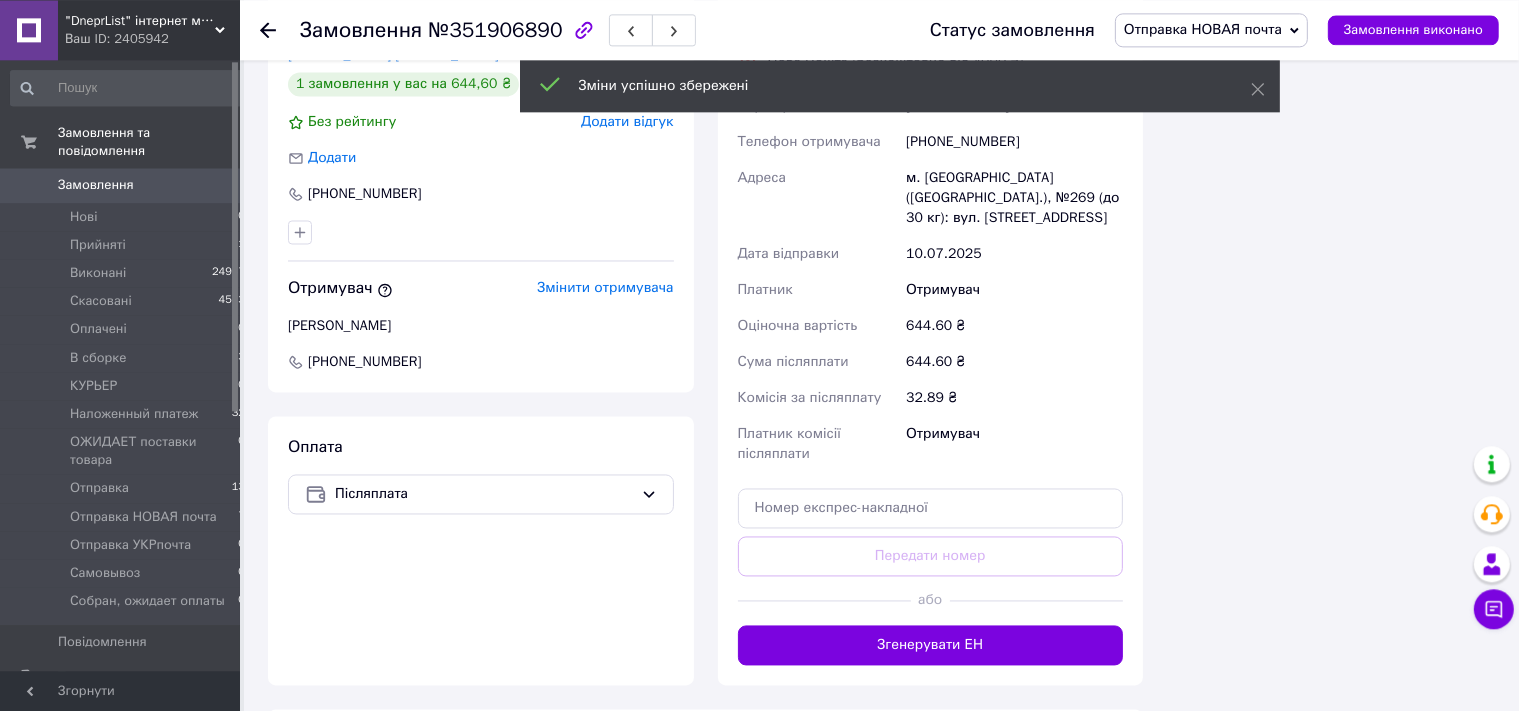 click on "Згенерувати ЕН" at bounding box center [931, 645] 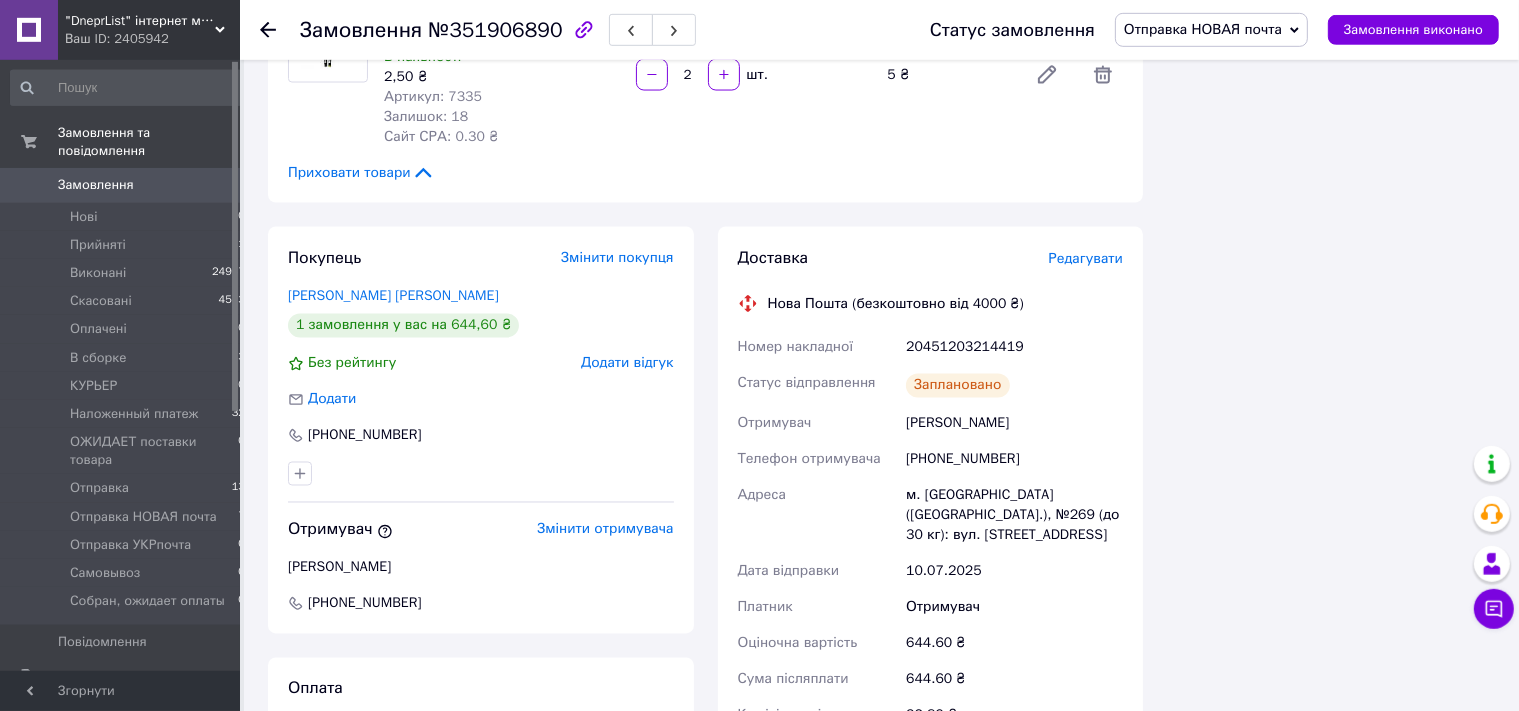 scroll, scrollTop: 3472, scrollLeft: 0, axis: vertical 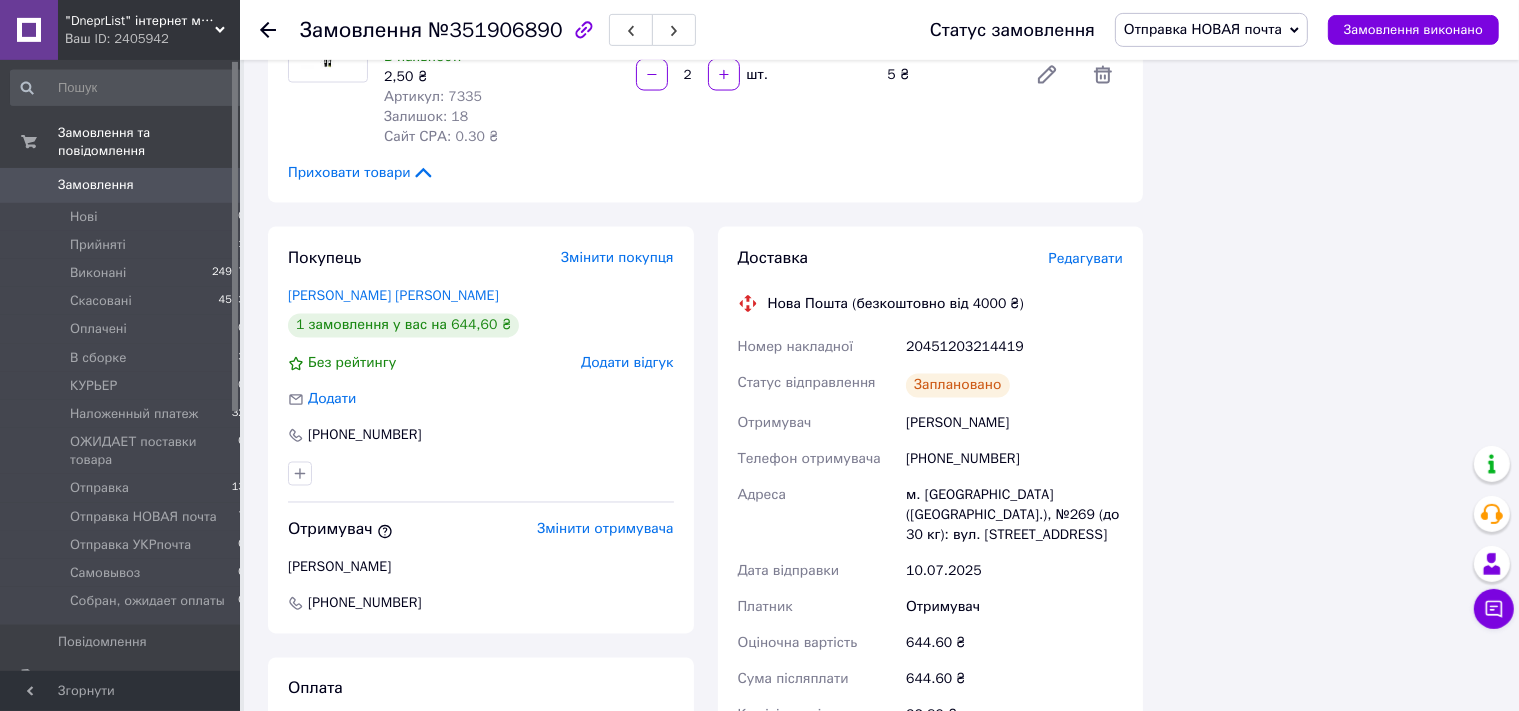 click 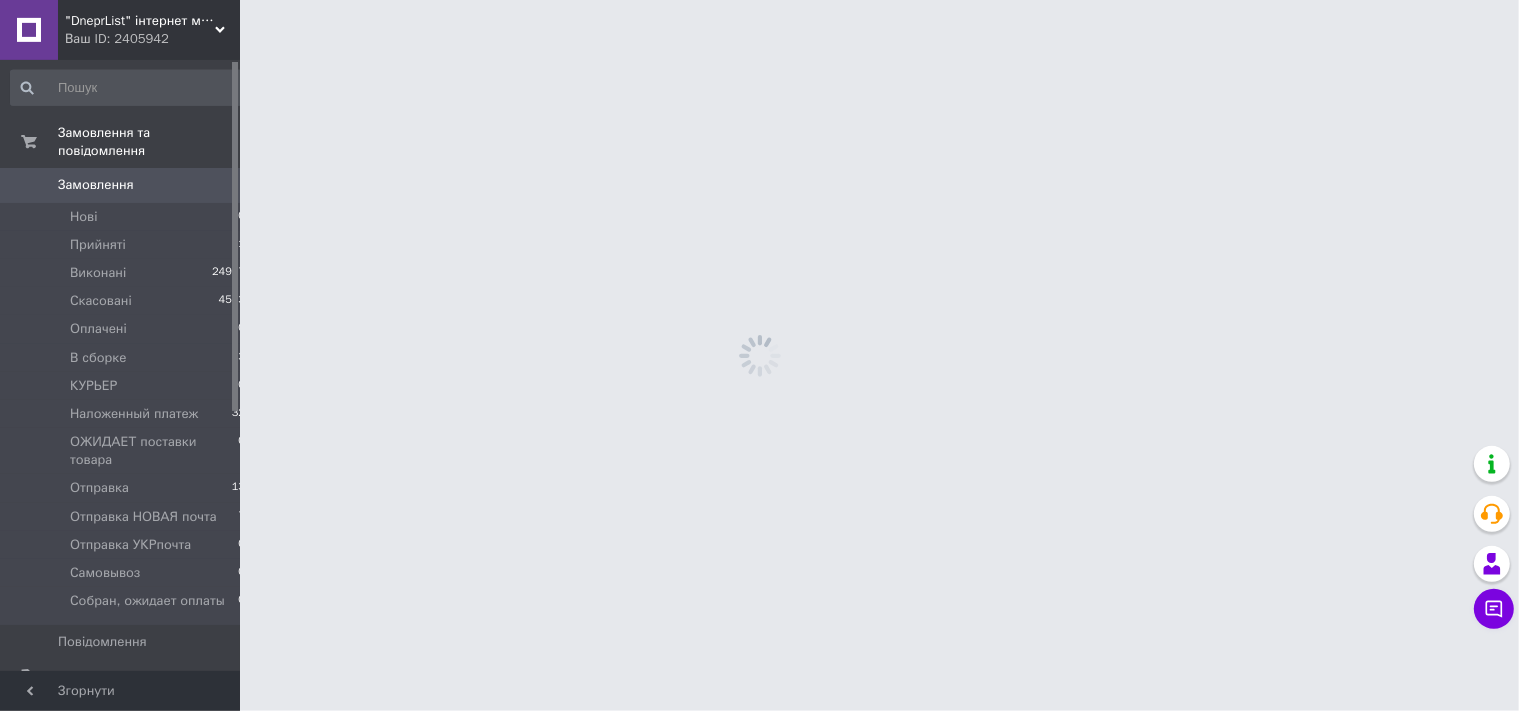scroll, scrollTop: 0, scrollLeft: 0, axis: both 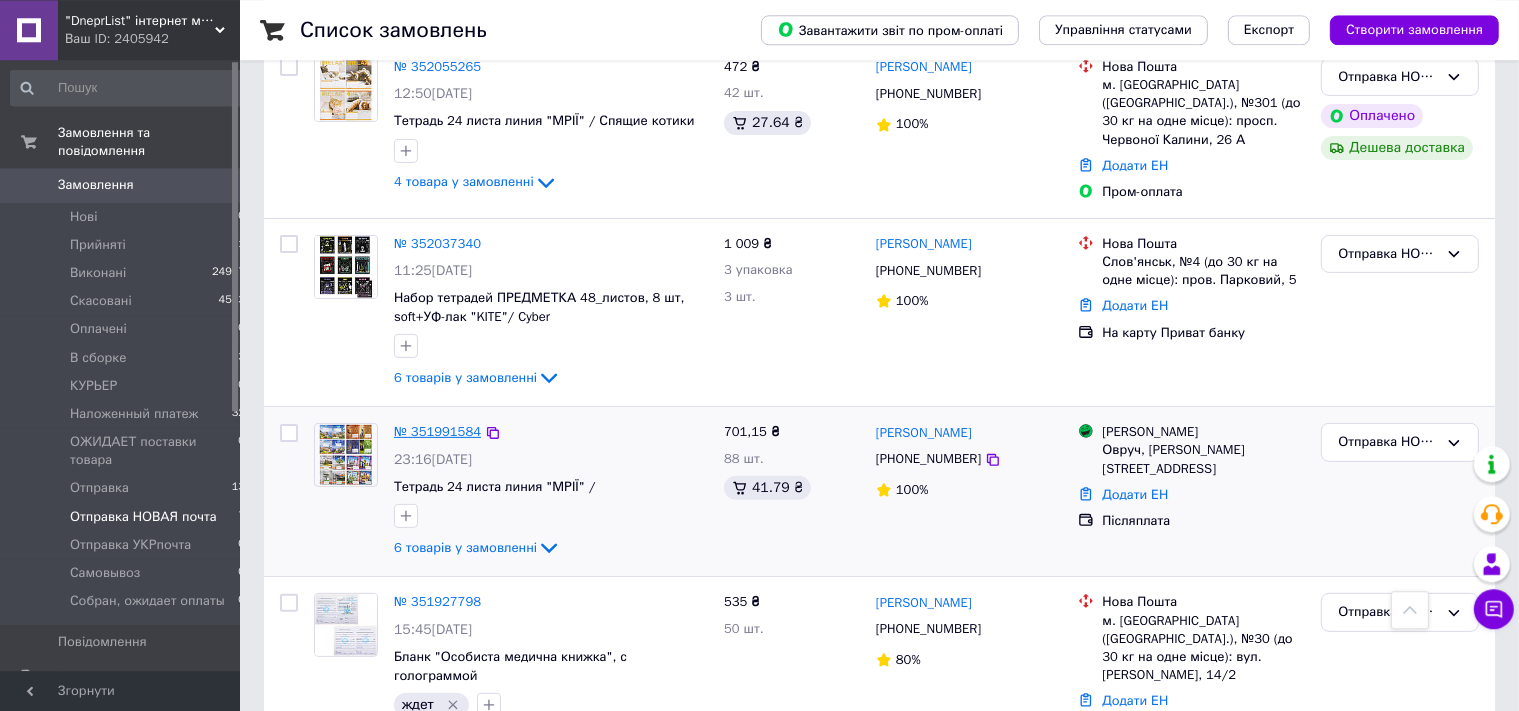 click on "№ 351991584" at bounding box center [437, 431] 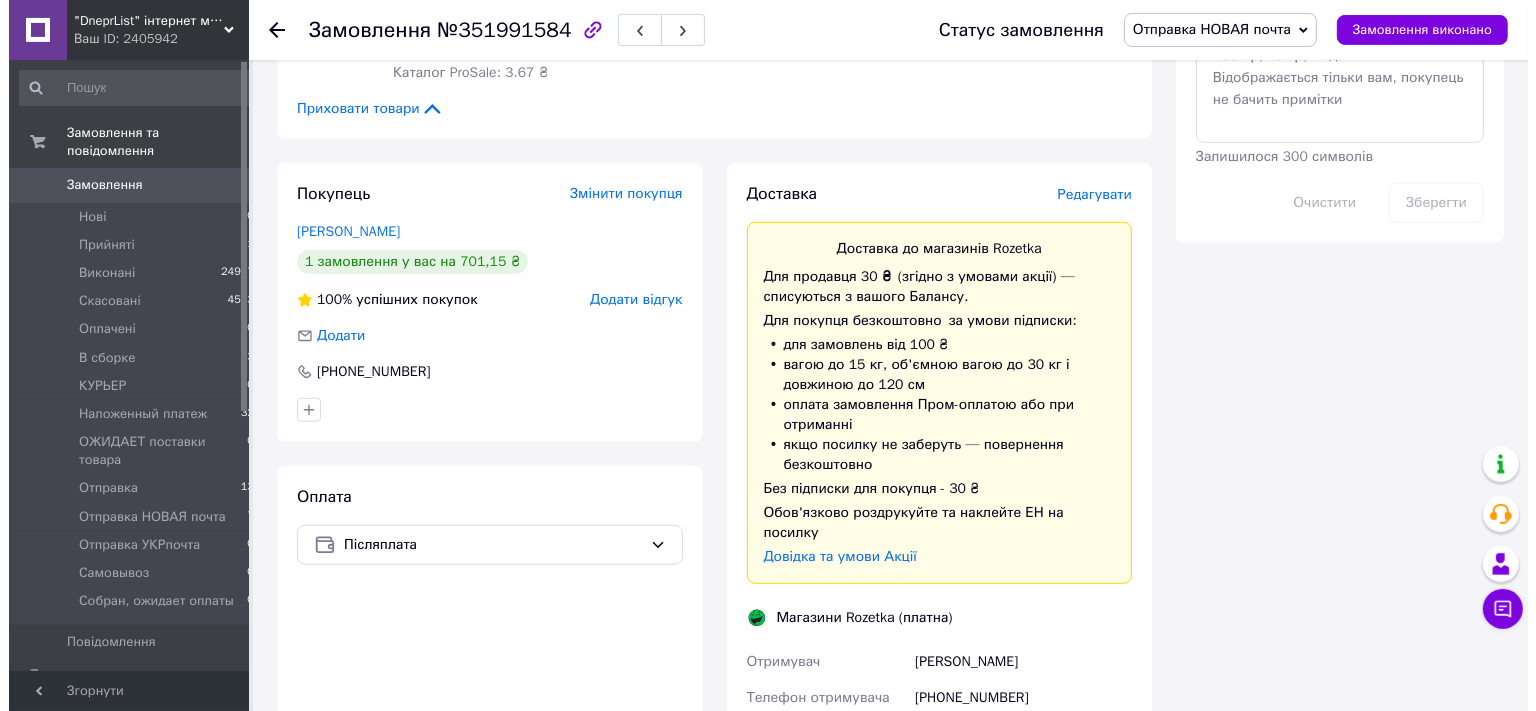 scroll, scrollTop: 1204, scrollLeft: 0, axis: vertical 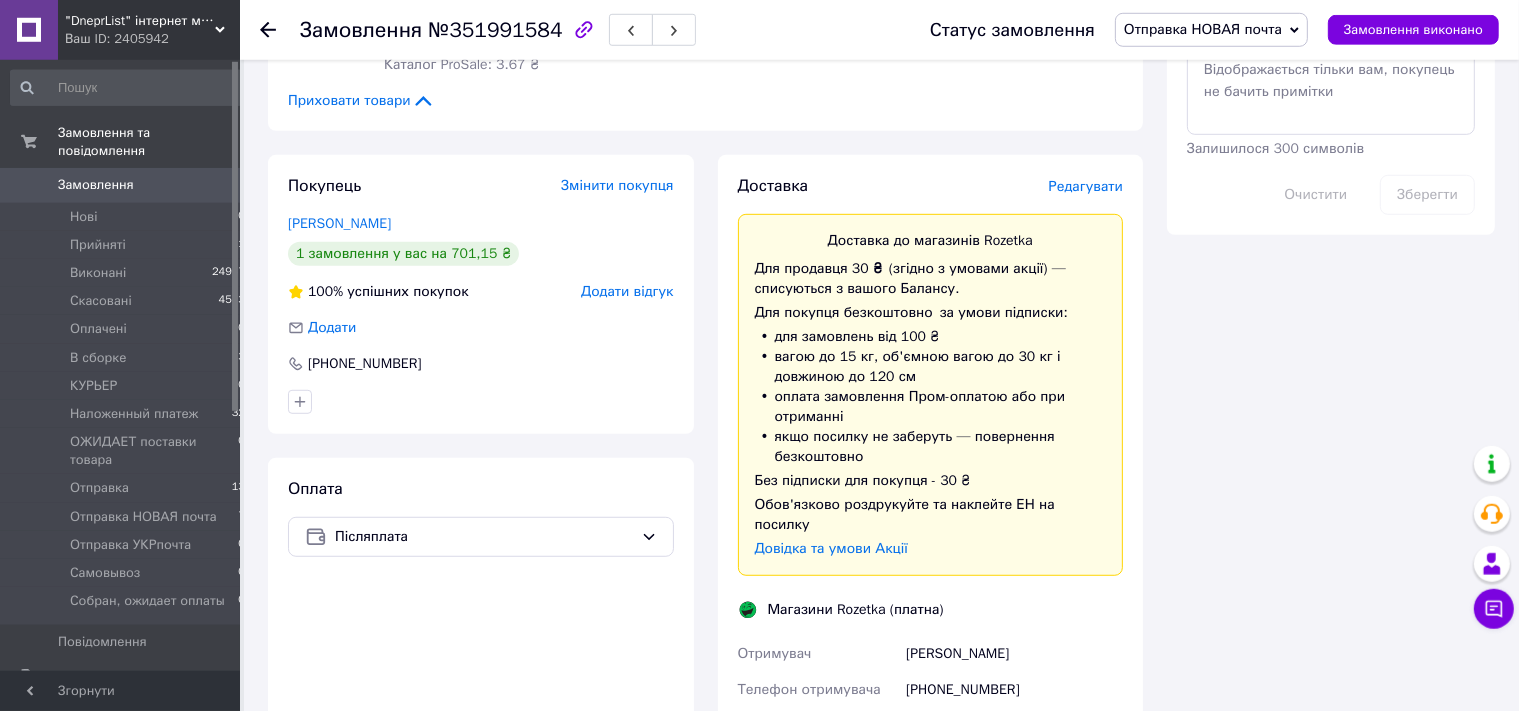 click on "Редагувати" at bounding box center [1086, 186] 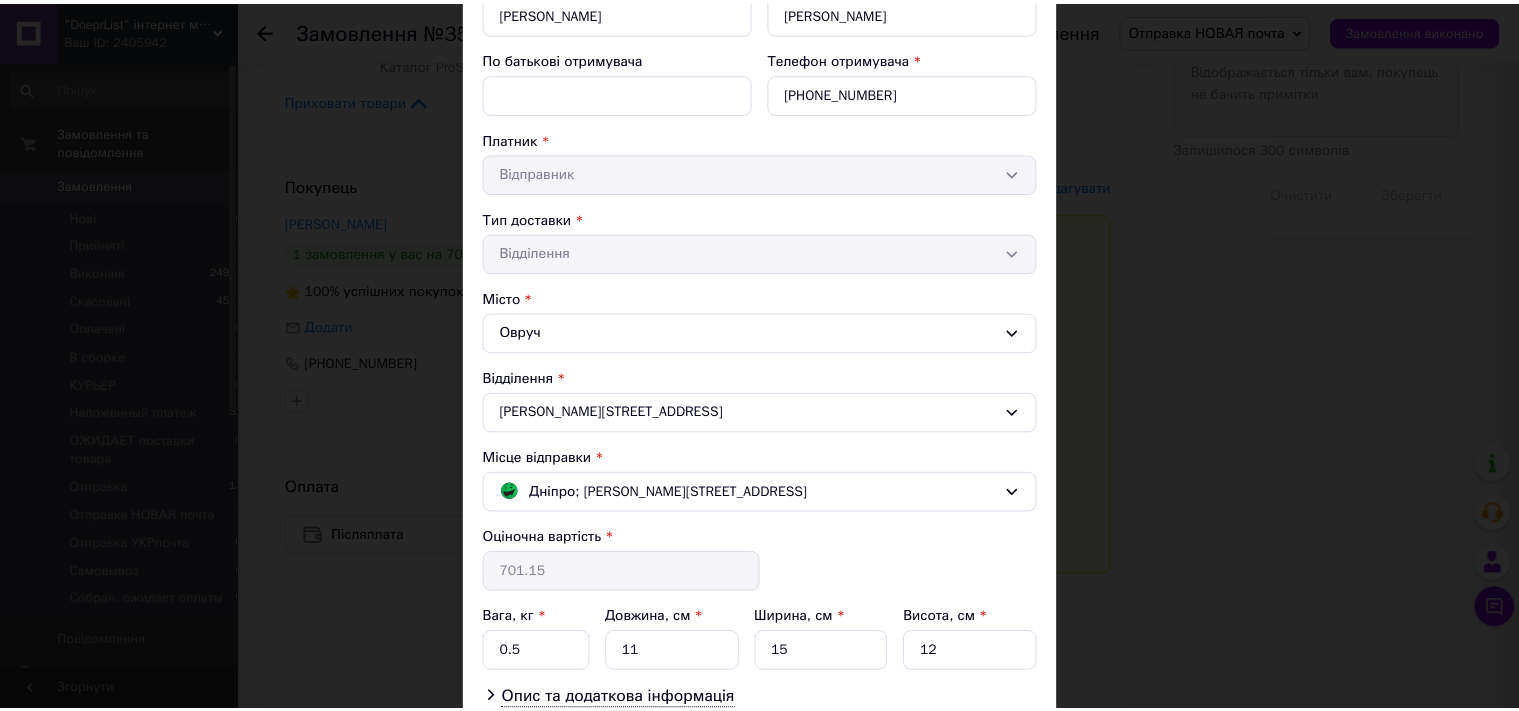 scroll, scrollTop: 408, scrollLeft: 0, axis: vertical 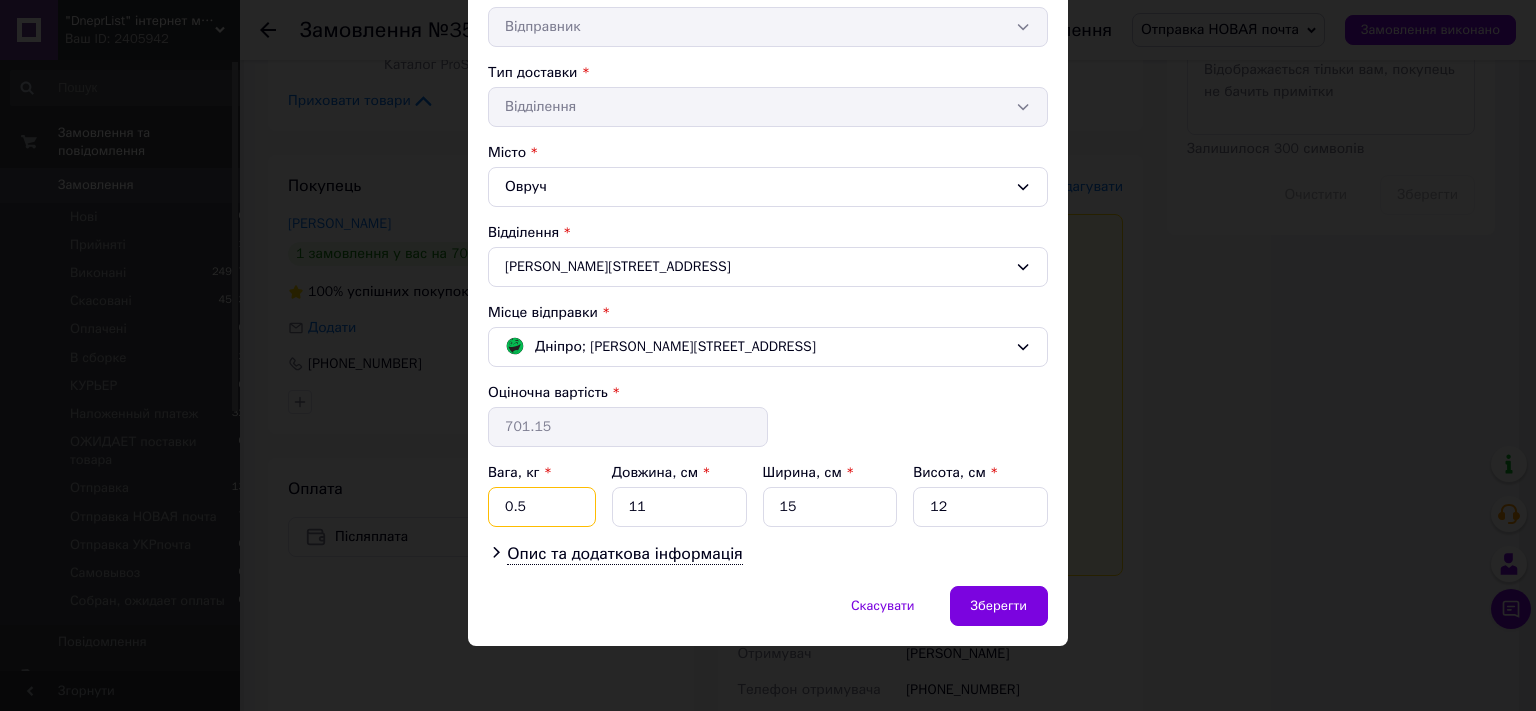 click on "0.5" at bounding box center [542, 507] 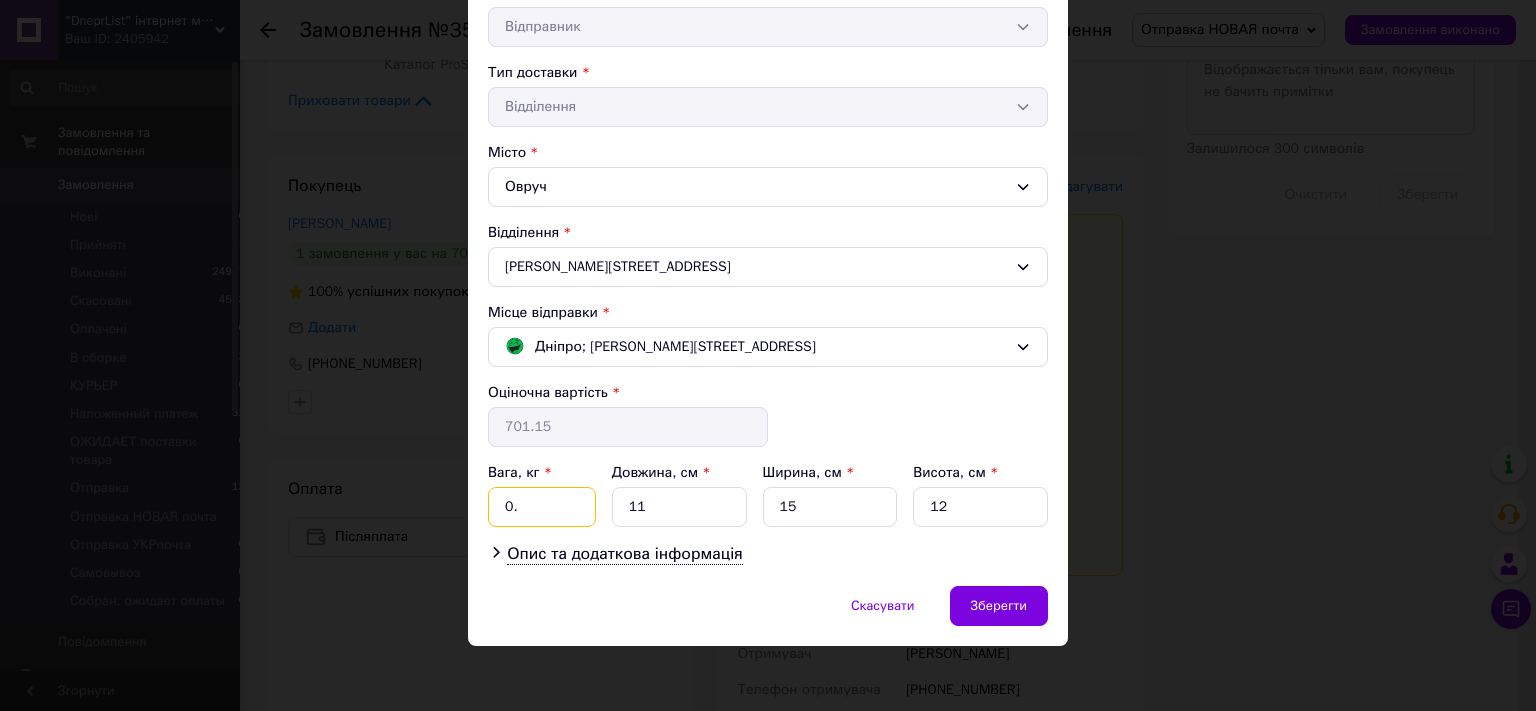 type on "0" 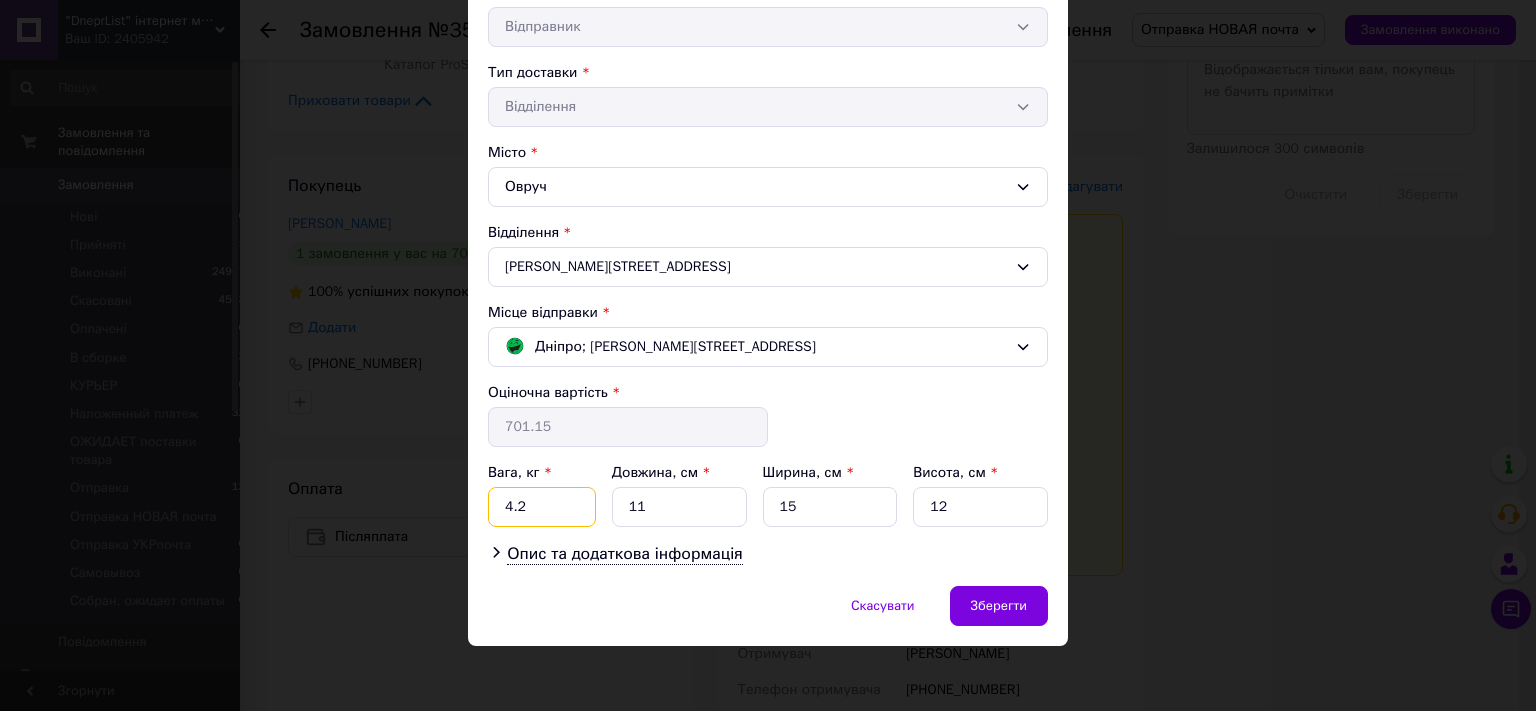 type on "4.2" 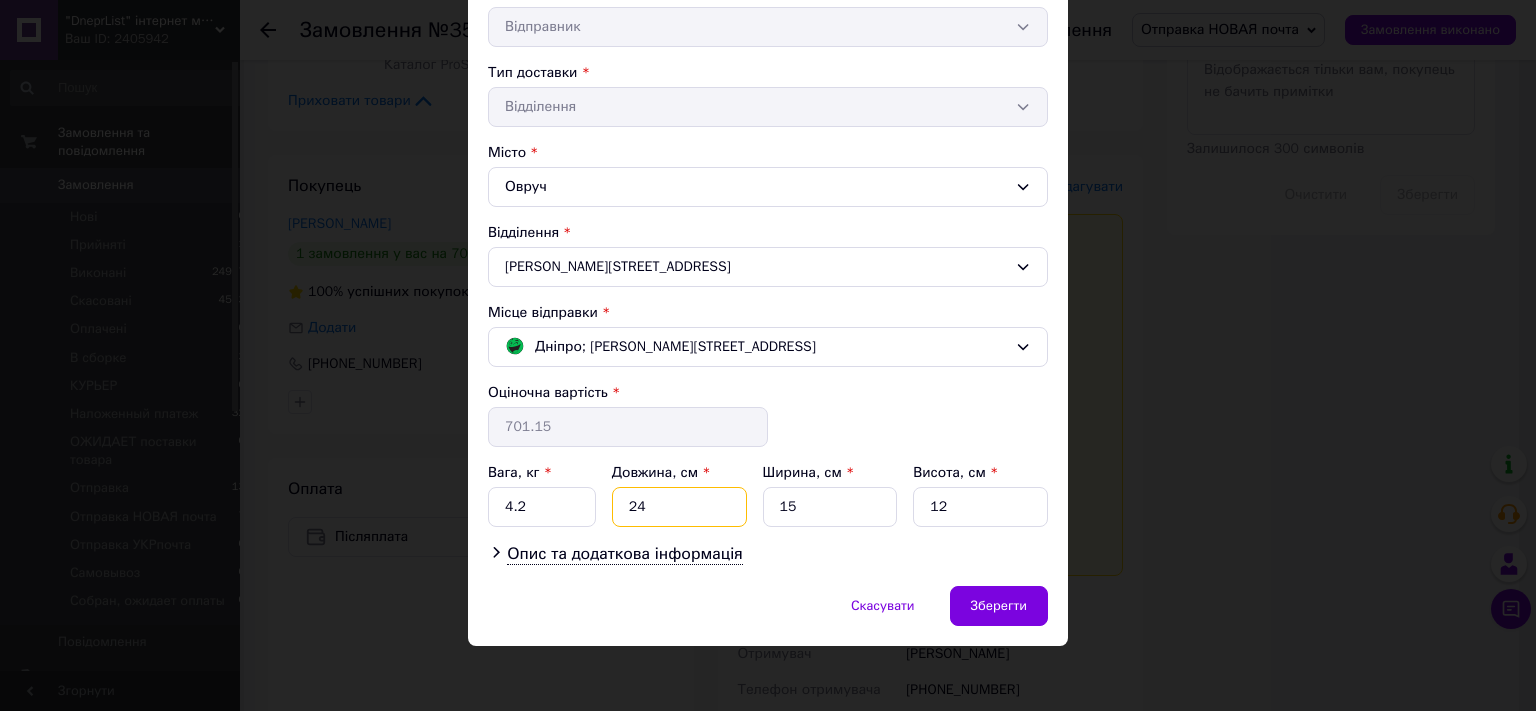 type on "24" 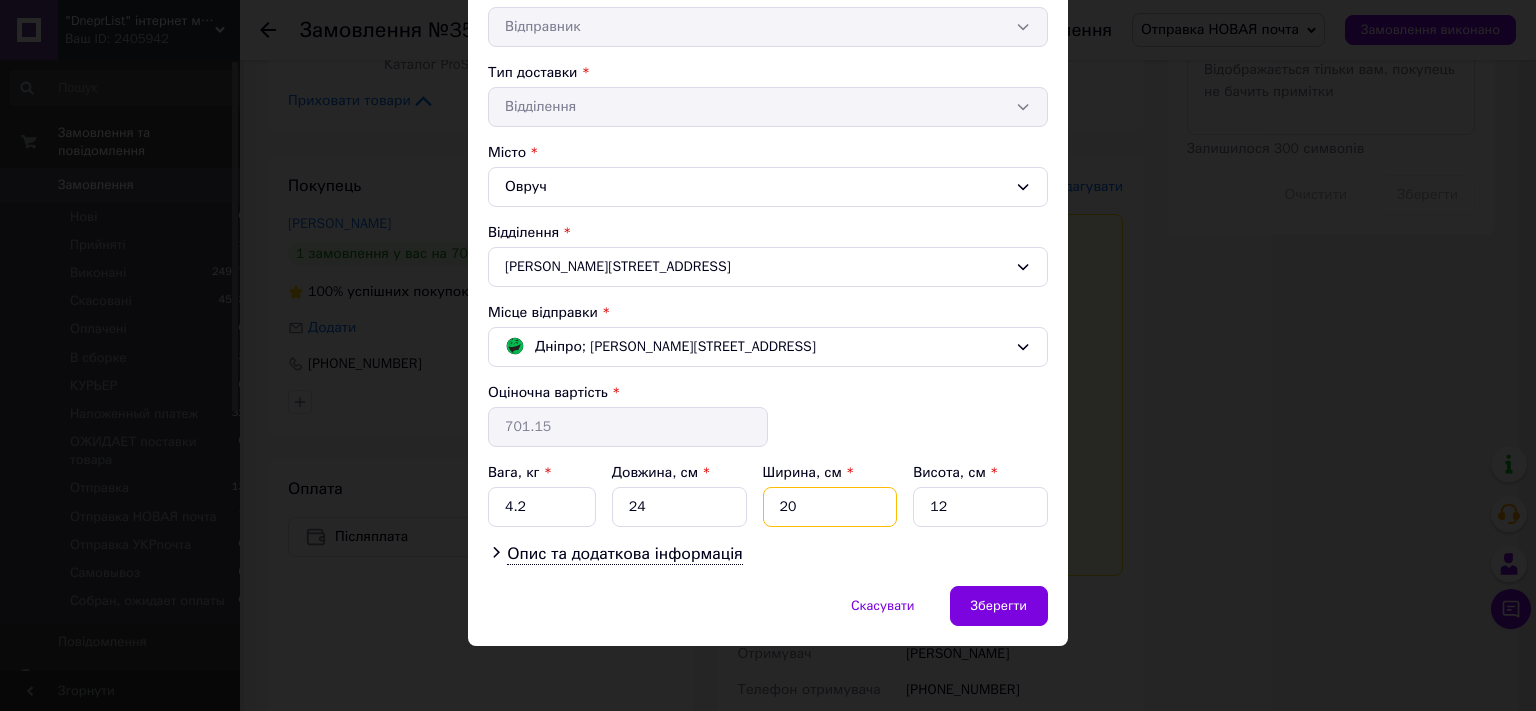 type on "20" 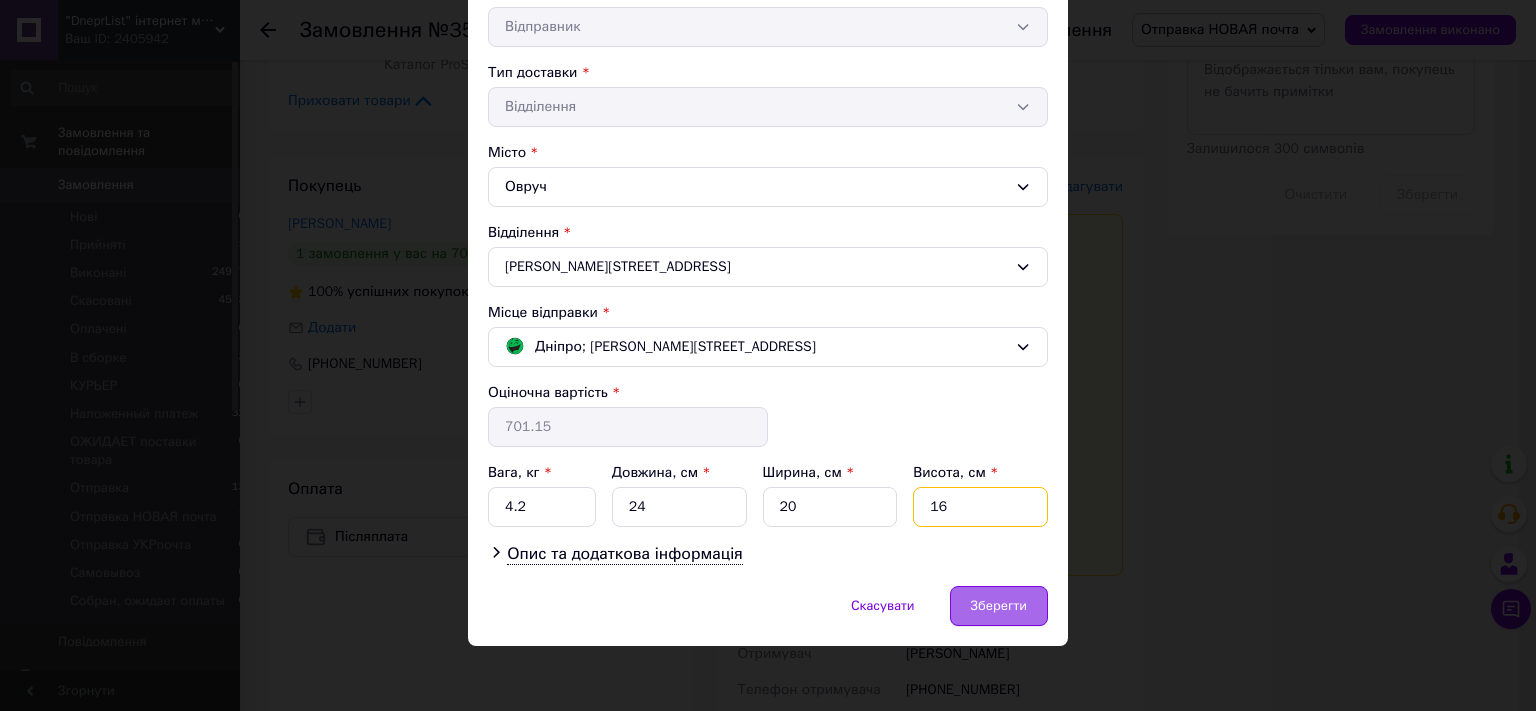 type on "16" 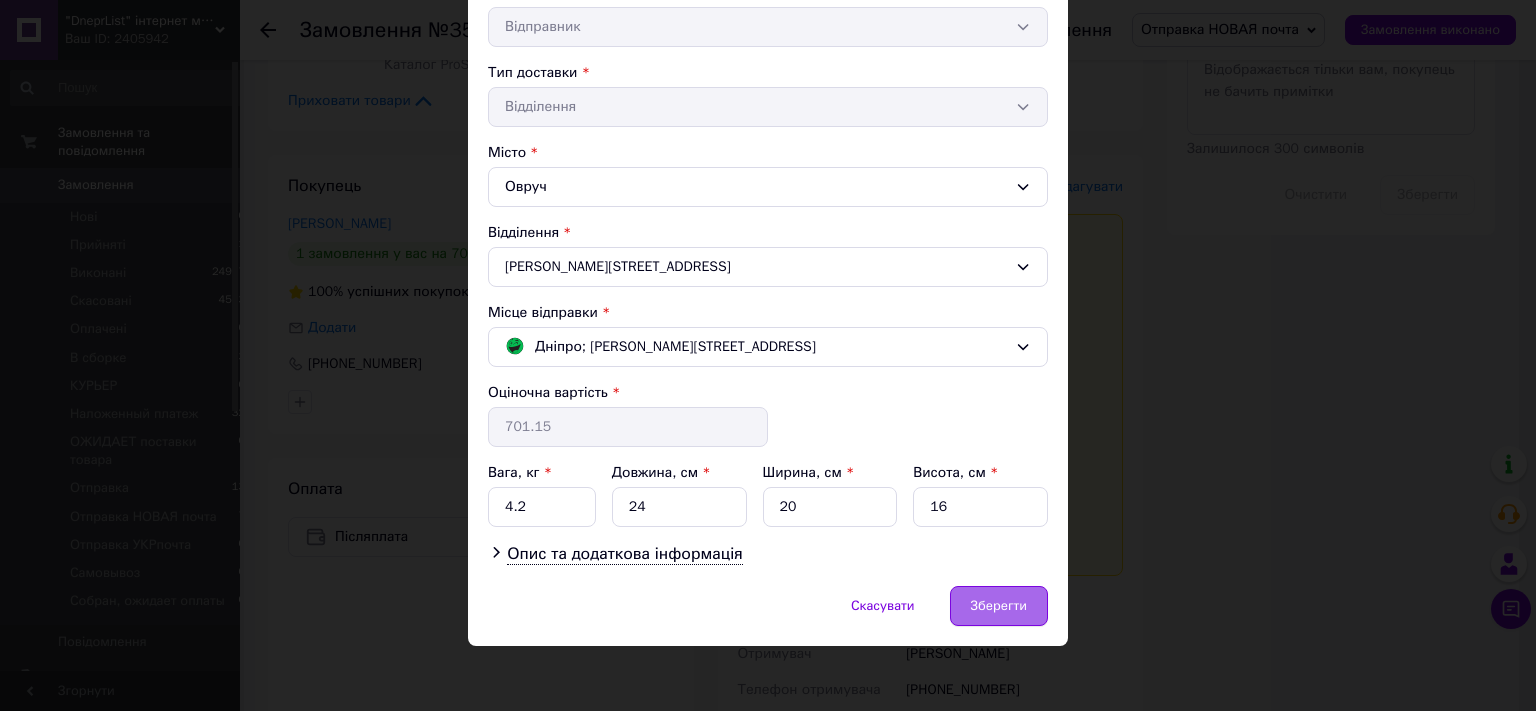 click on "Зберегти" at bounding box center (999, 606) 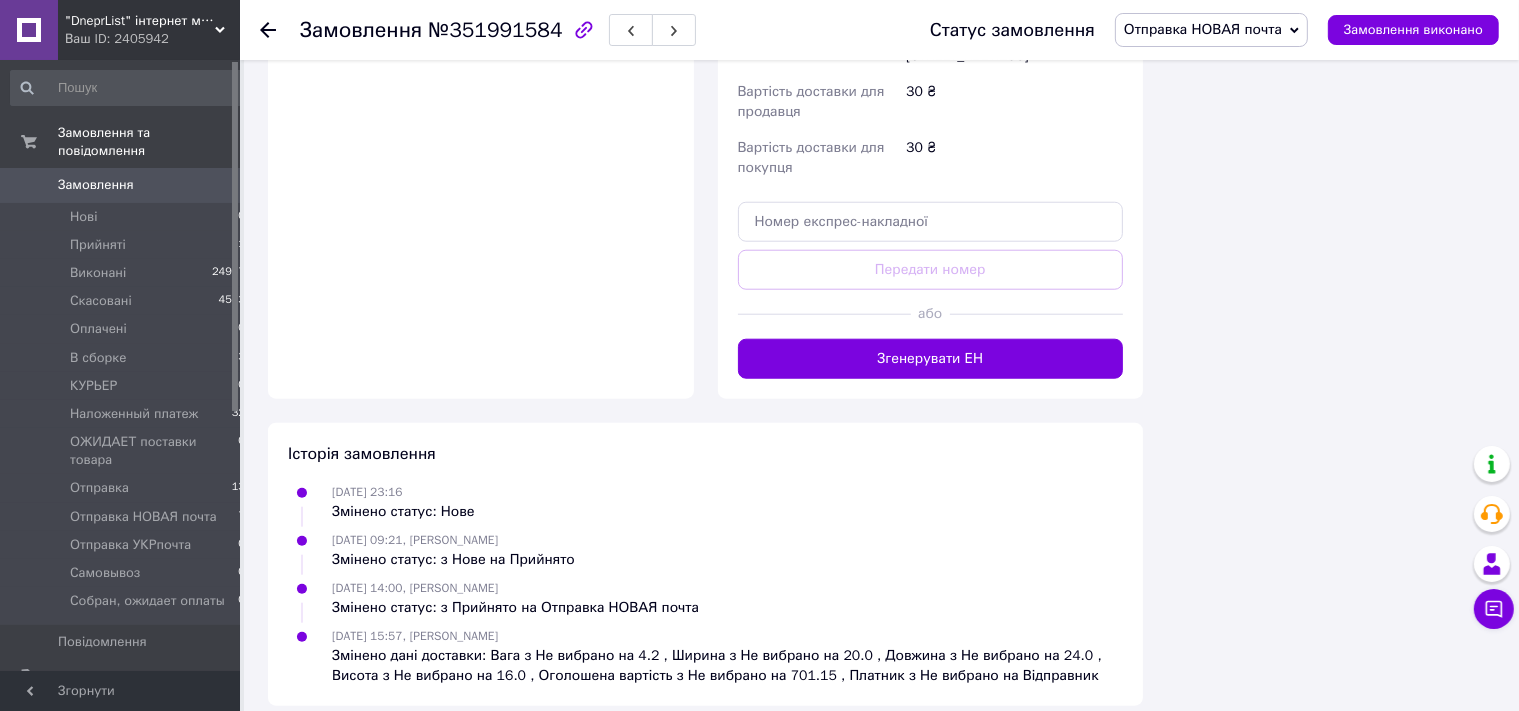 scroll, scrollTop: 1847, scrollLeft: 0, axis: vertical 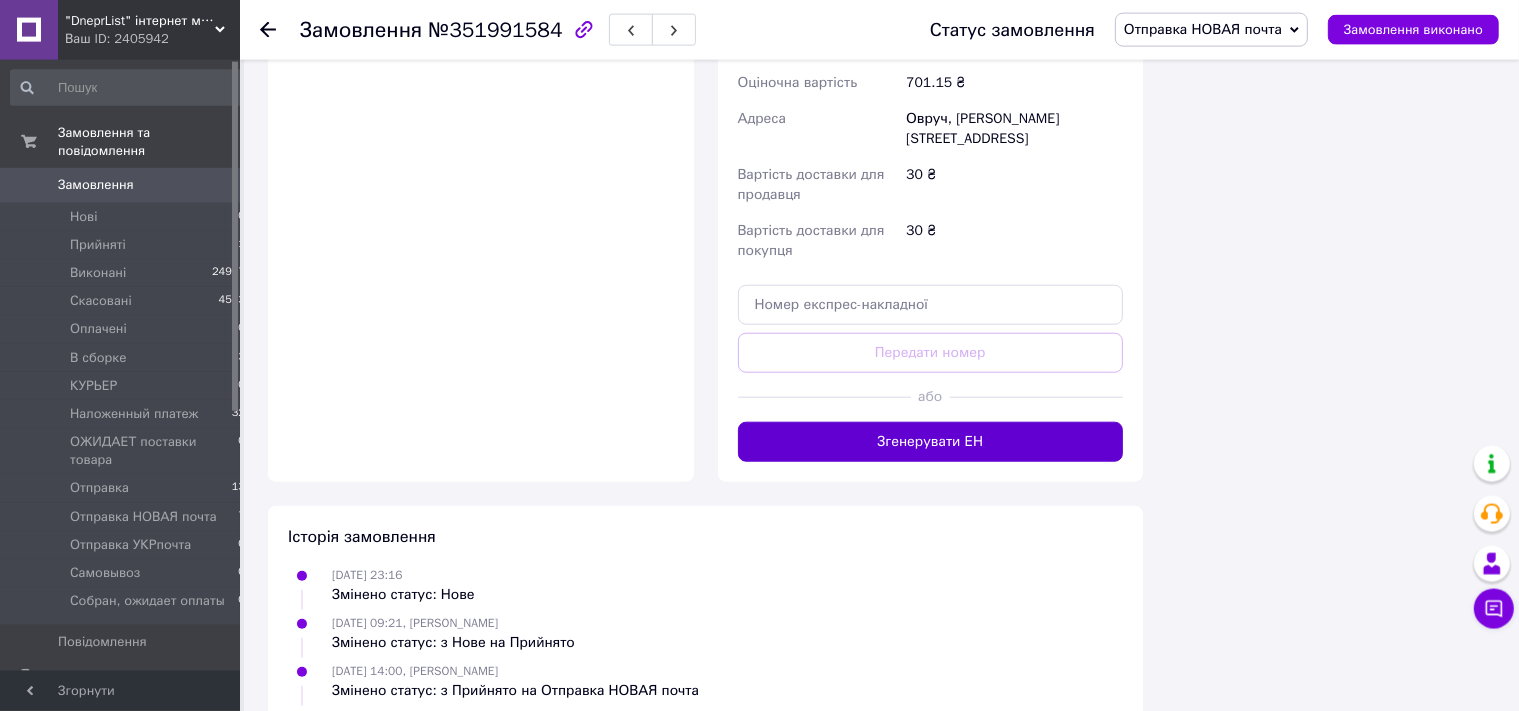 click on "Згенерувати ЕН" at bounding box center (931, 442) 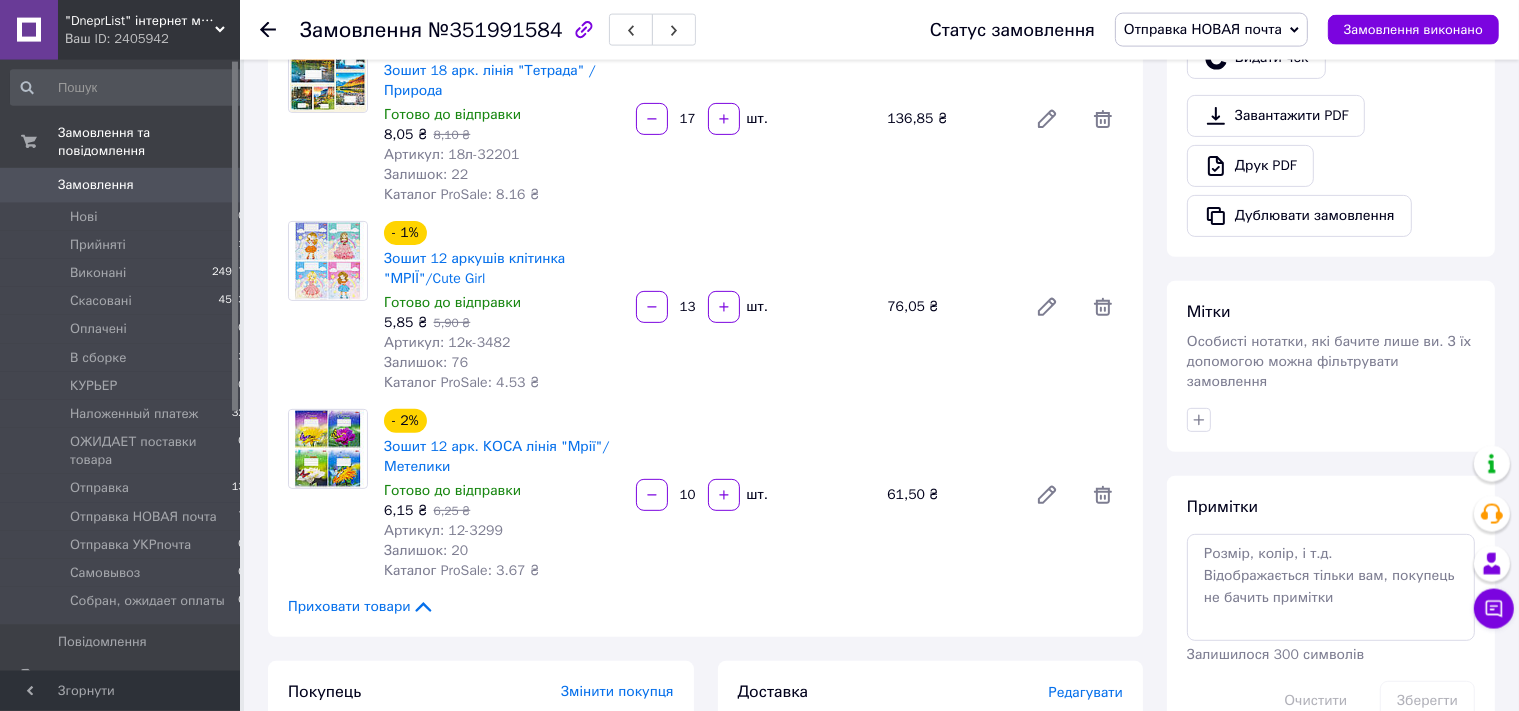 scroll, scrollTop: 527, scrollLeft: 0, axis: vertical 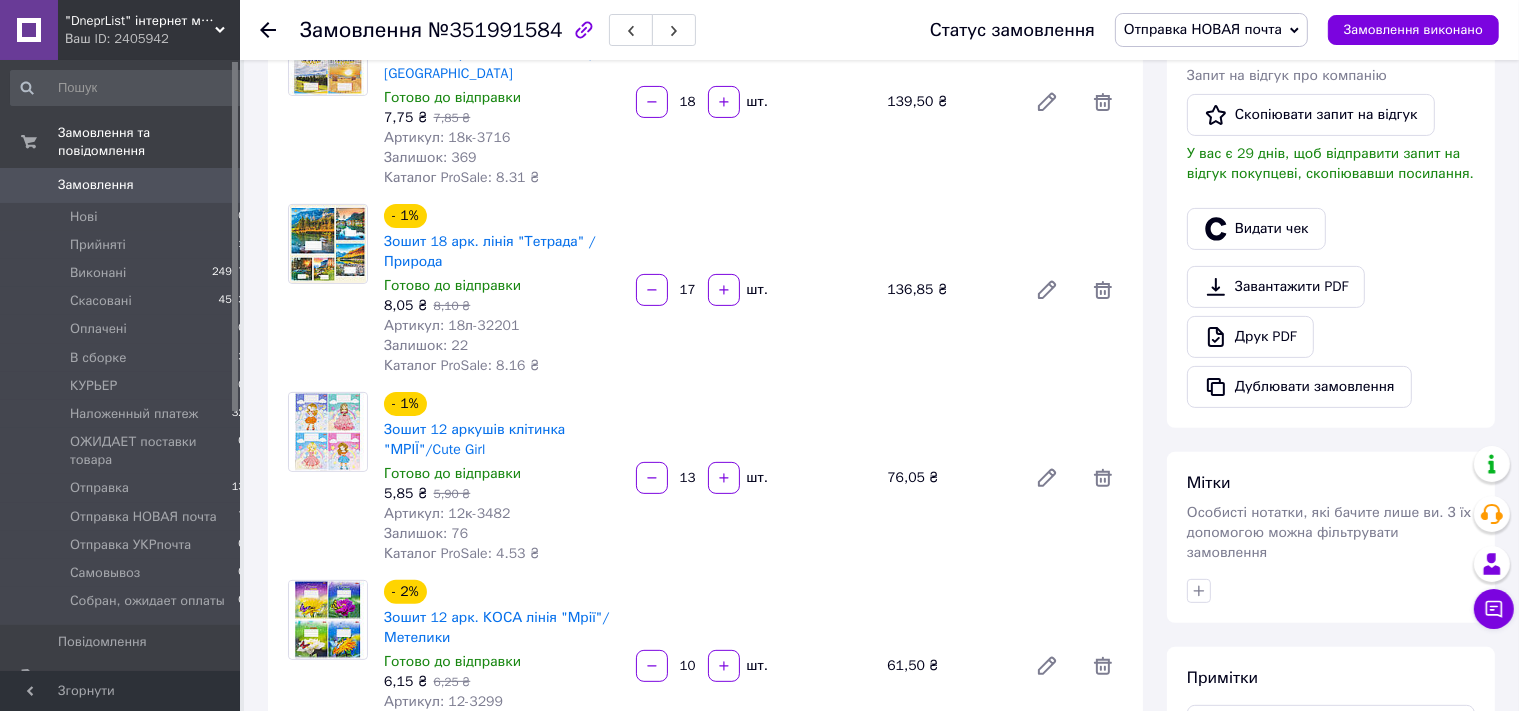 click 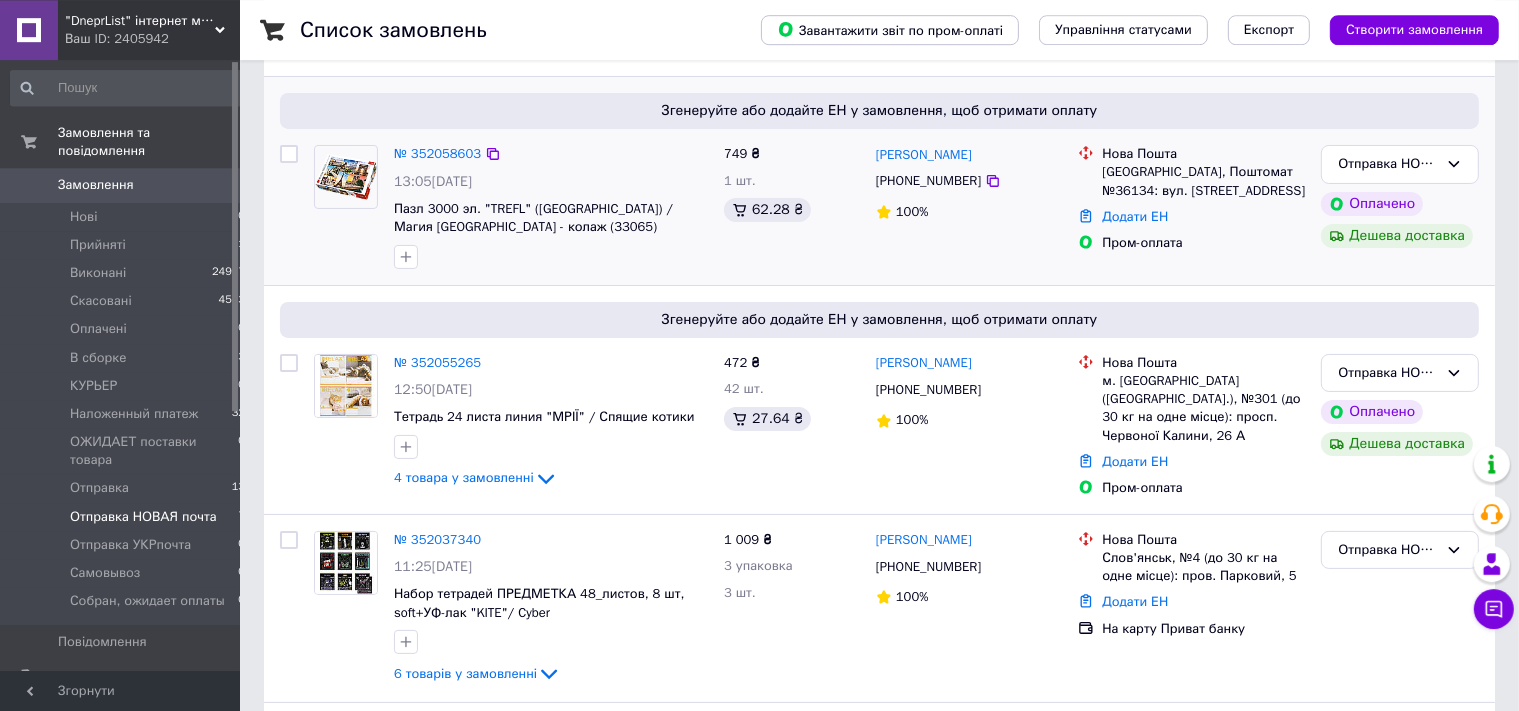 scroll, scrollTop: 211, scrollLeft: 0, axis: vertical 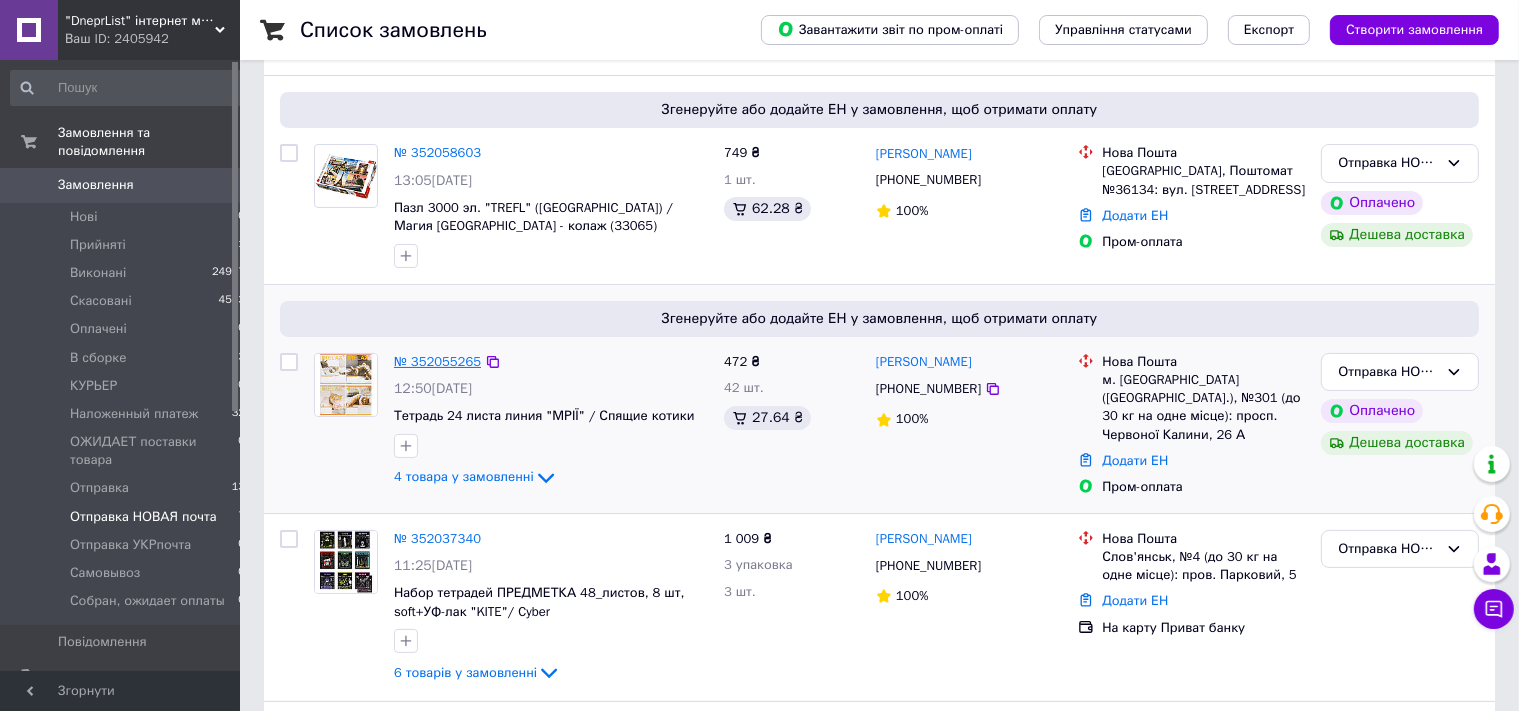 click on "№ 352055265" at bounding box center (437, 361) 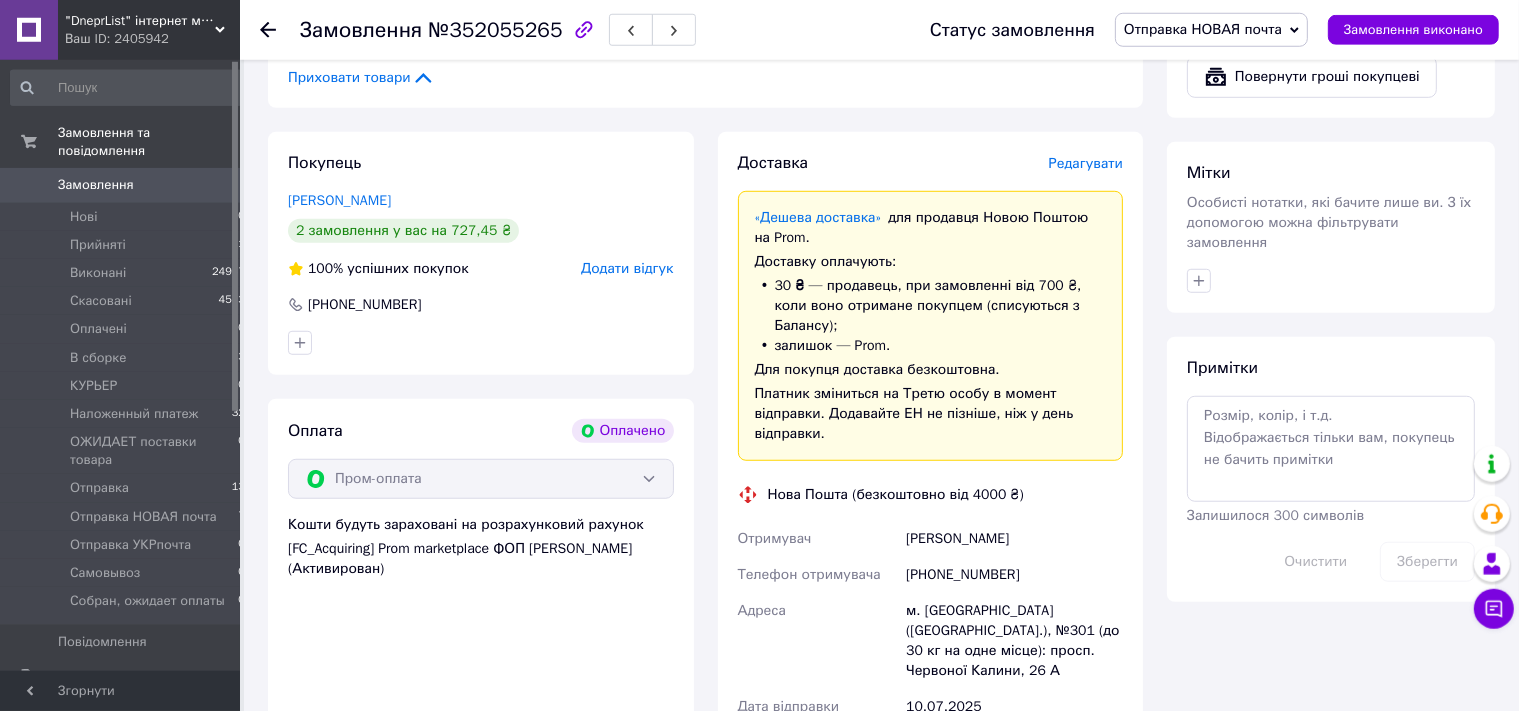 scroll, scrollTop: 1319, scrollLeft: 0, axis: vertical 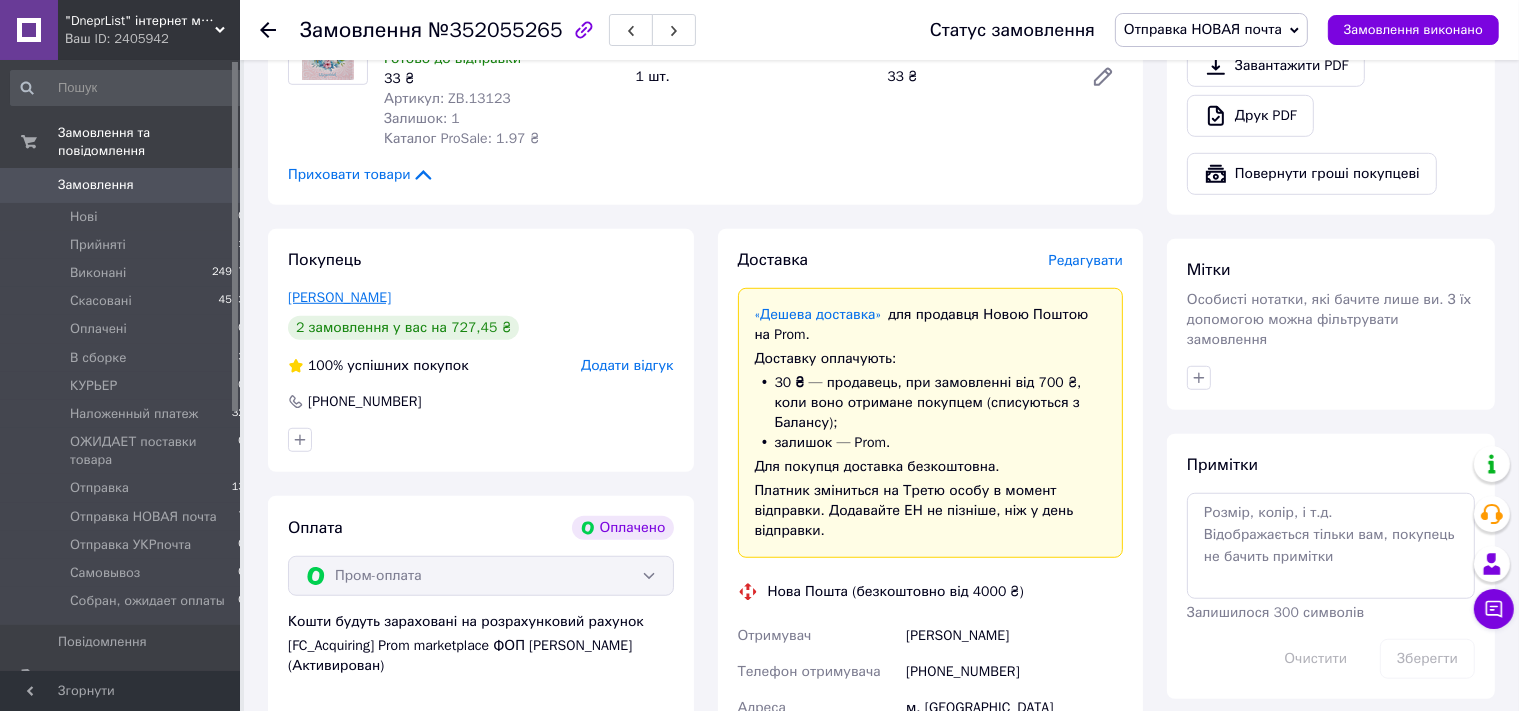 click on "Кальсіна Катерина" at bounding box center (339, 297) 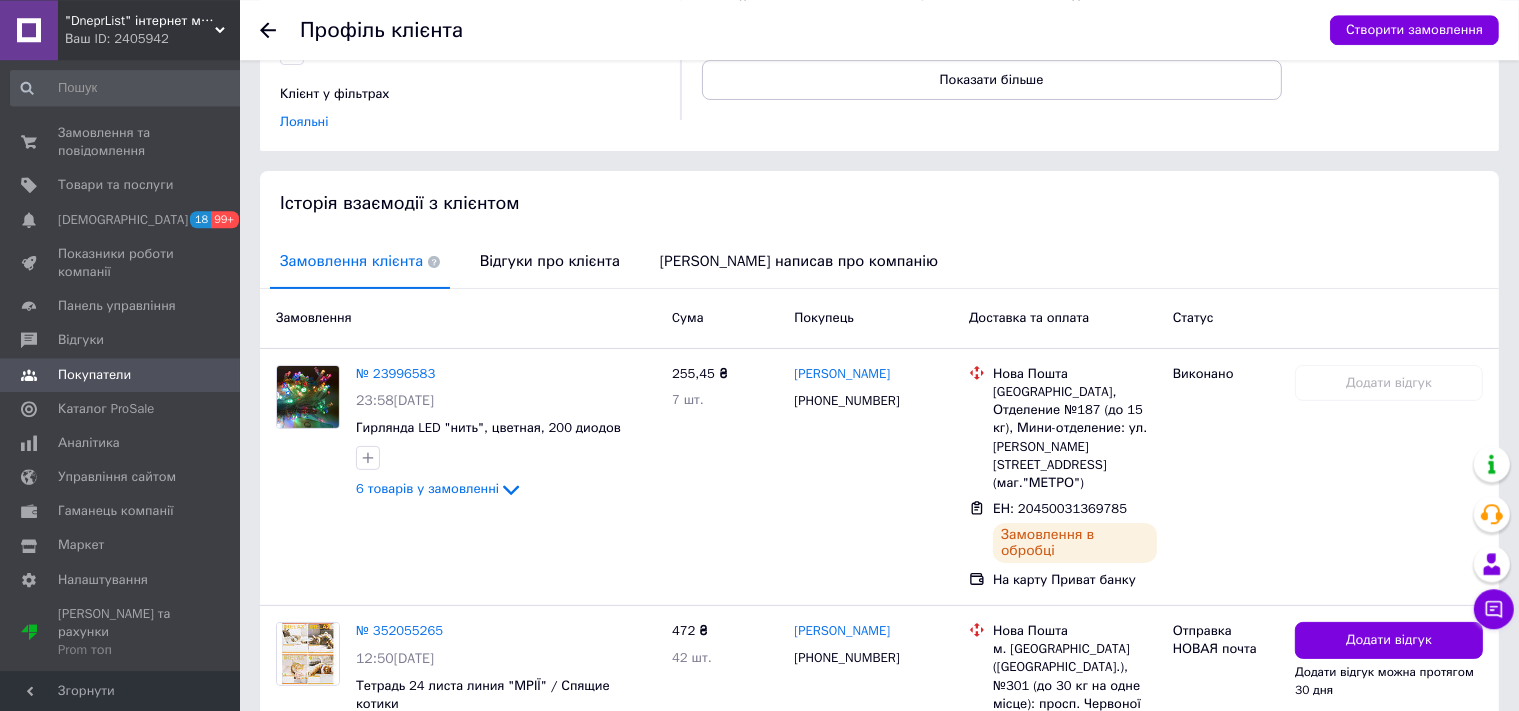 scroll, scrollTop: 412, scrollLeft: 0, axis: vertical 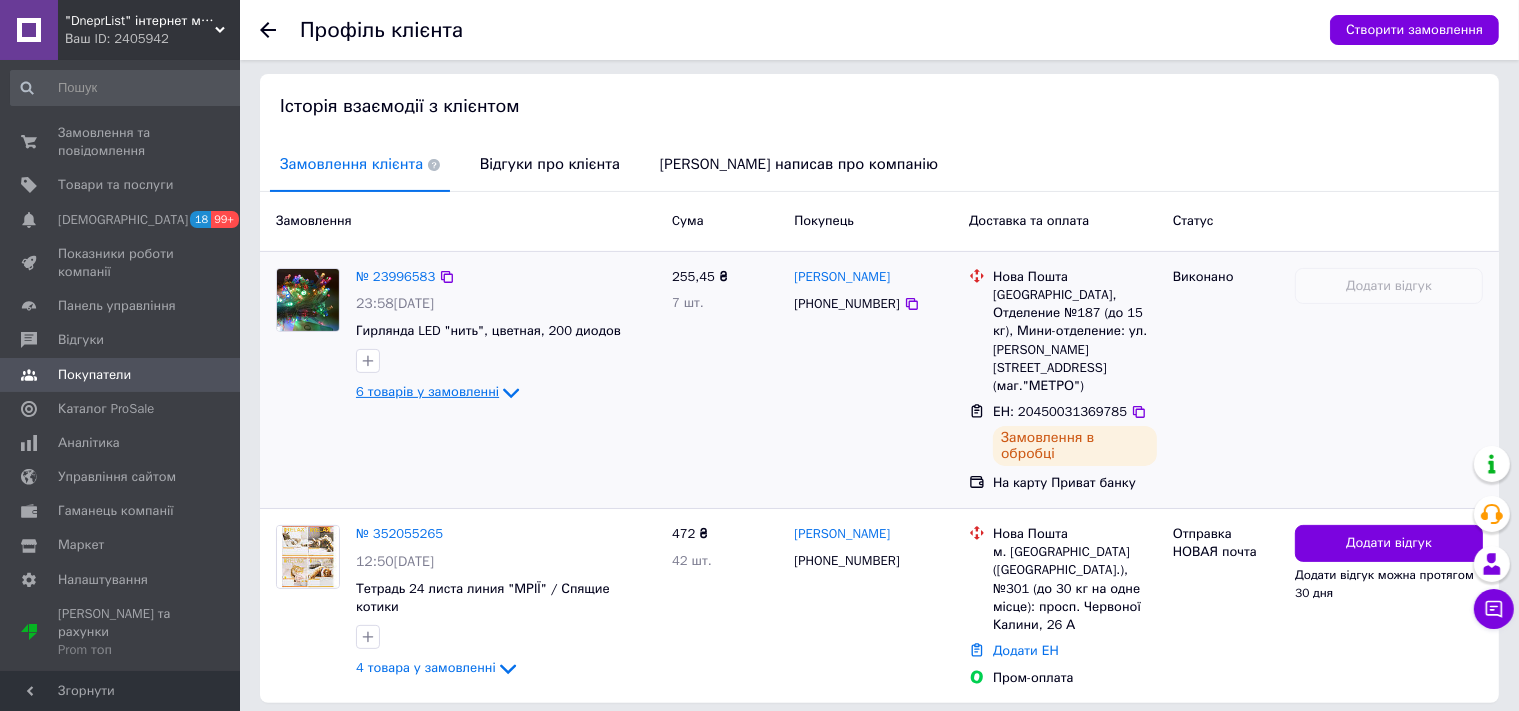 click 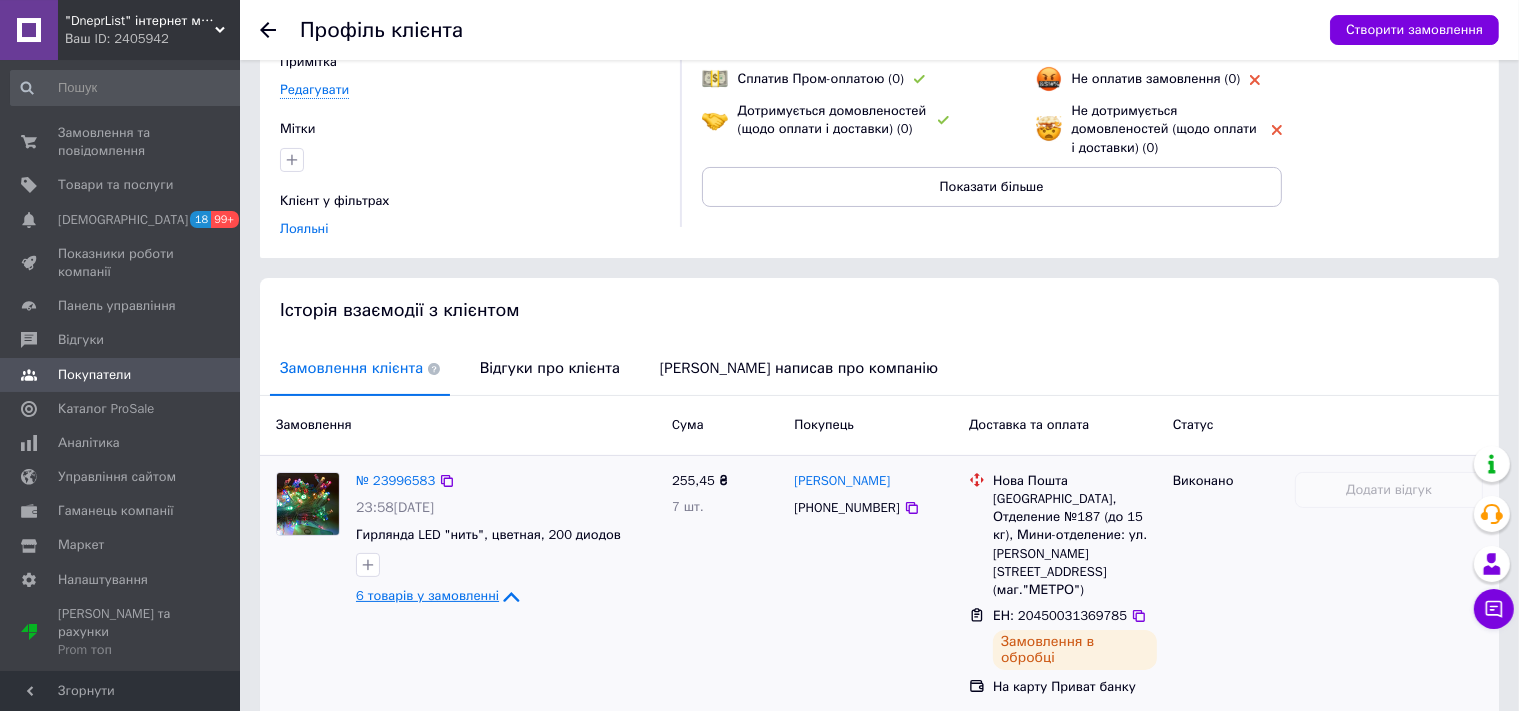scroll, scrollTop: 364, scrollLeft: 0, axis: vertical 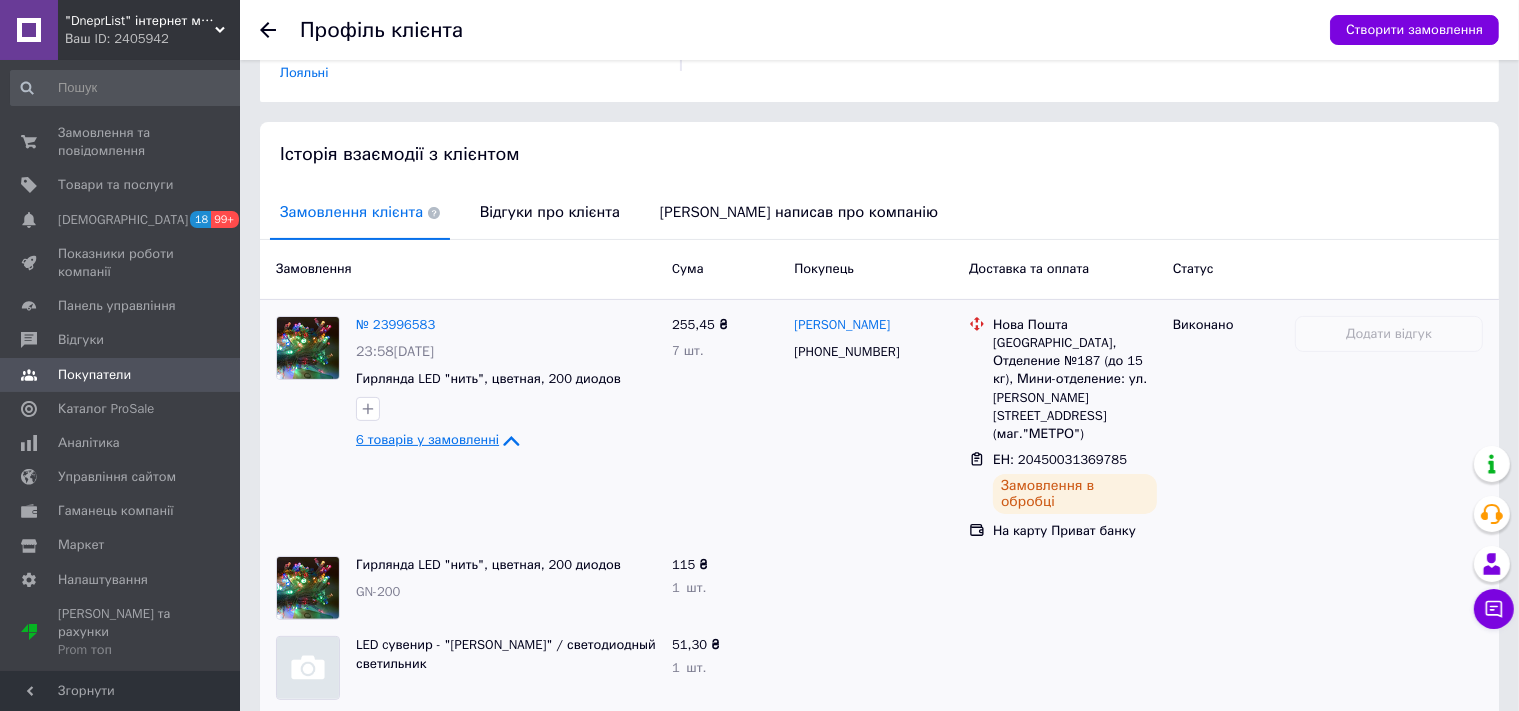 click 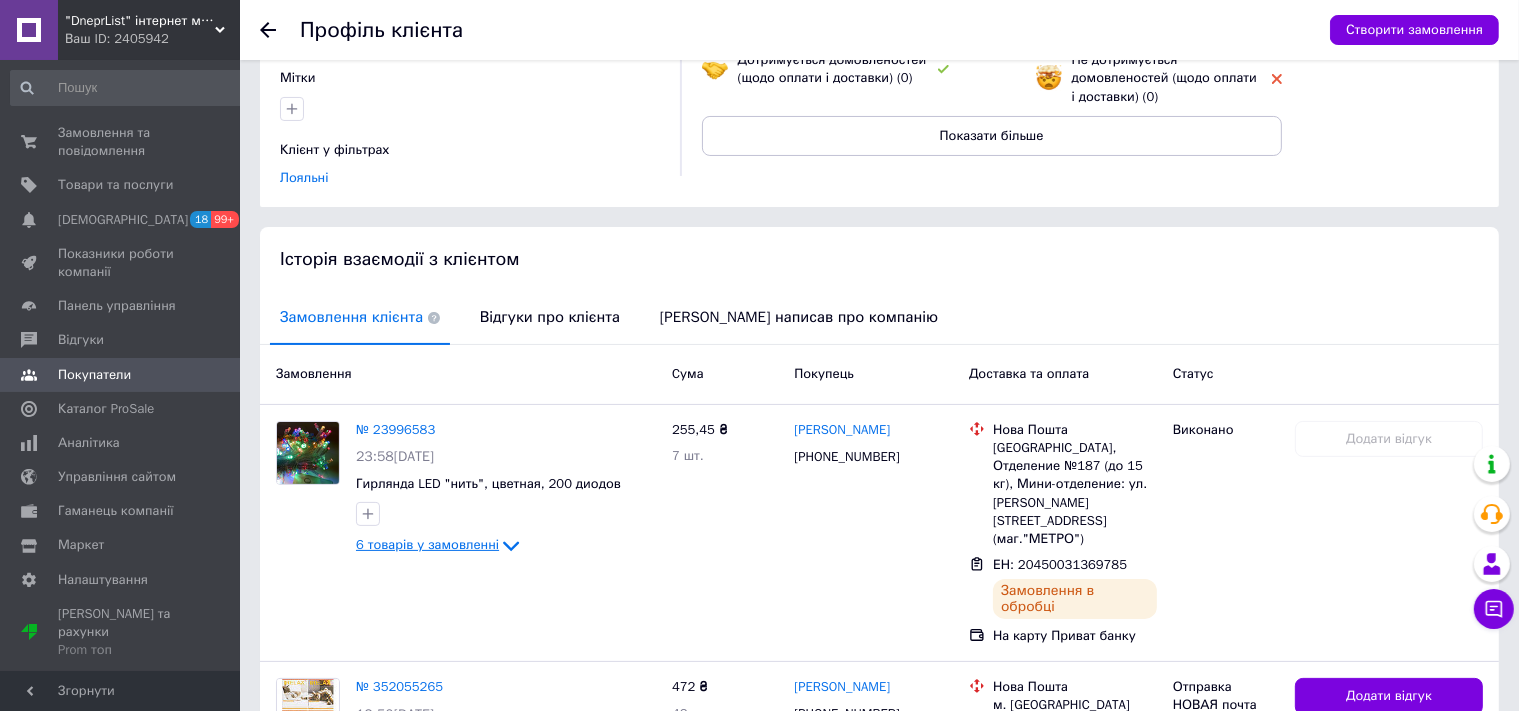 scroll, scrollTop: 0, scrollLeft: 0, axis: both 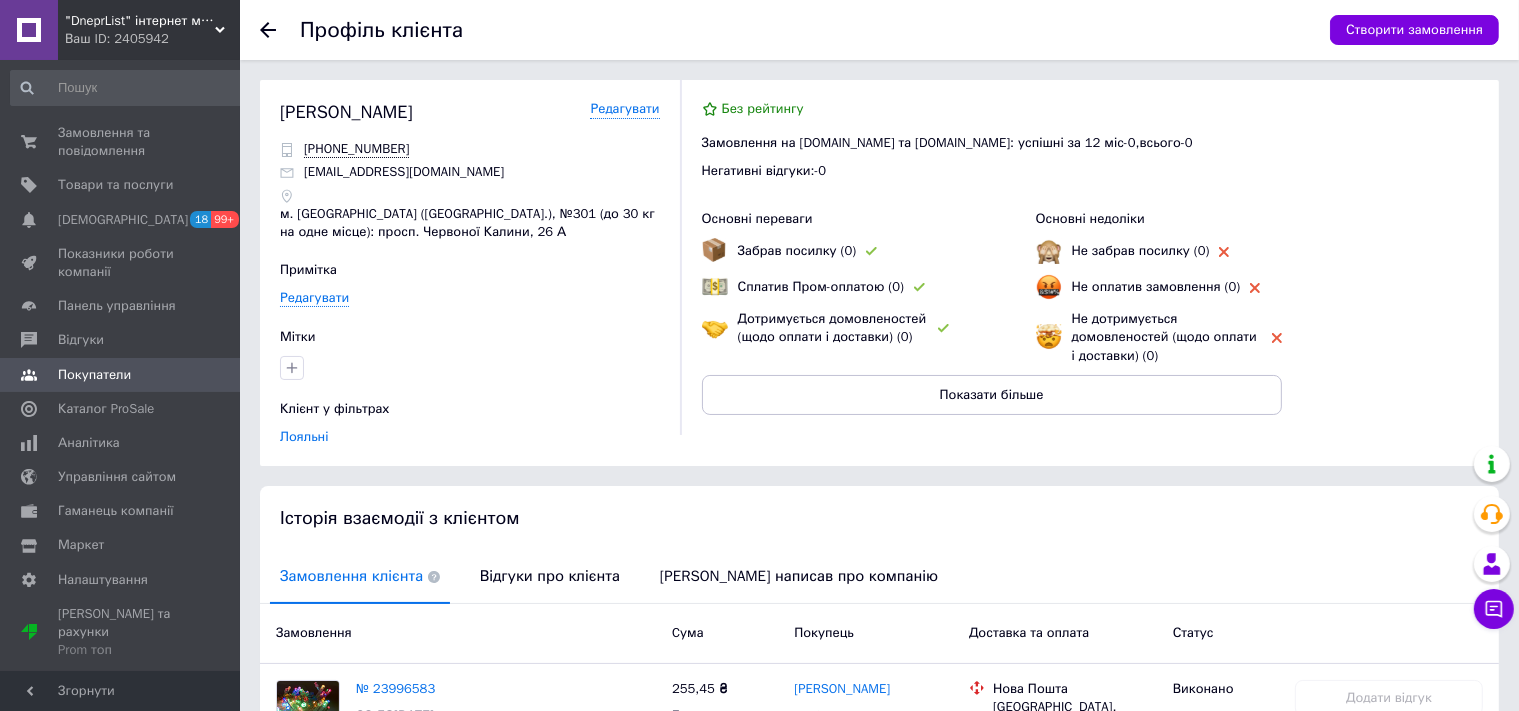 click 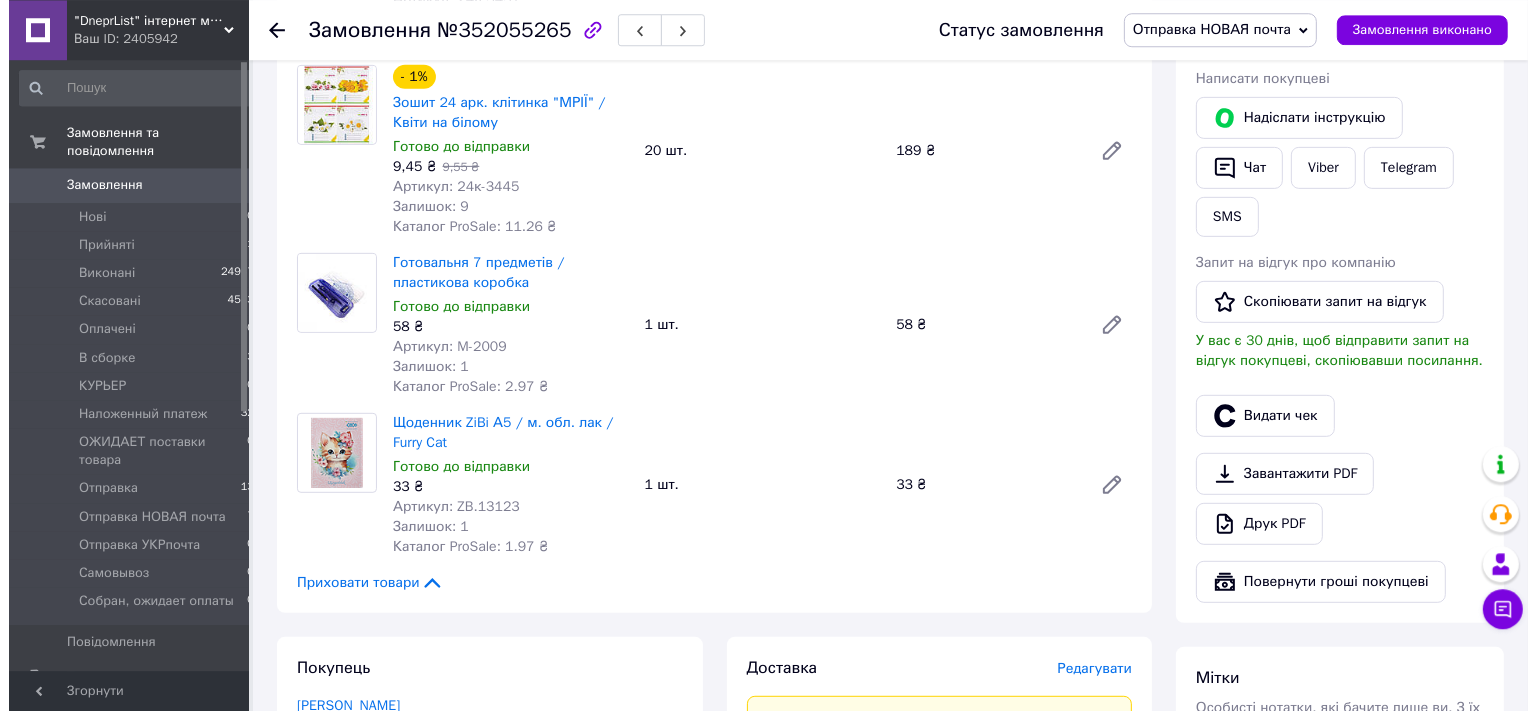 scroll, scrollTop: 1108, scrollLeft: 0, axis: vertical 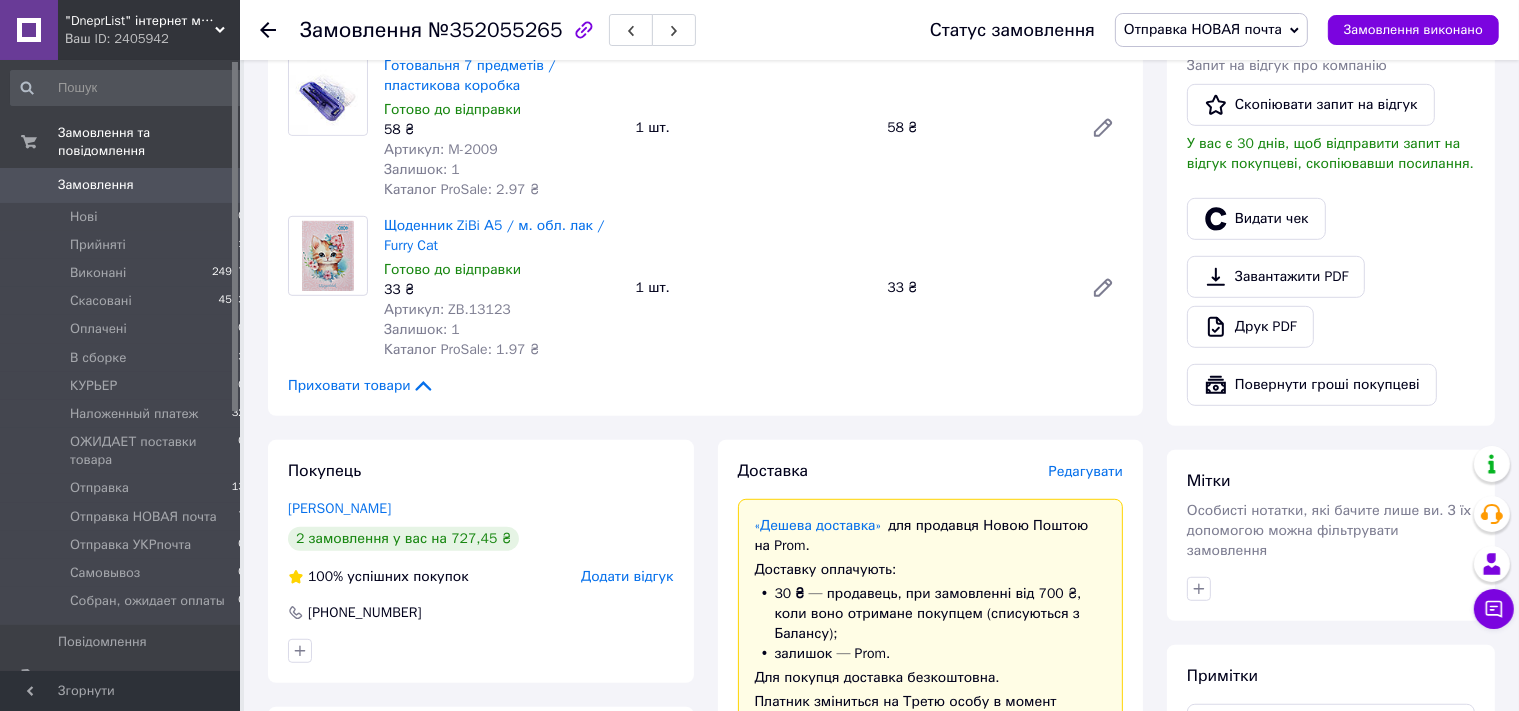 click on "Редагувати" at bounding box center (1086, 471) 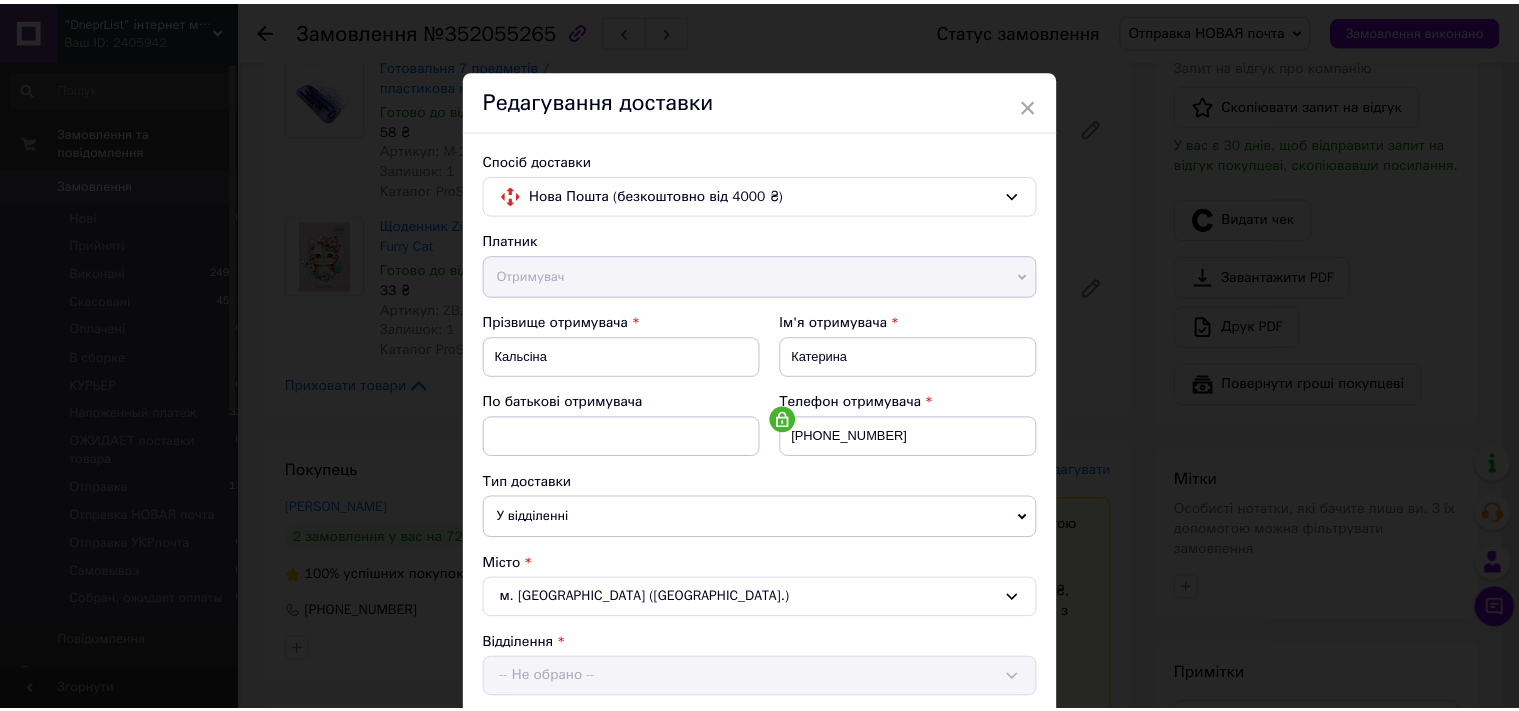 scroll, scrollTop: 631, scrollLeft: 0, axis: vertical 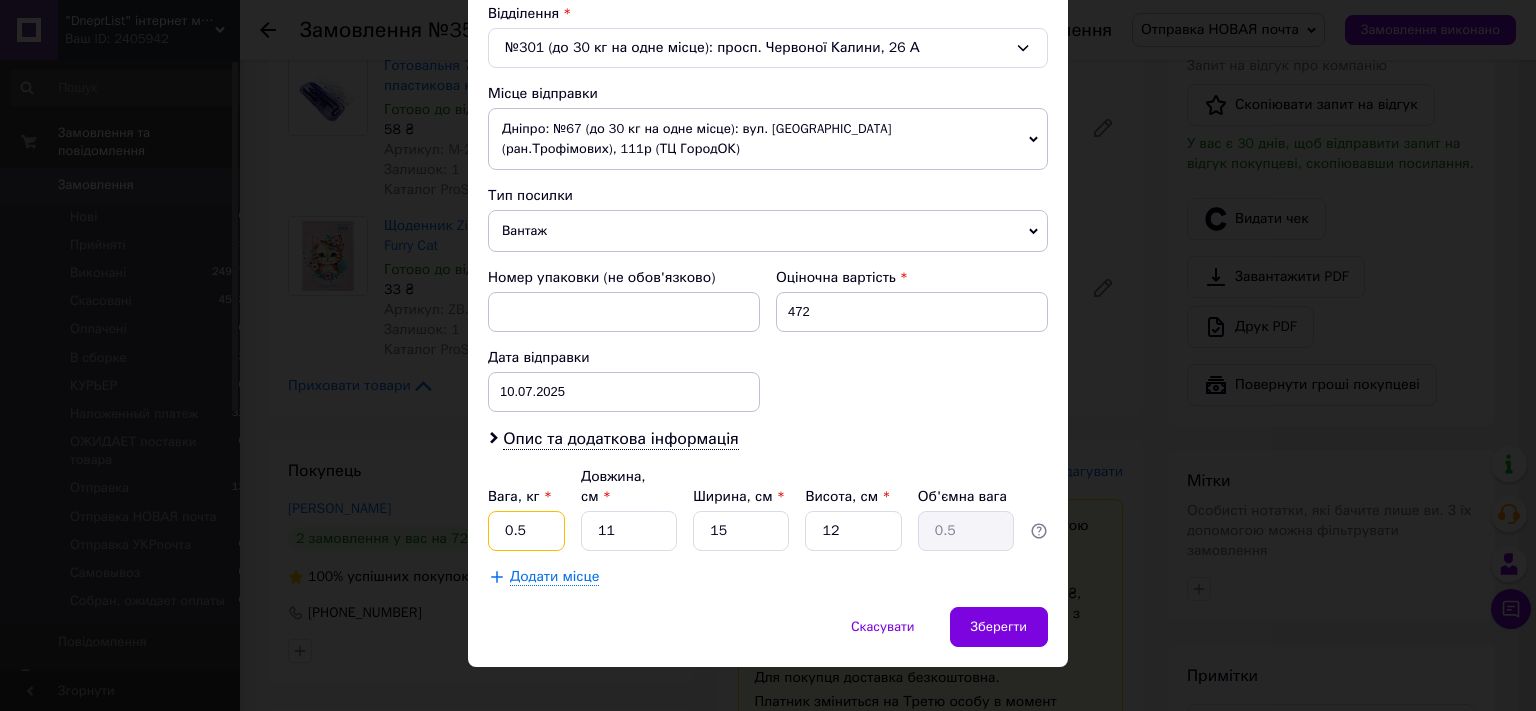 click on "0.5" at bounding box center (526, 531) 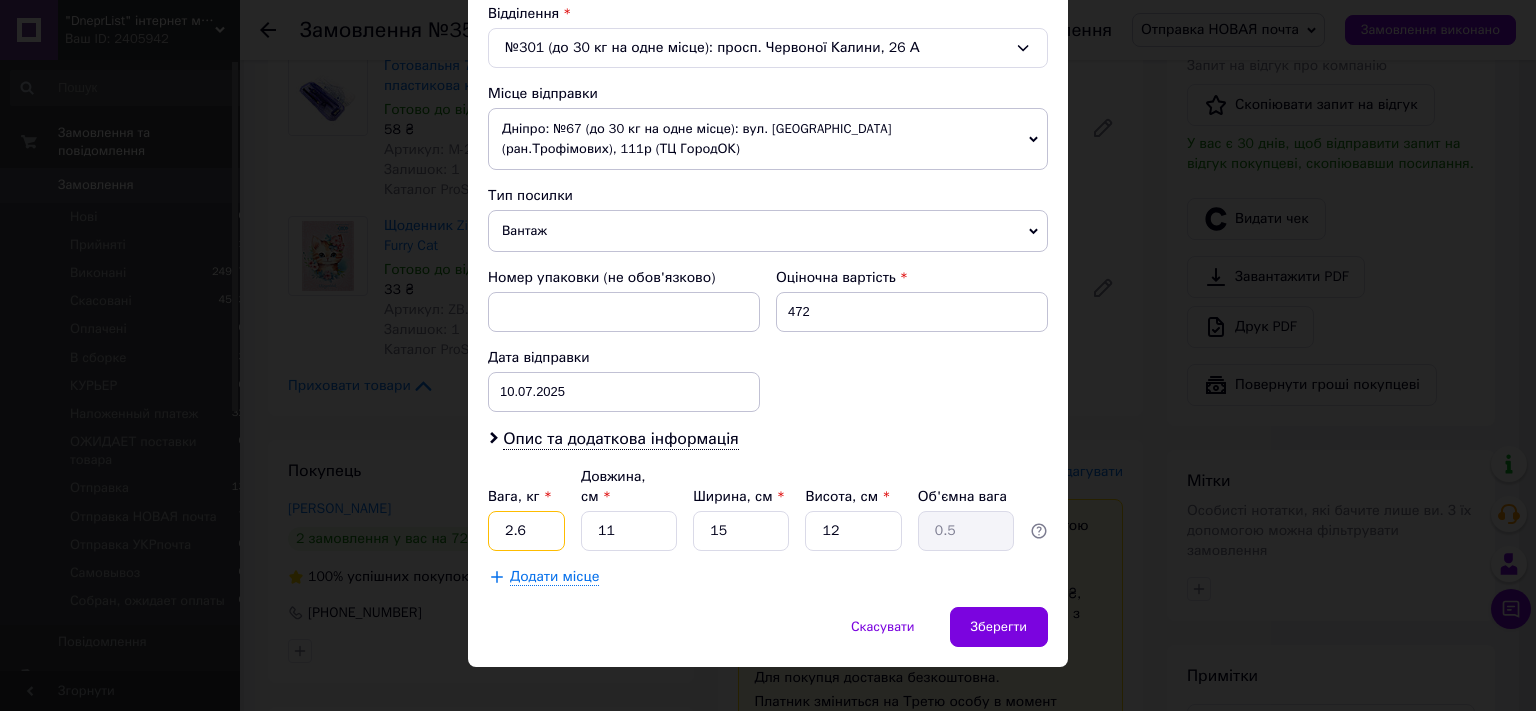 type on "2.6" 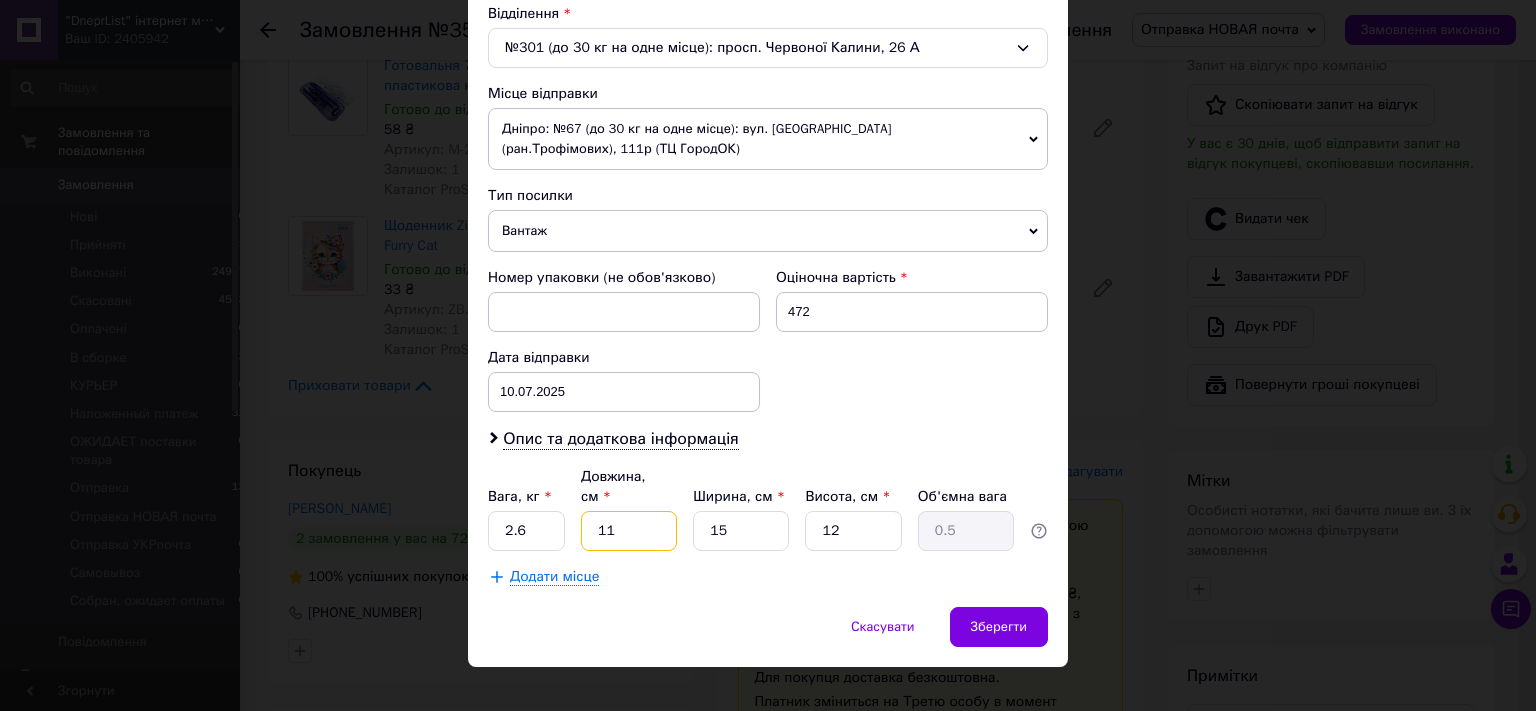 type on "2" 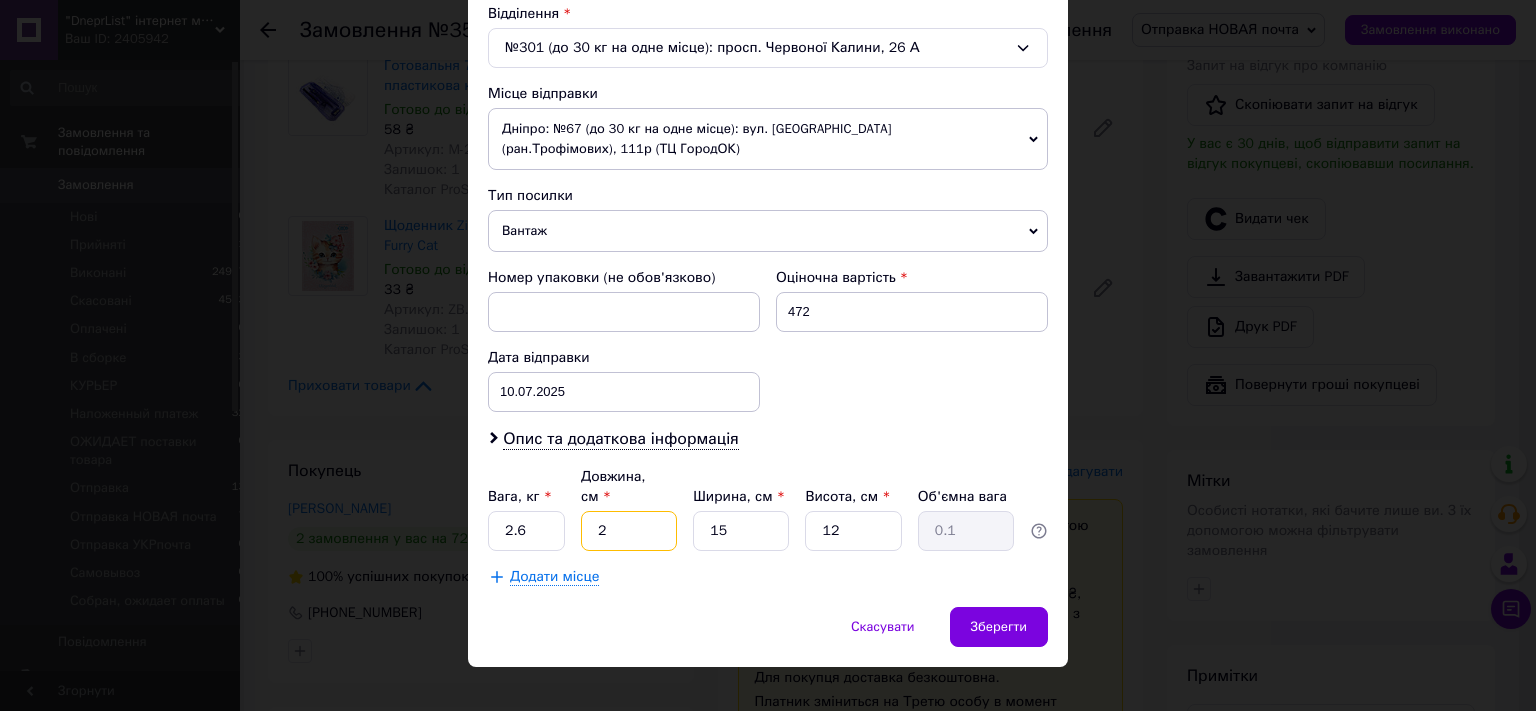 type on "25" 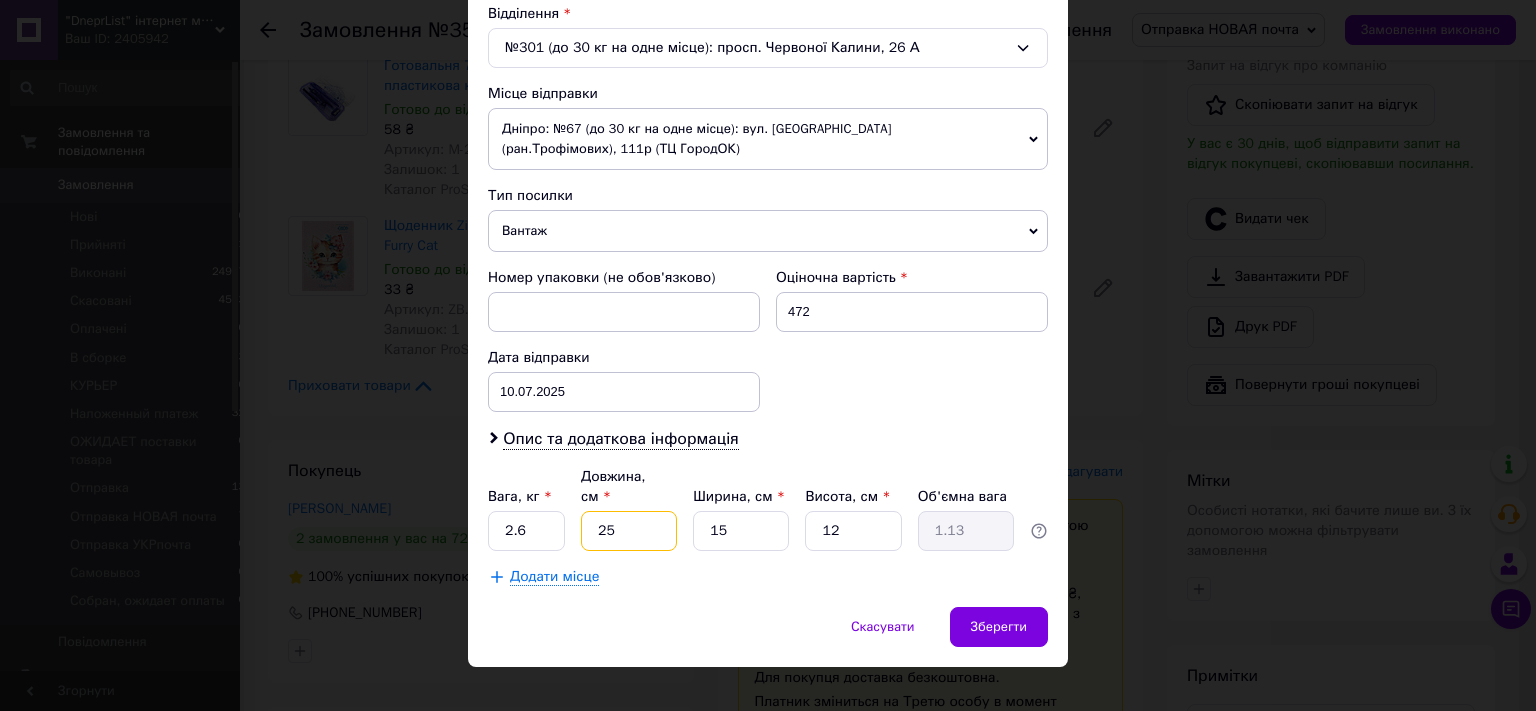 type on "25" 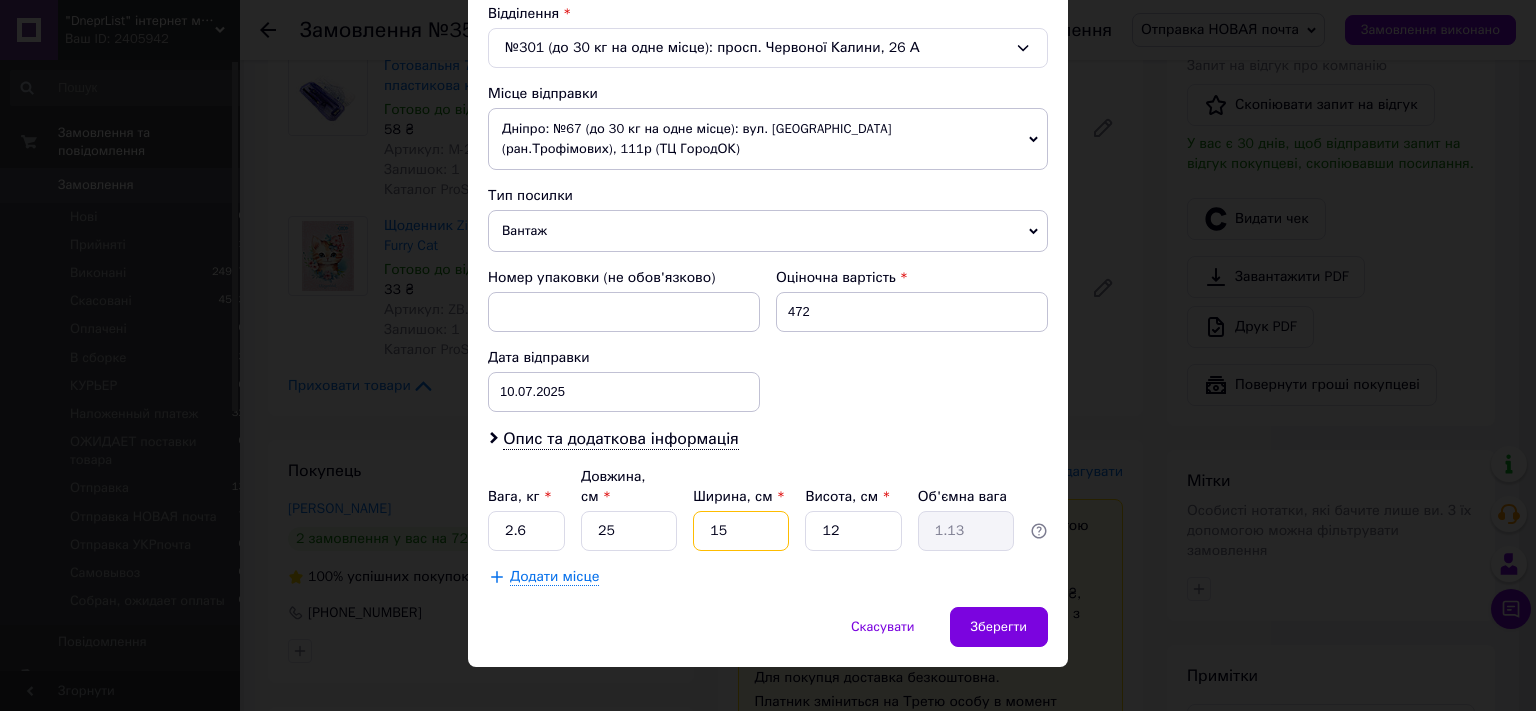 type on "1" 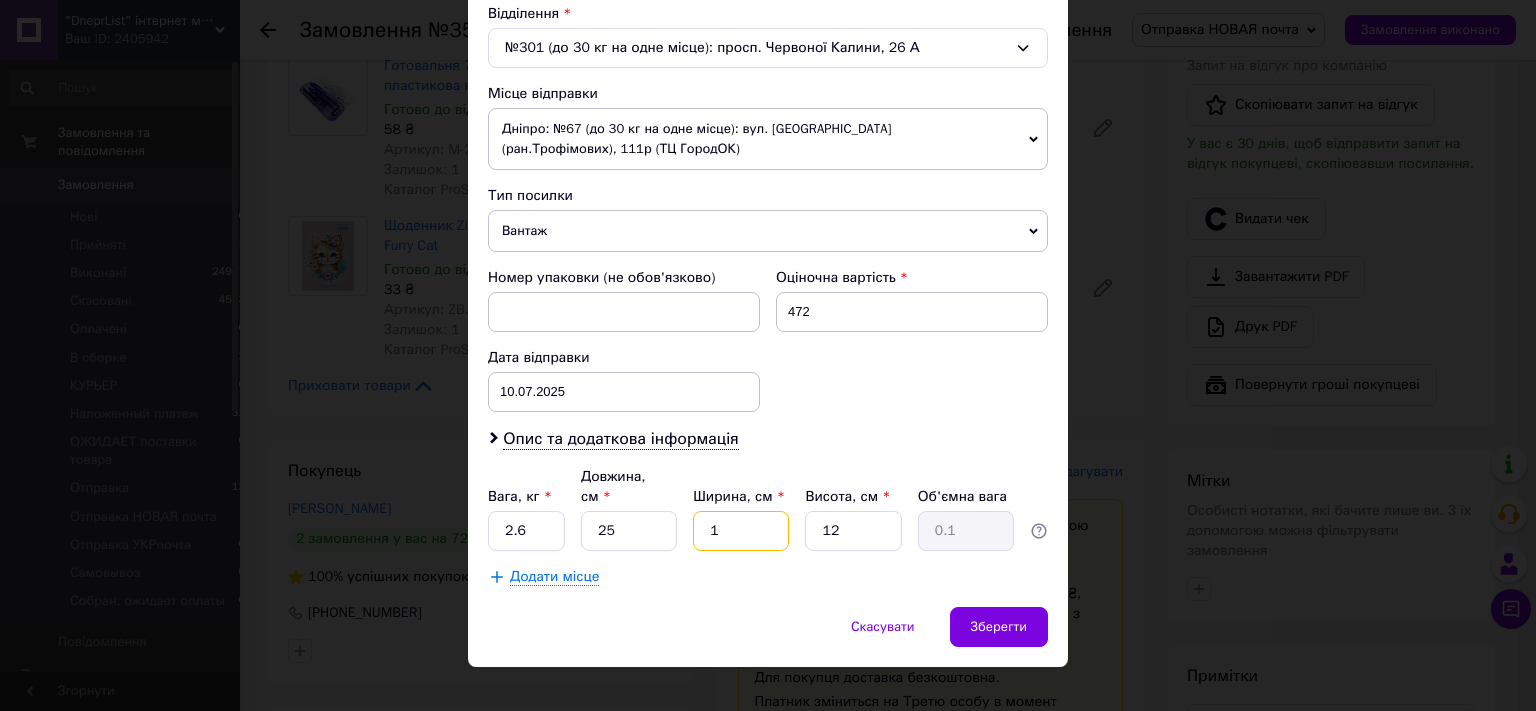 type on "17" 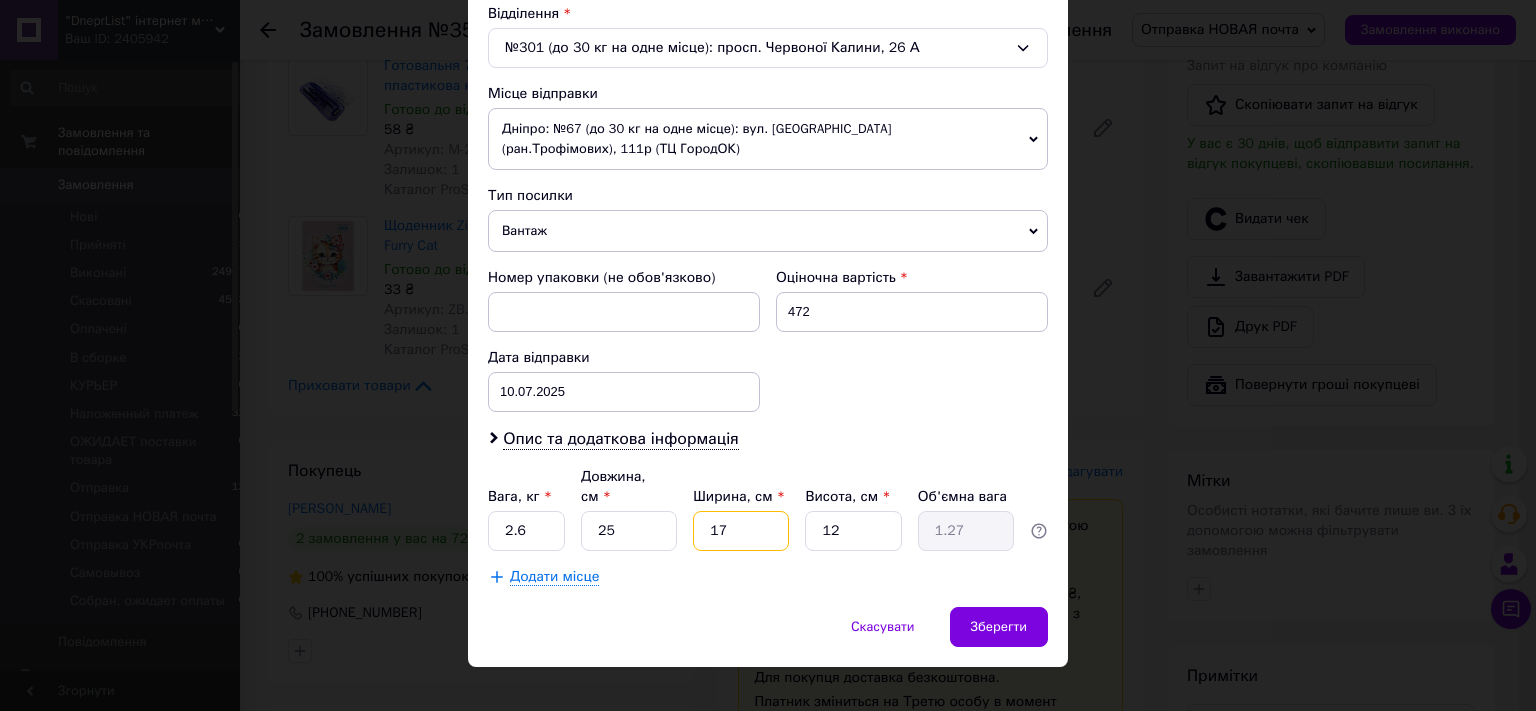 type on "17" 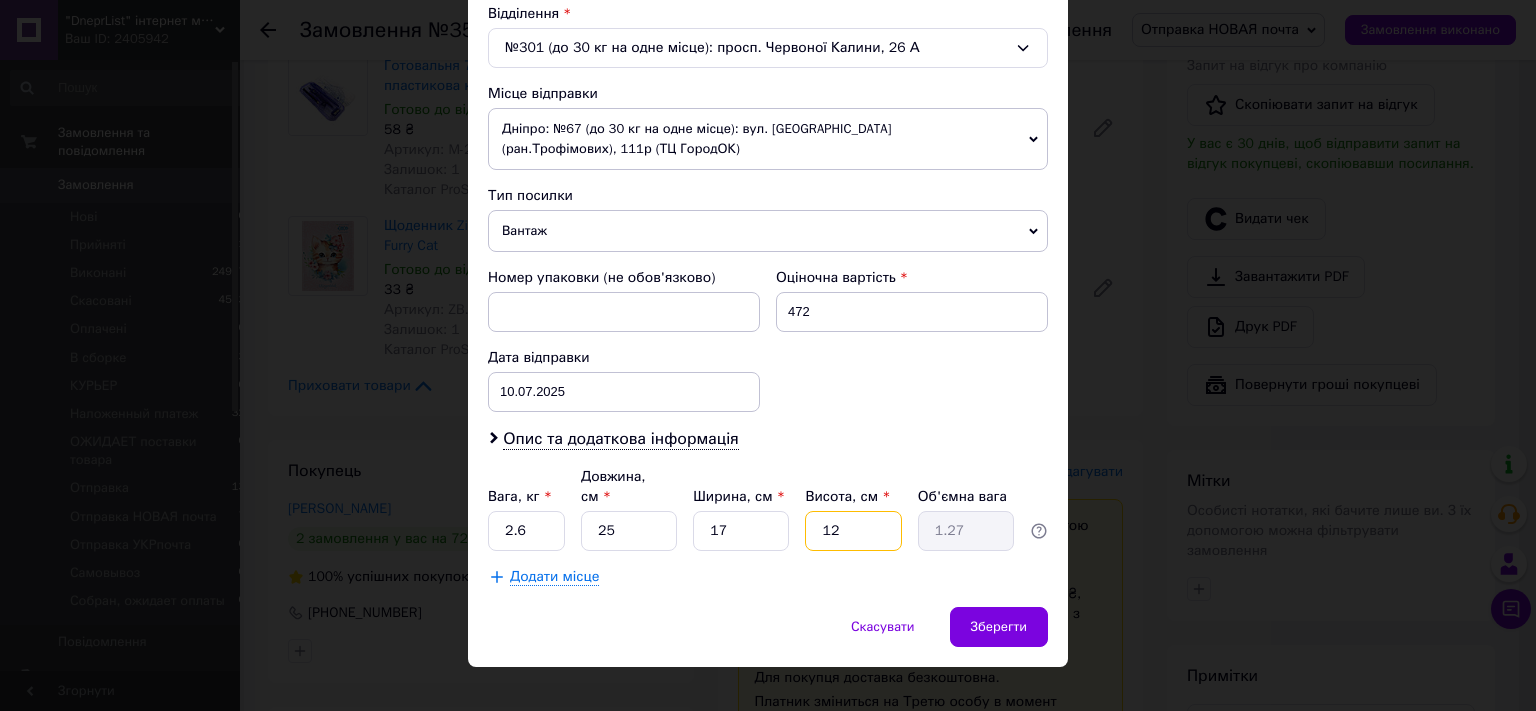 type on "1" 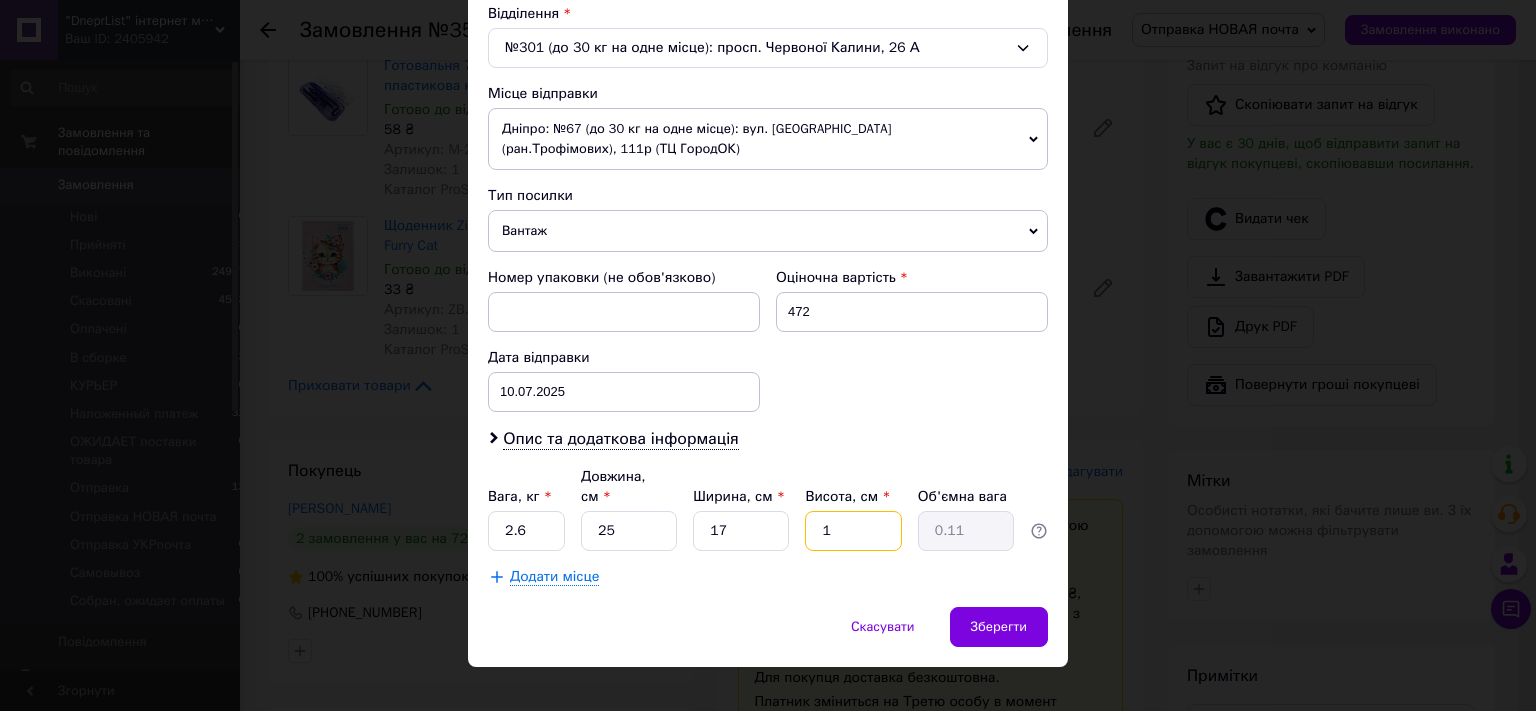 type on "10" 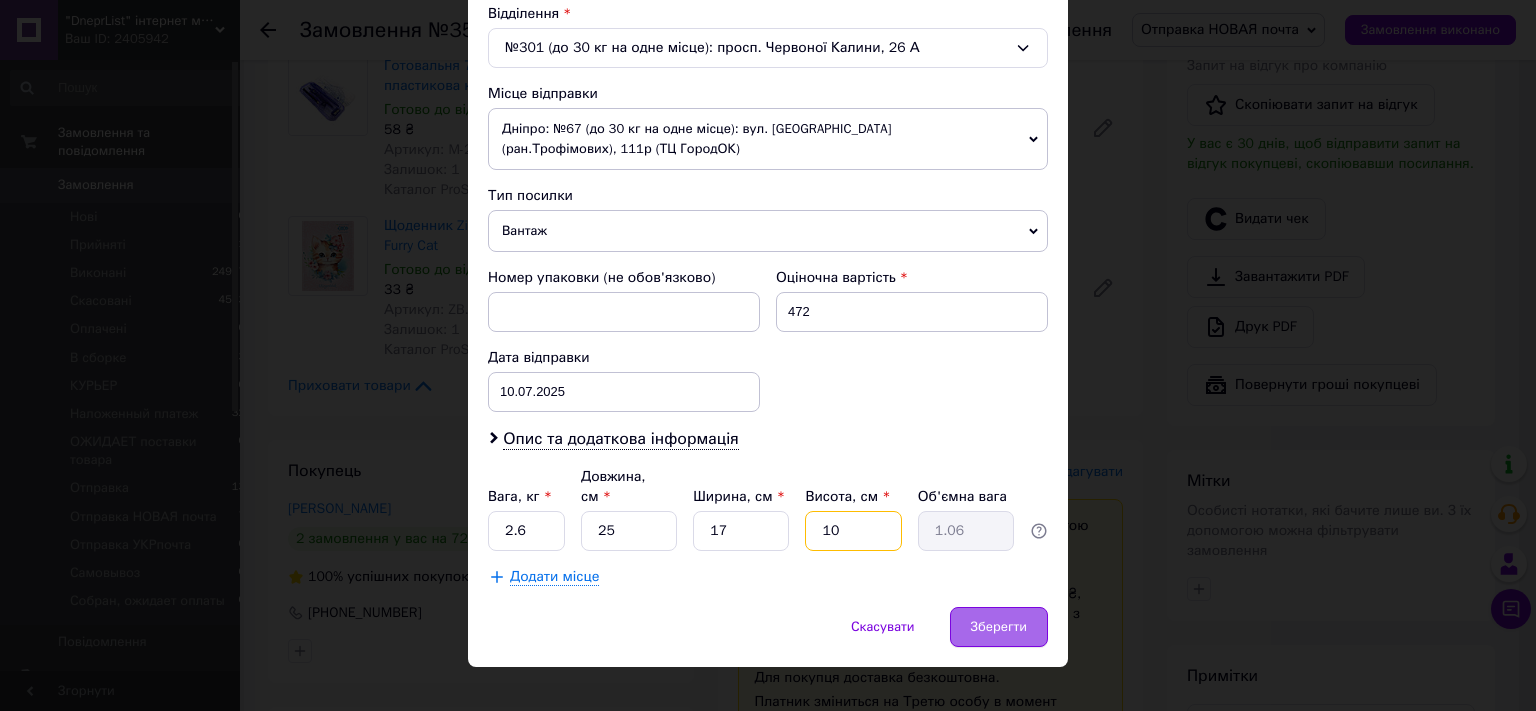 type on "10" 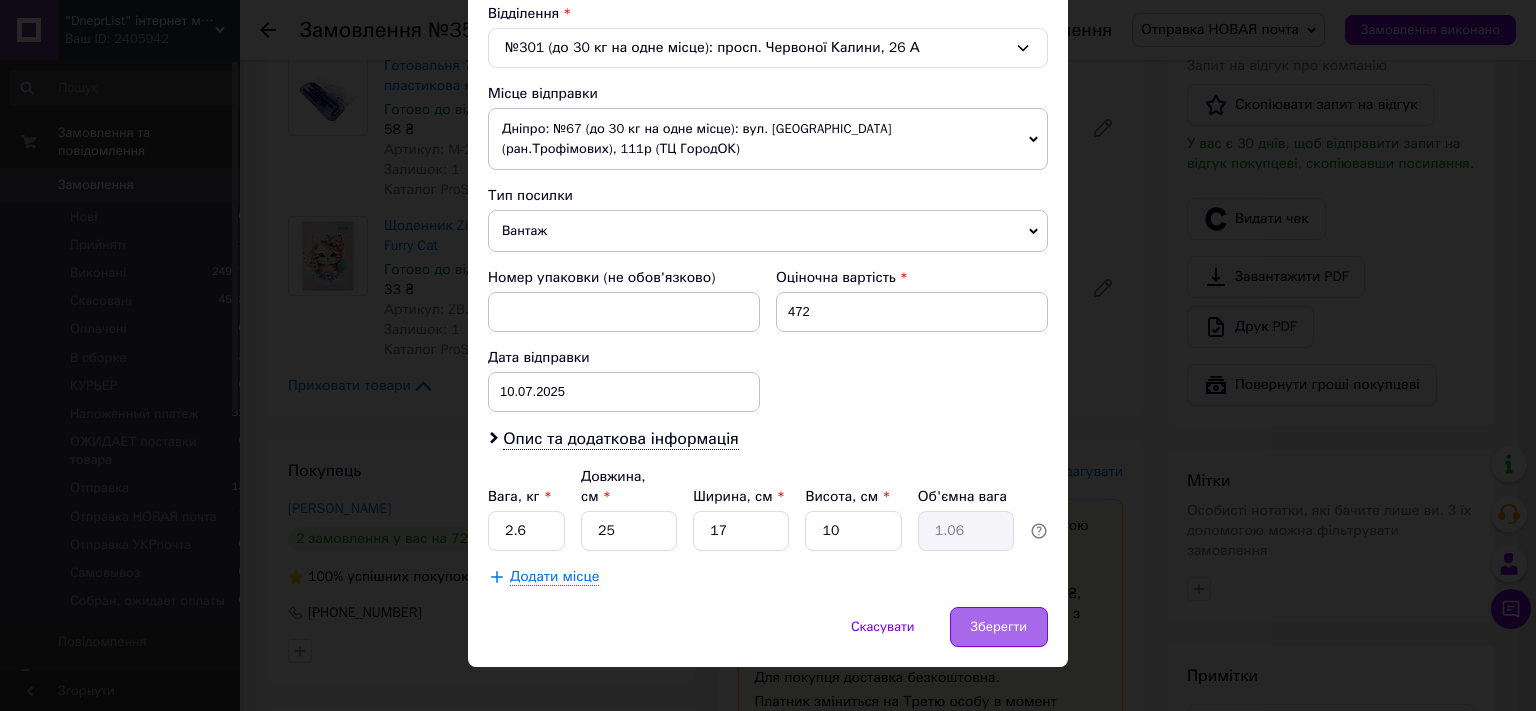click on "Зберегти" at bounding box center (999, 627) 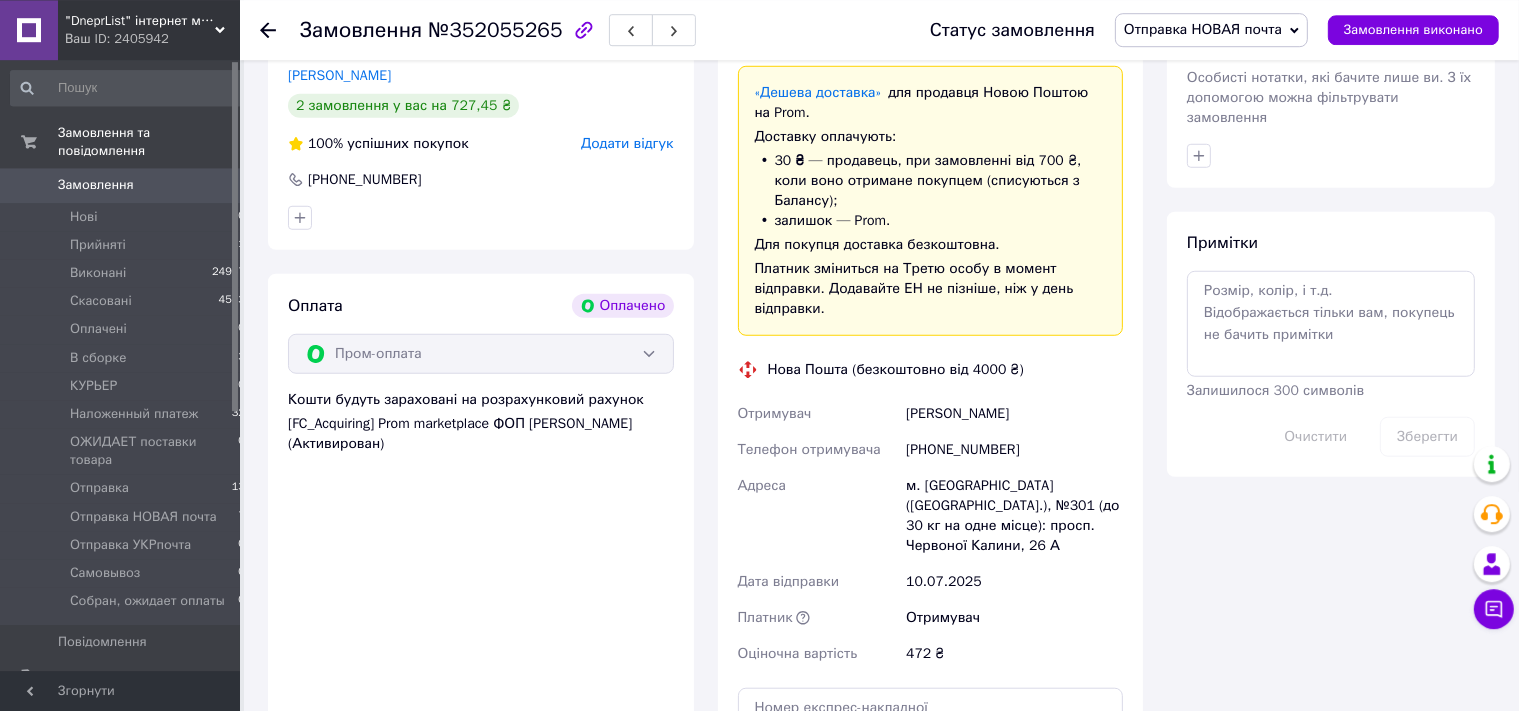 scroll, scrollTop: 1742, scrollLeft: 0, axis: vertical 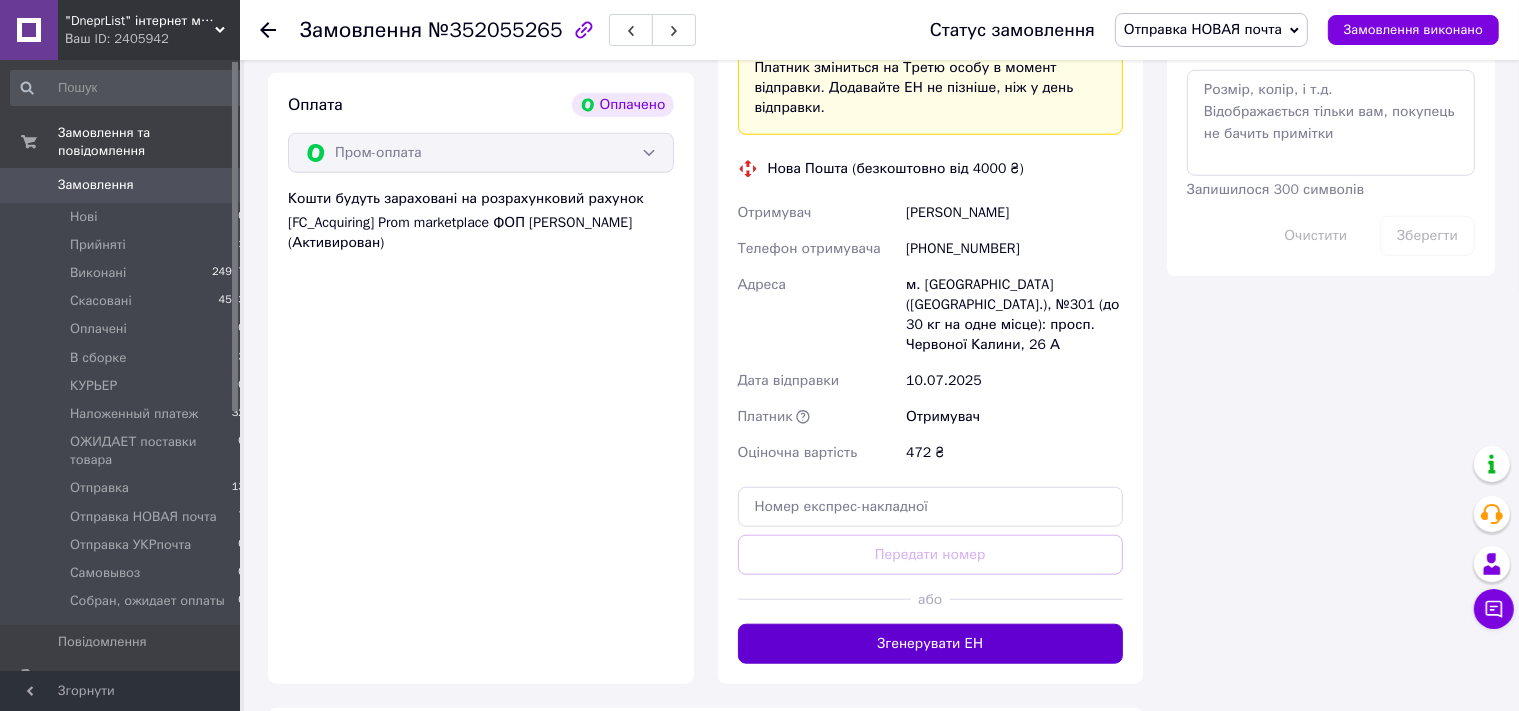 click on "Згенерувати ЕН" at bounding box center (931, 644) 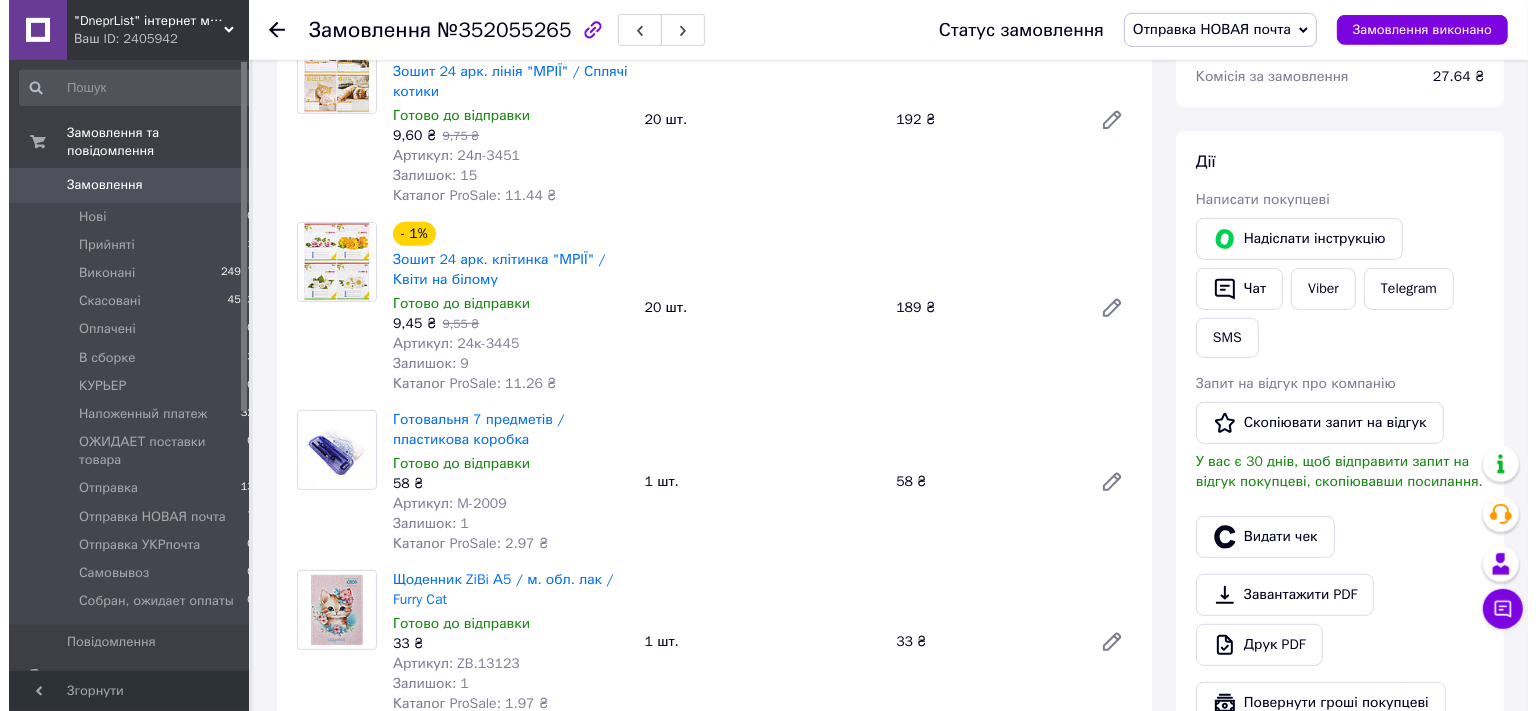 scroll, scrollTop: 791, scrollLeft: 0, axis: vertical 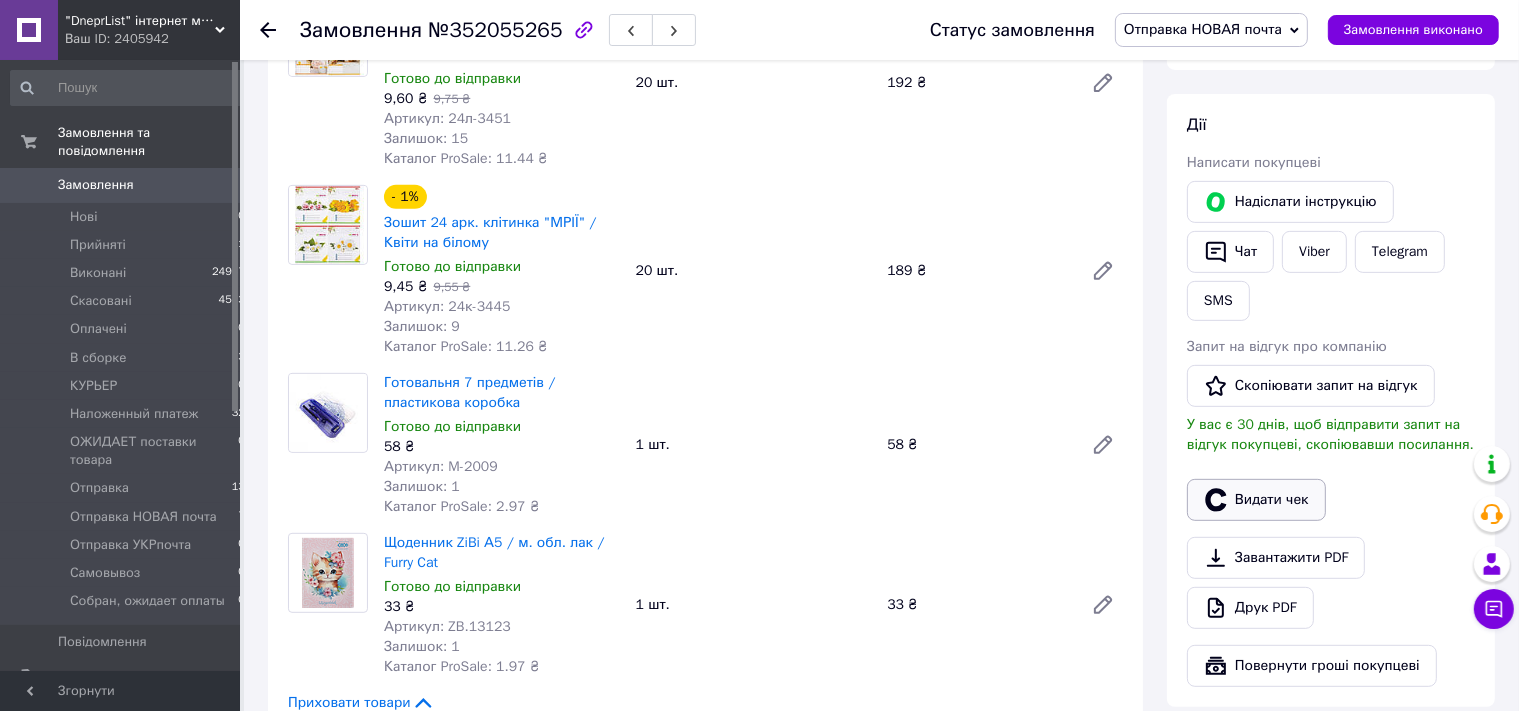 click on "Видати чек" at bounding box center (1256, 500) 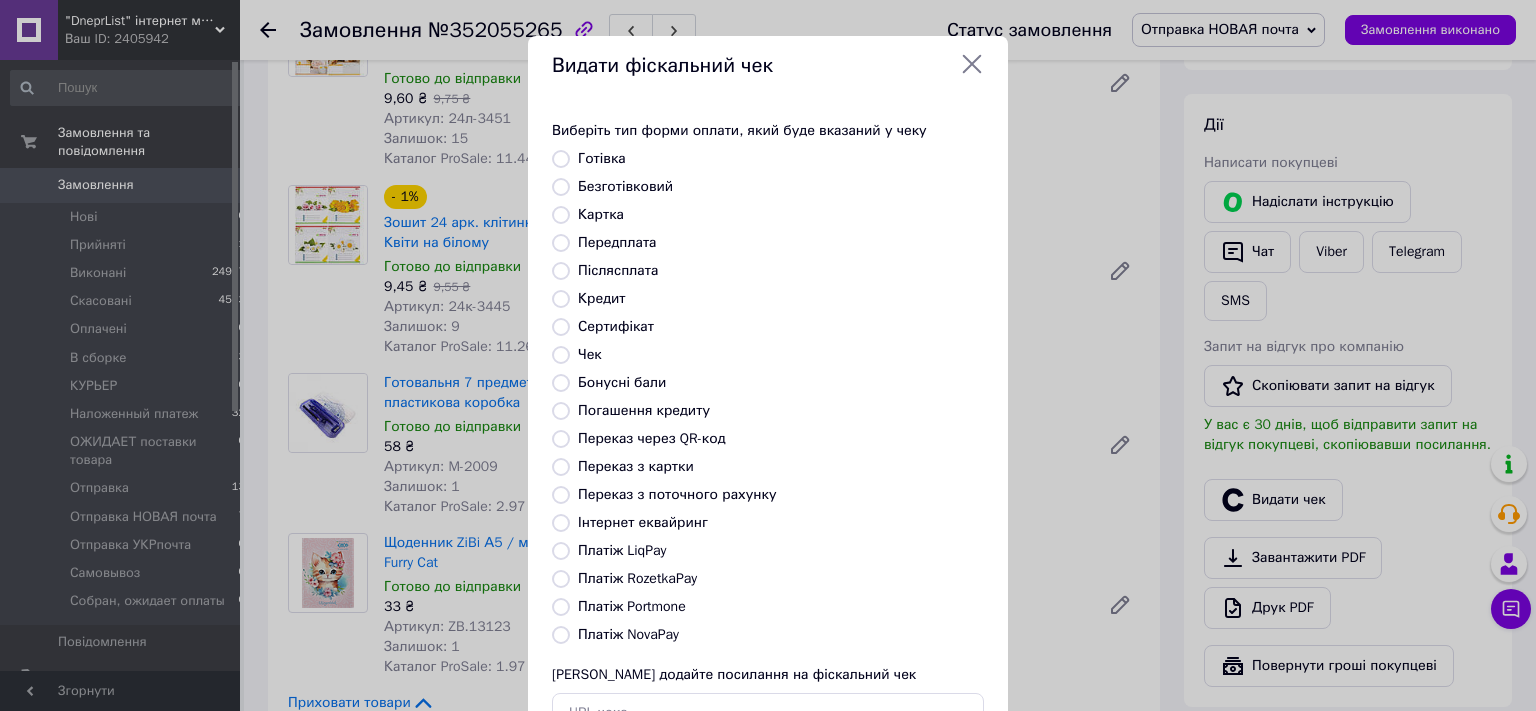 click on "Платіж RozetkaPay" at bounding box center [637, 578] 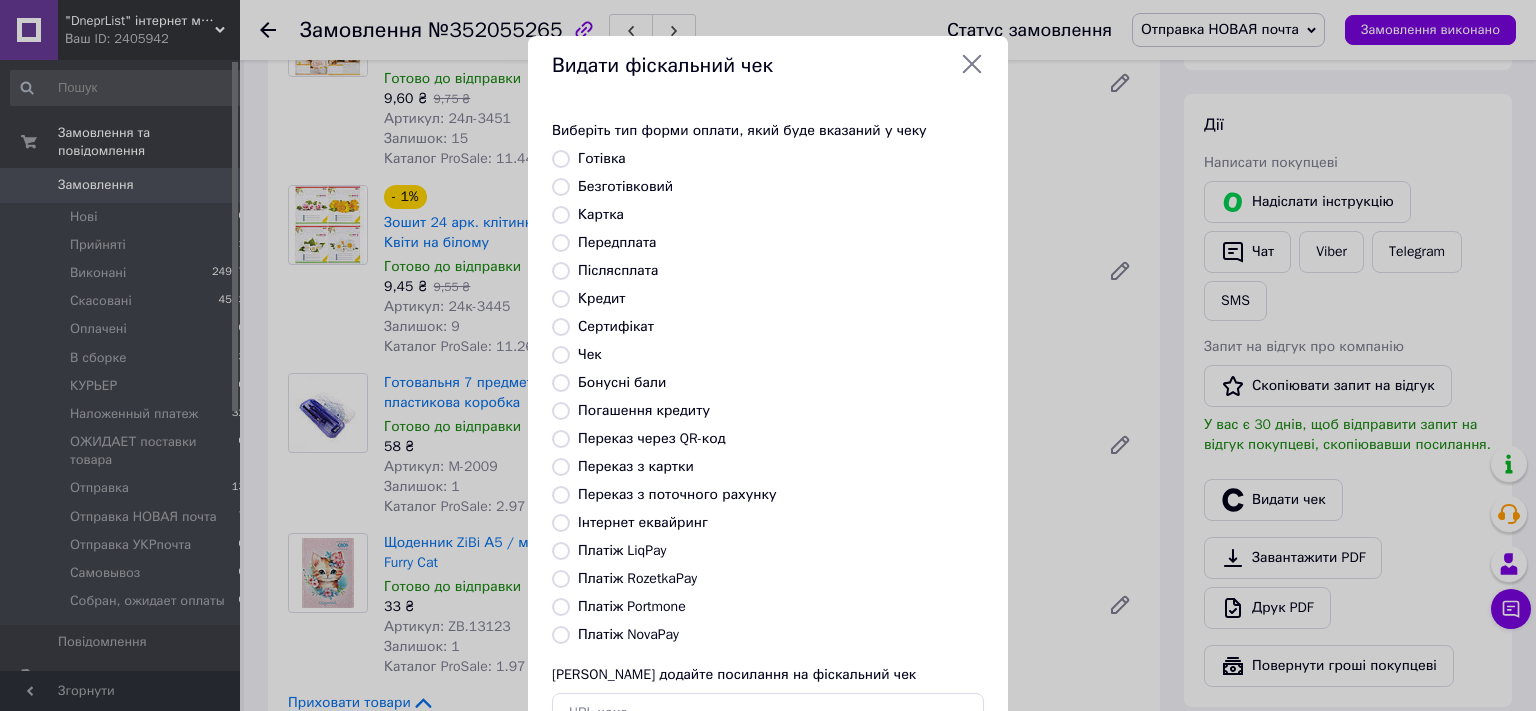 radio on "true" 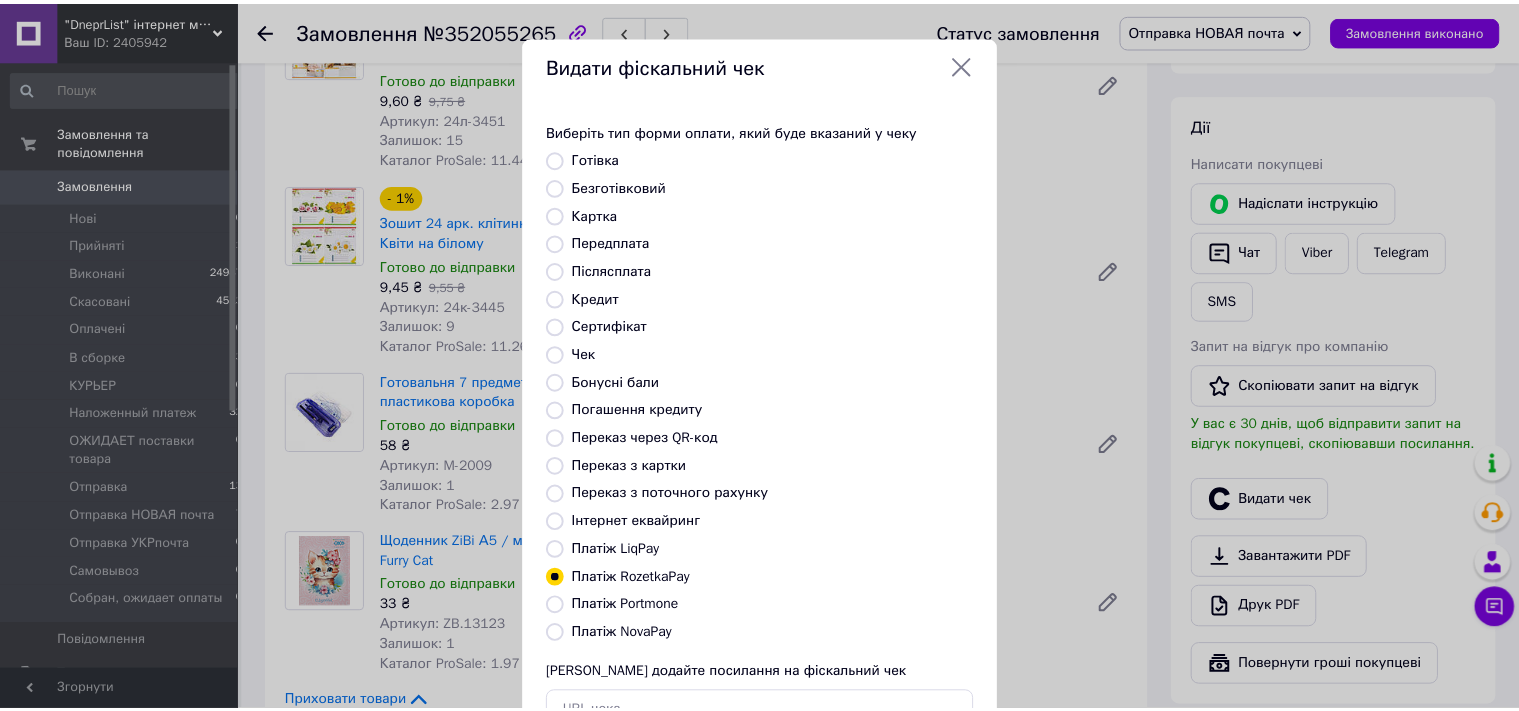 scroll, scrollTop: 147, scrollLeft: 0, axis: vertical 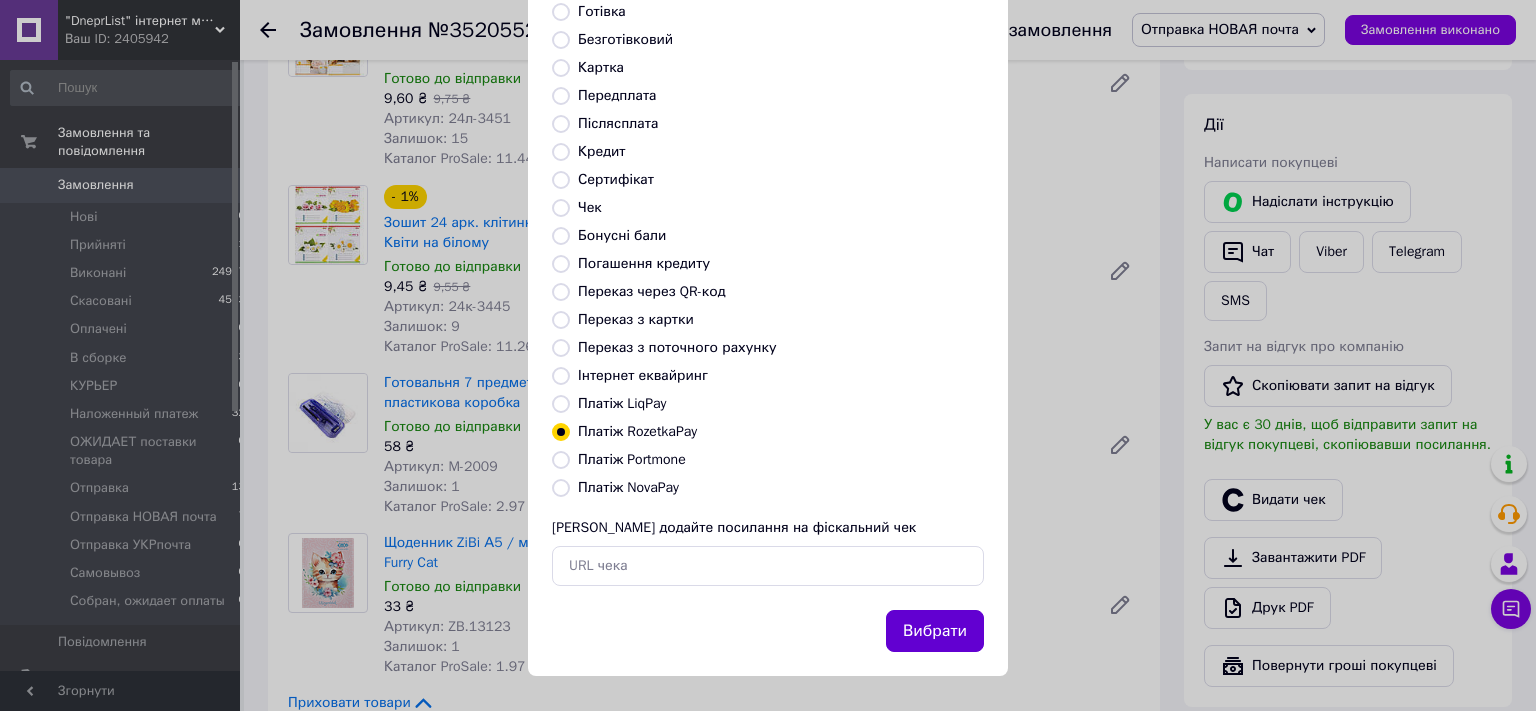 click on "Вибрати" at bounding box center [935, 631] 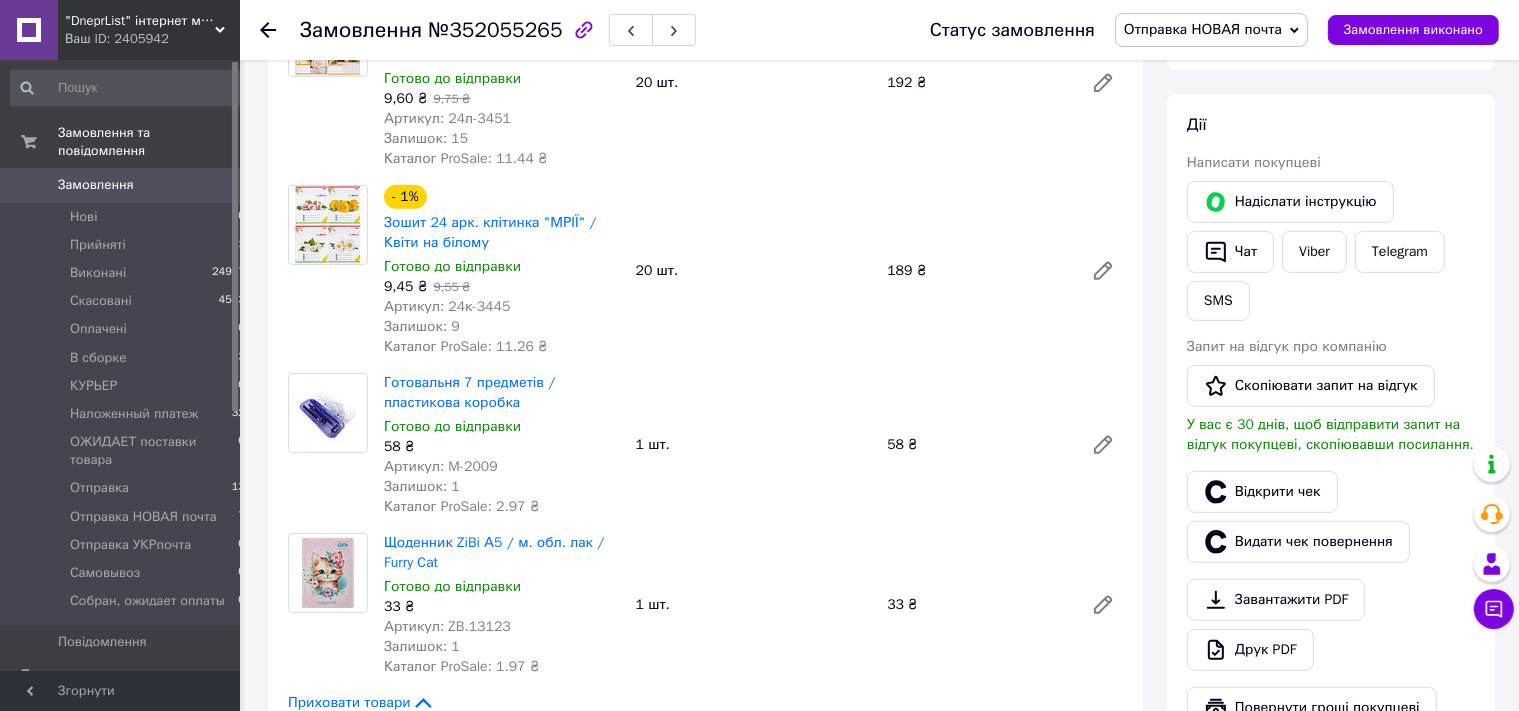 click at bounding box center (280, 30) 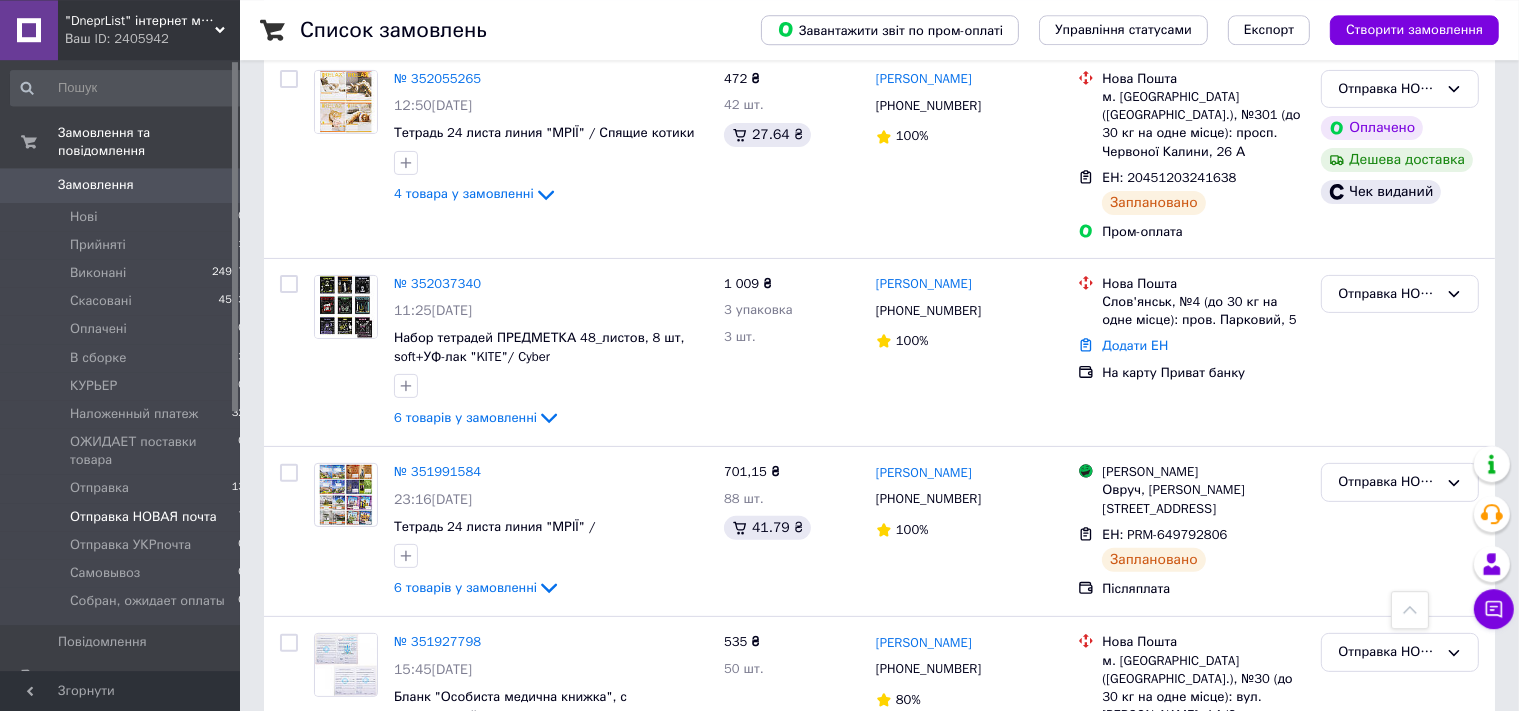 scroll, scrollTop: 496, scrollLeft: 0, axis: vertical 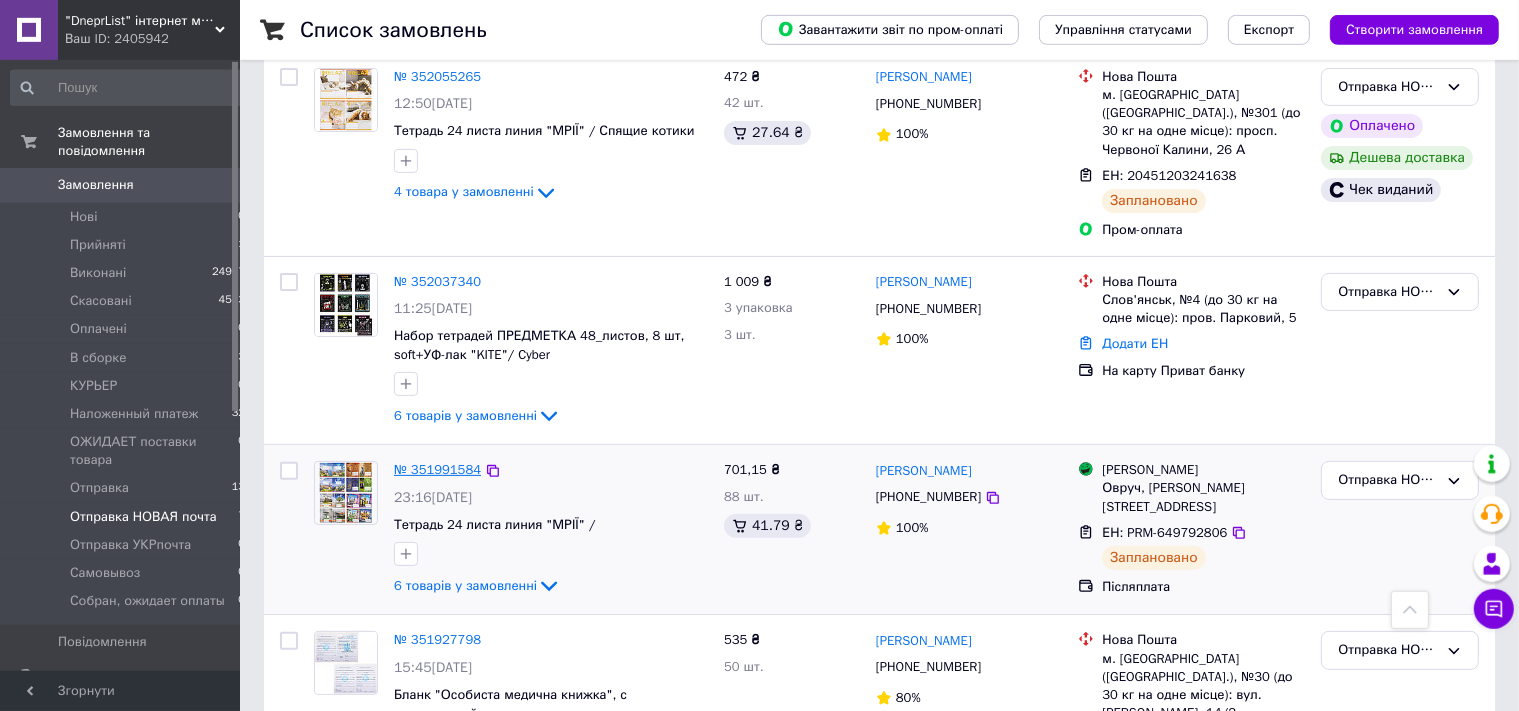 click on "№ 351991584" at bounding box center (437, 469) 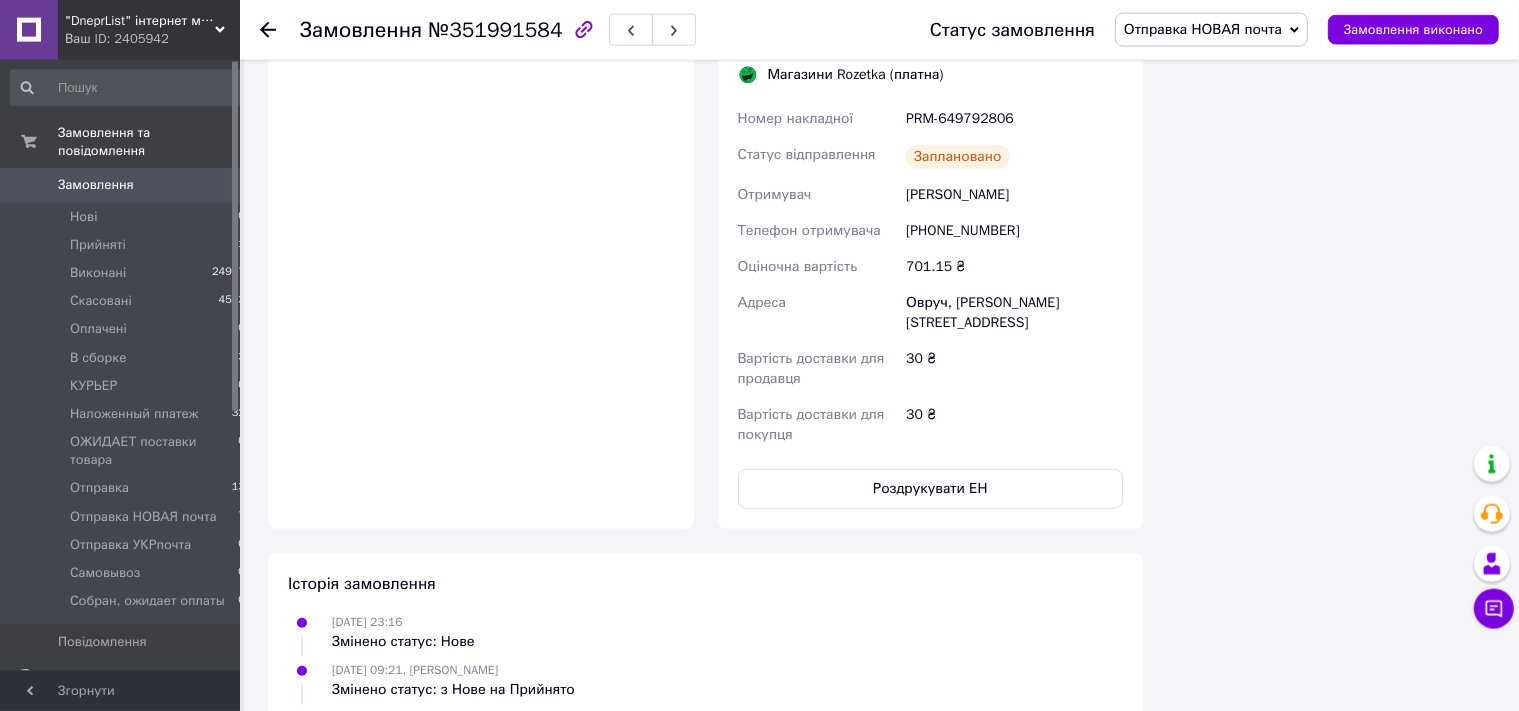 scroll, scrollTop: 1706, scrollLeft: 0, axis: vertical 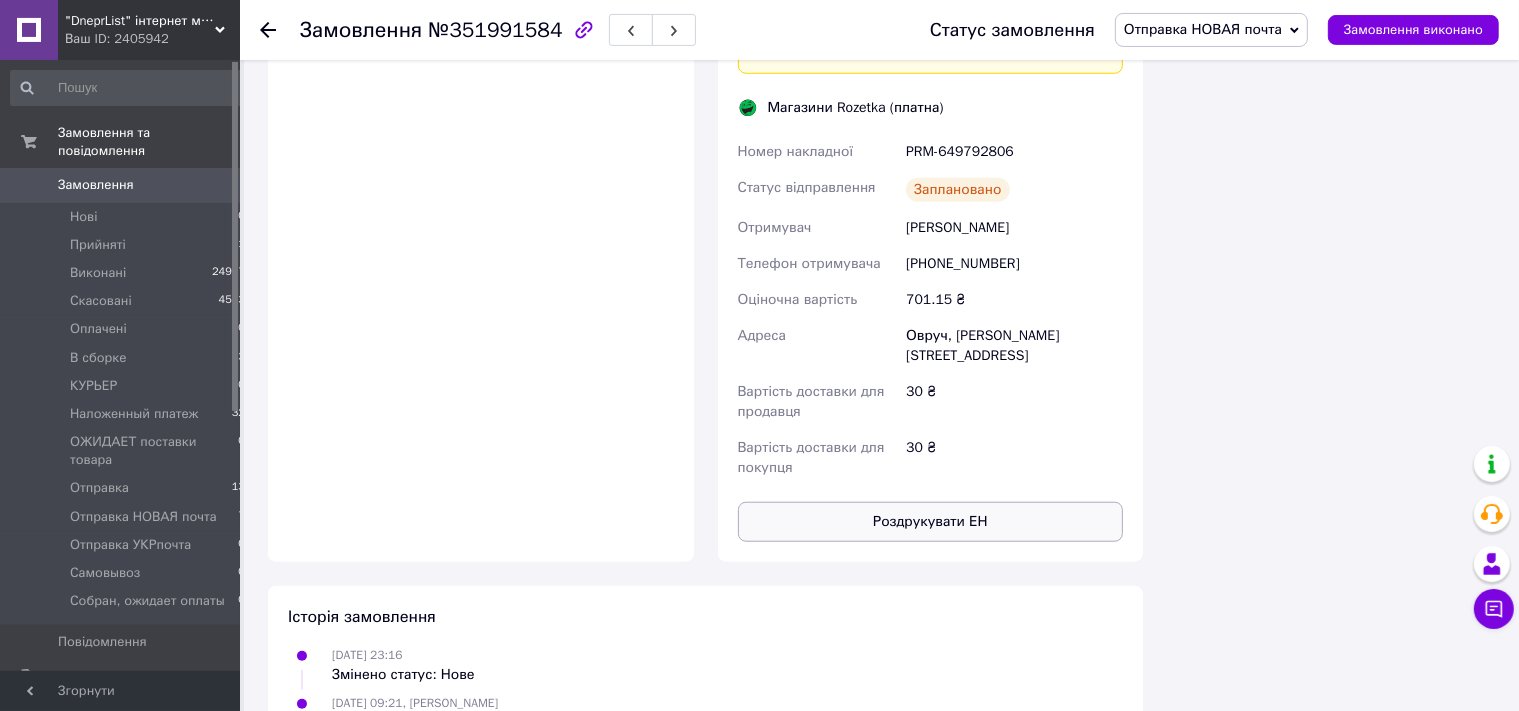 click on "Роздрукувати ЕН" at bounding box center [931, 522] 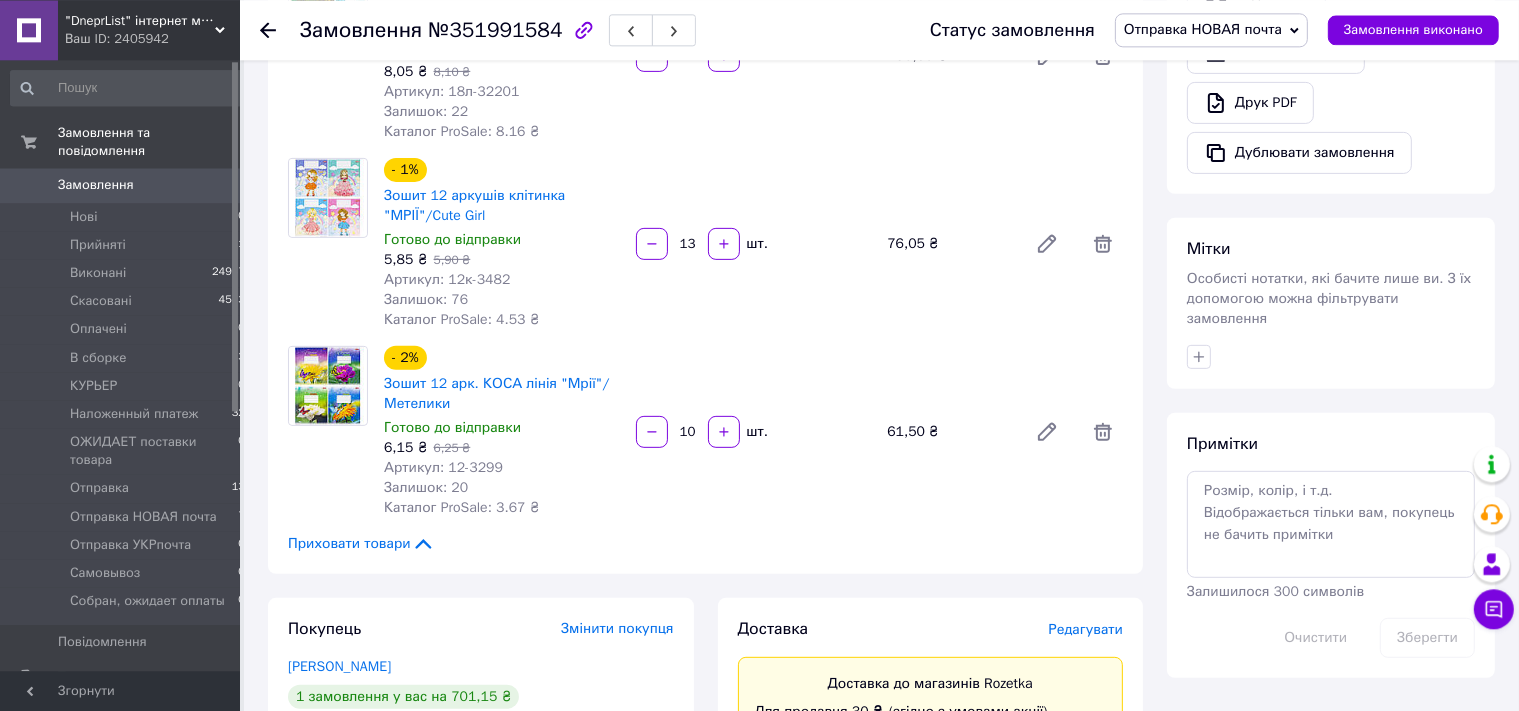 scroll, scrollTop: 439, scrollLeft: 0, axis: vertical 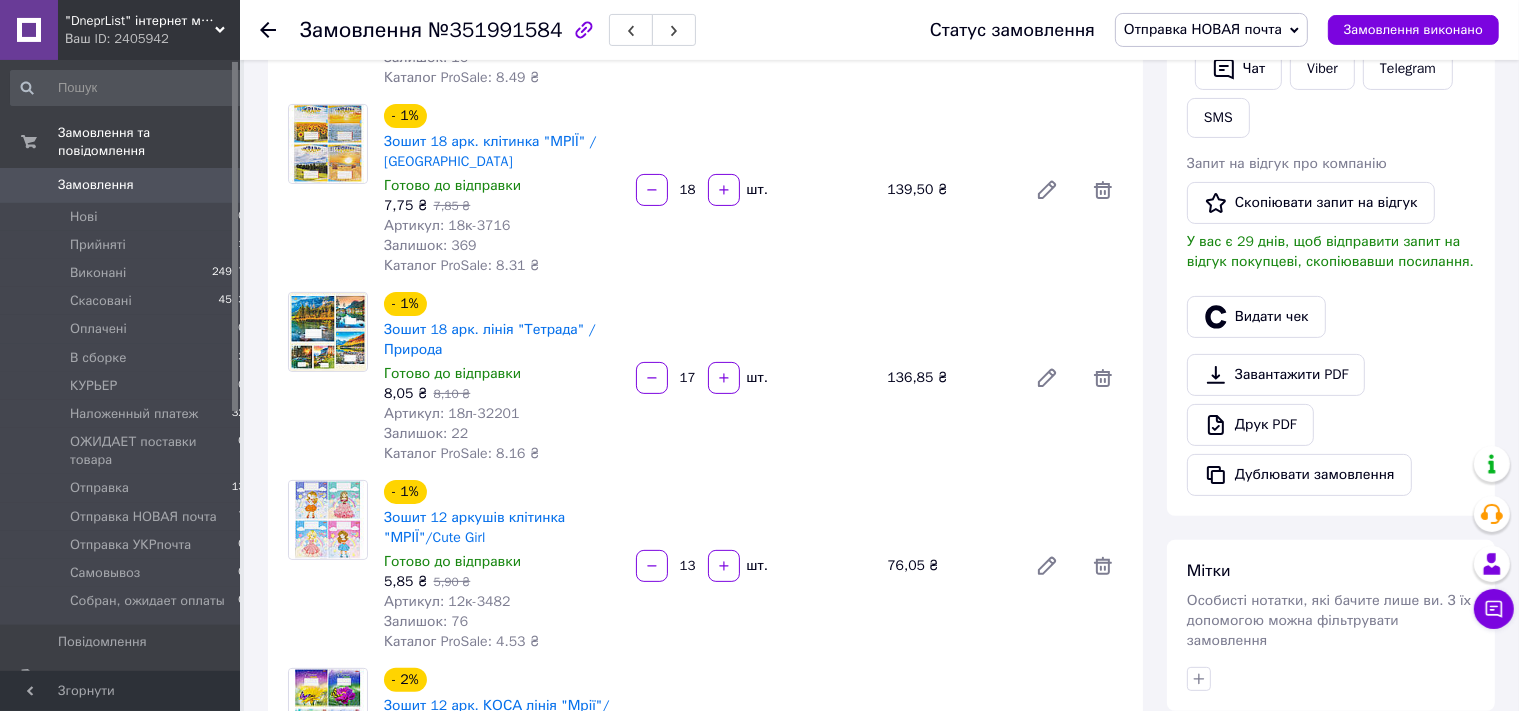 click 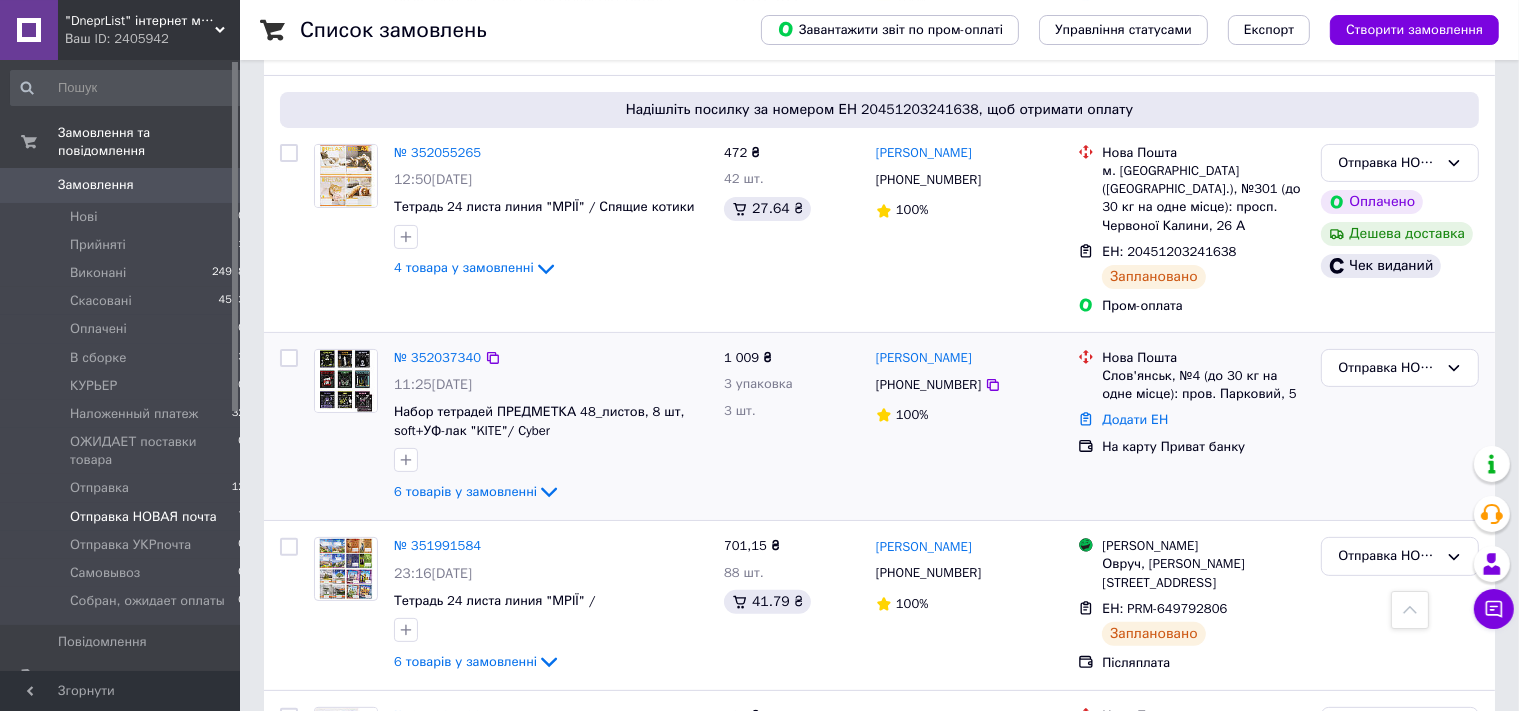 scroll, scrollTop: 422, scrollLeft: 0, axis: vertical 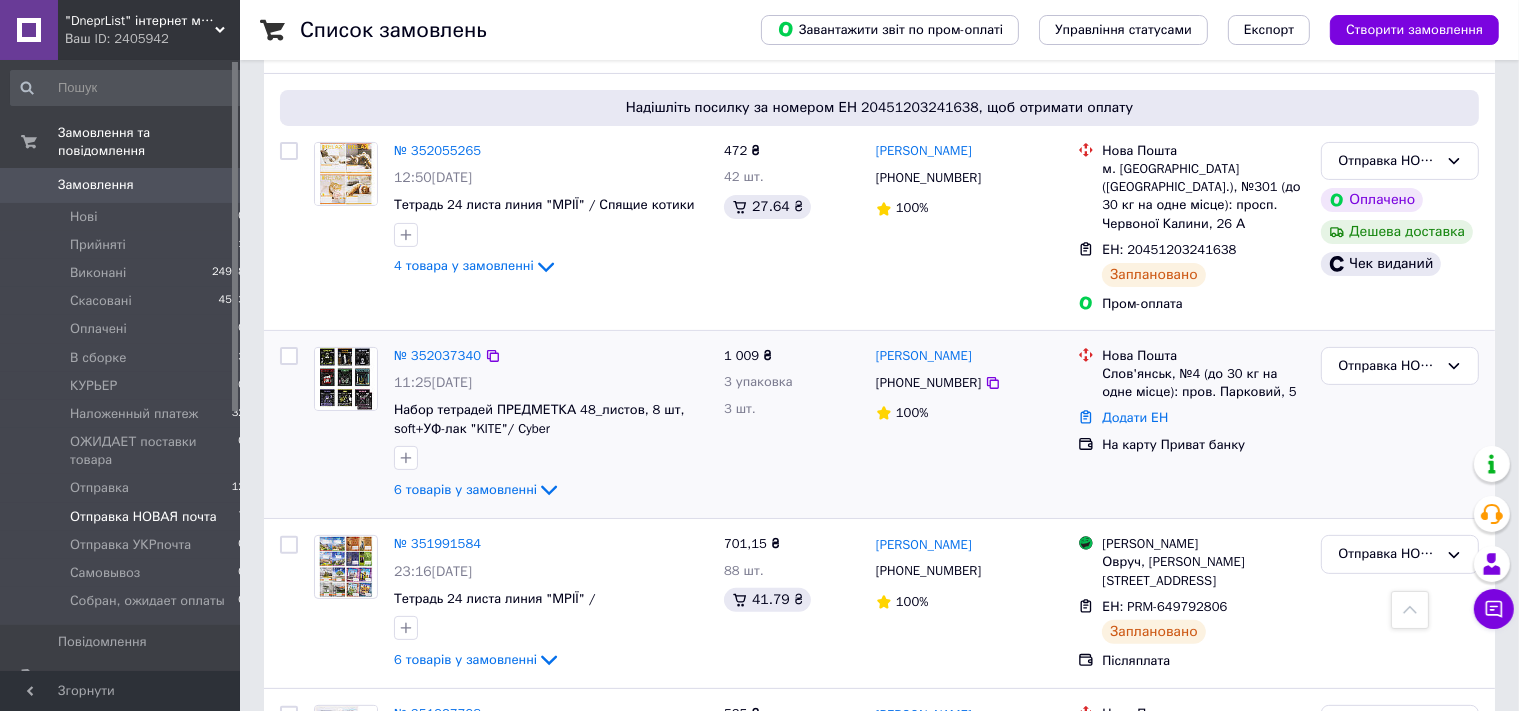 click at bounding box center (289, 356) 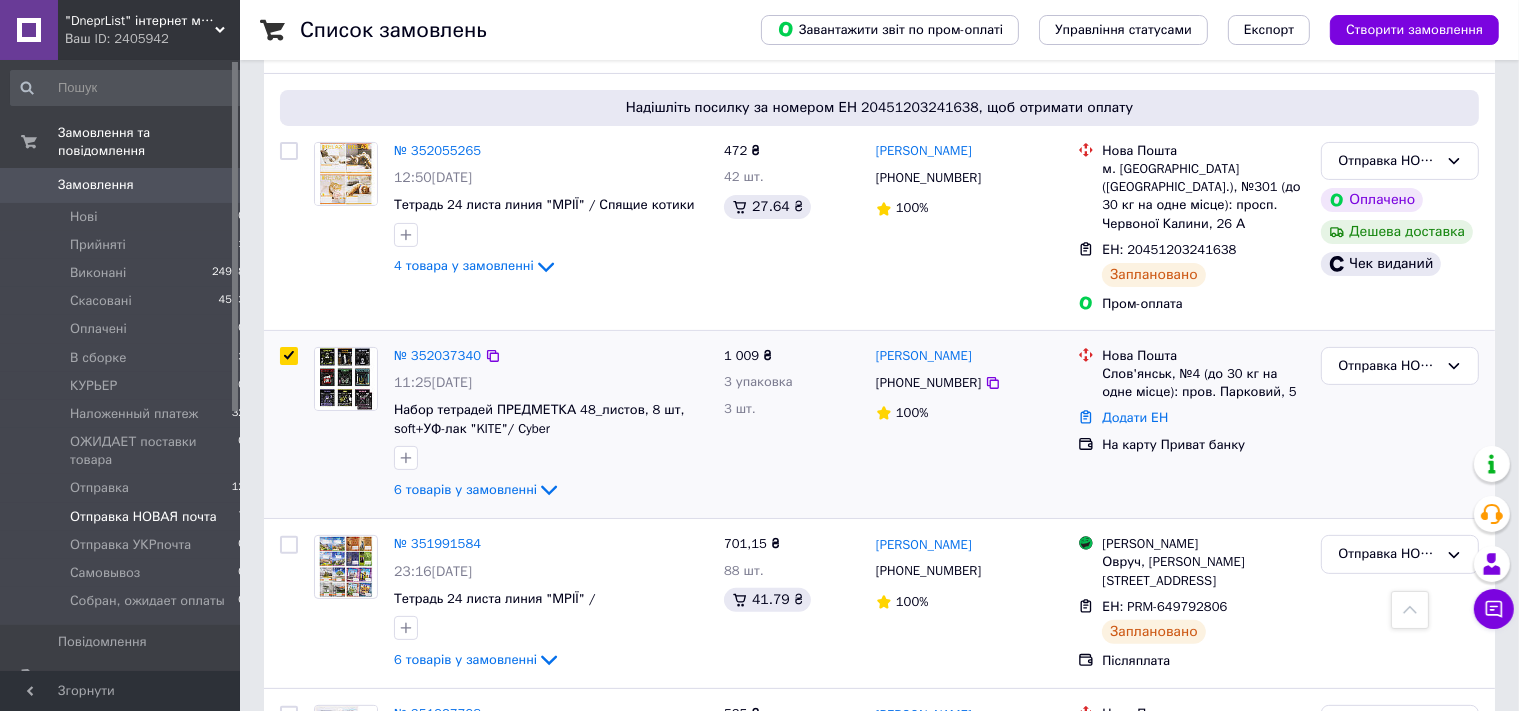checkbox on "true" 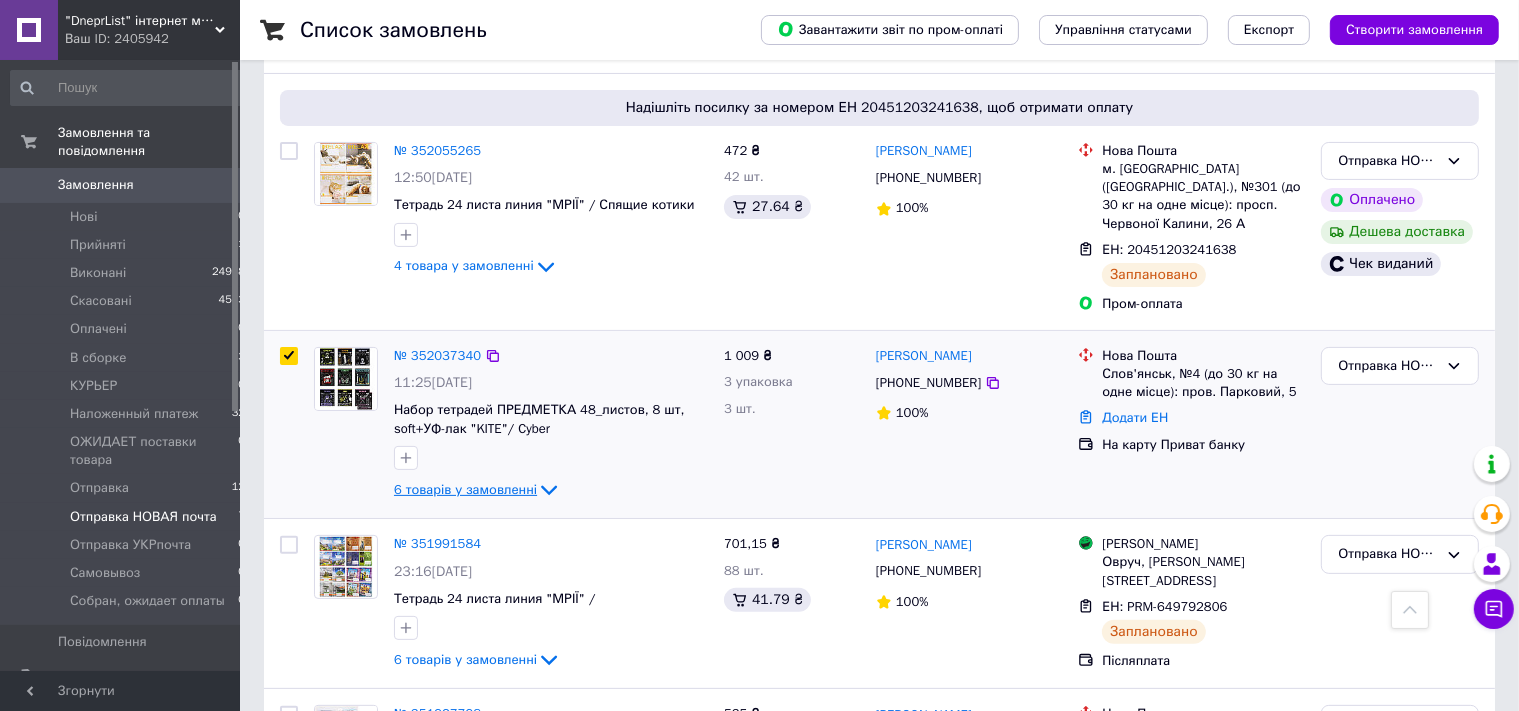 click on "6 товарів у замовленні" at bounding box center (465, 489) 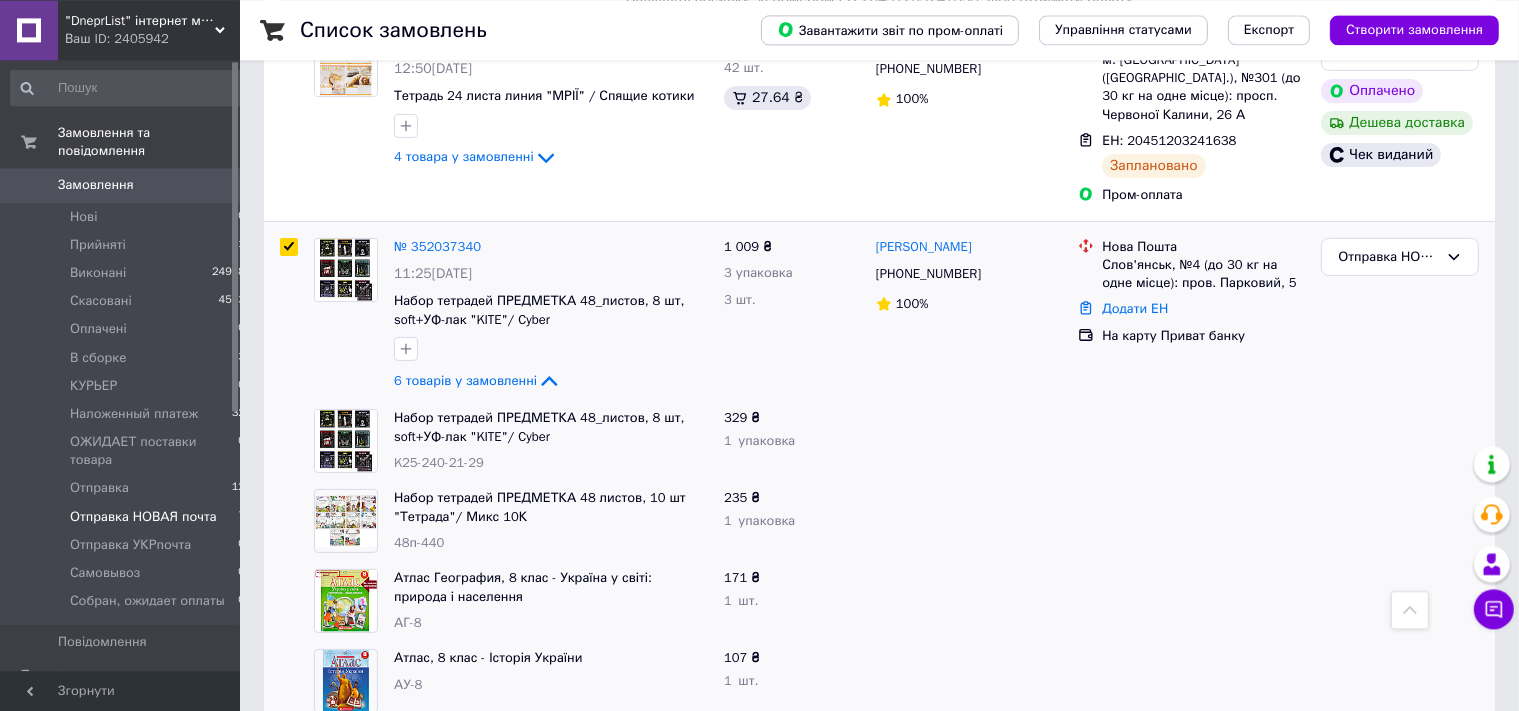 scroll, scrollTop: 422, scrollLeft: 0, axis: vertical 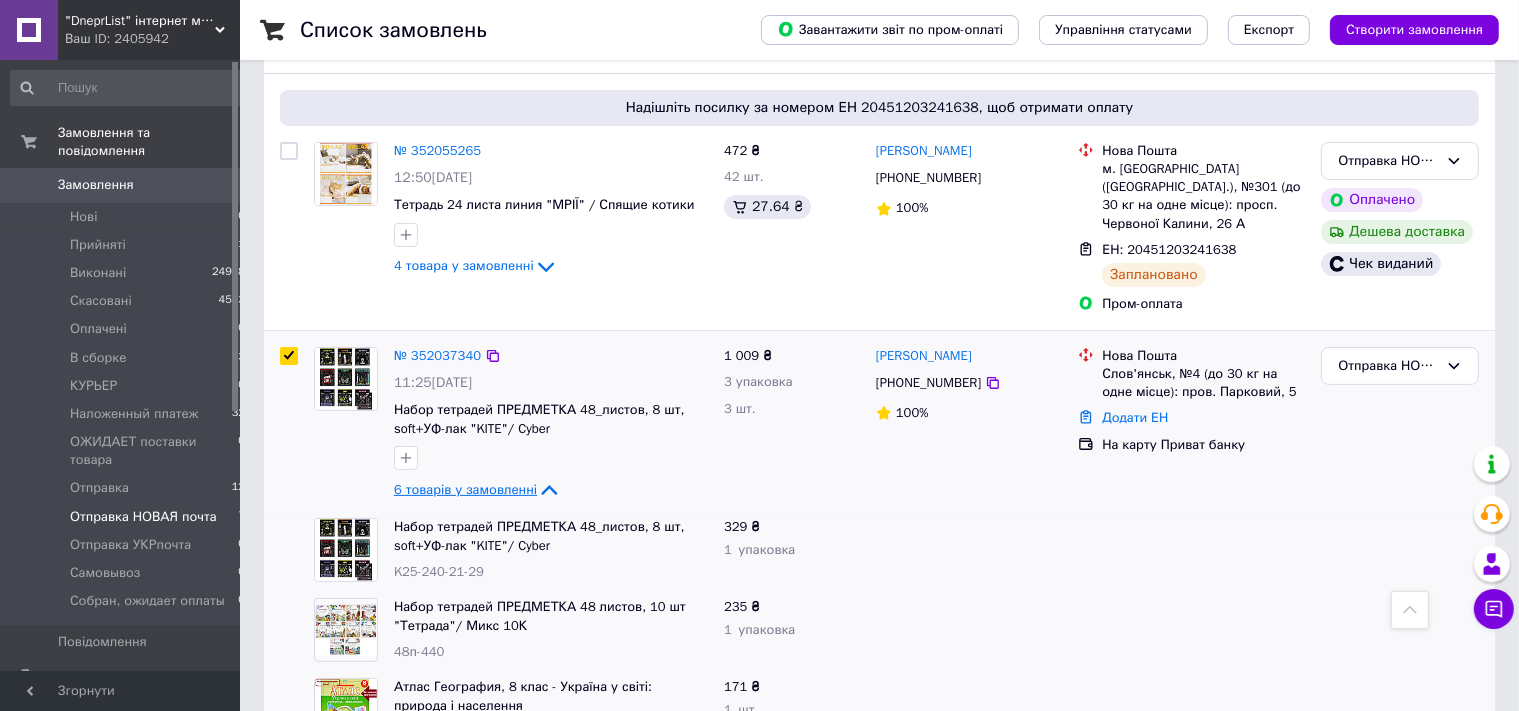 click on "6 товарів у замовленні" at bounding box center (465, 489) 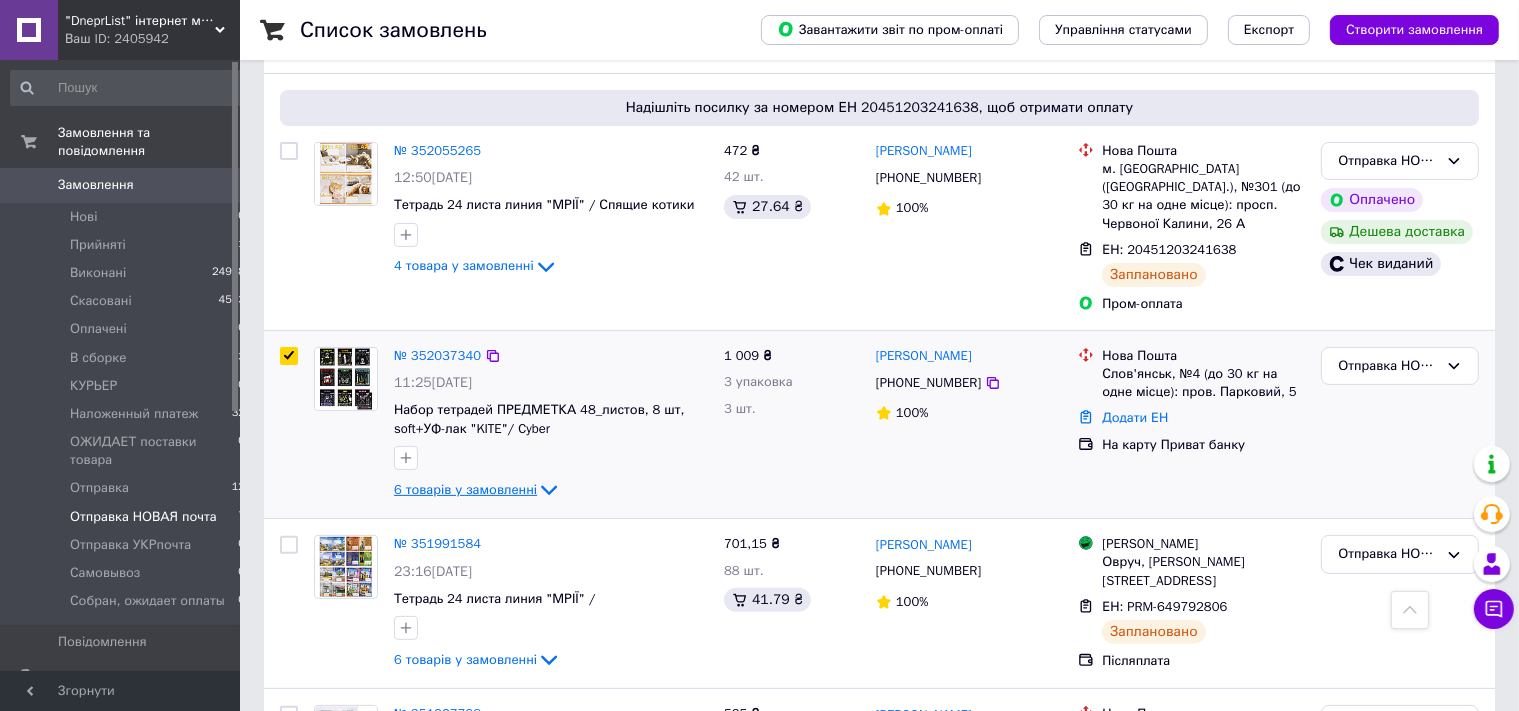checkbox on "true" 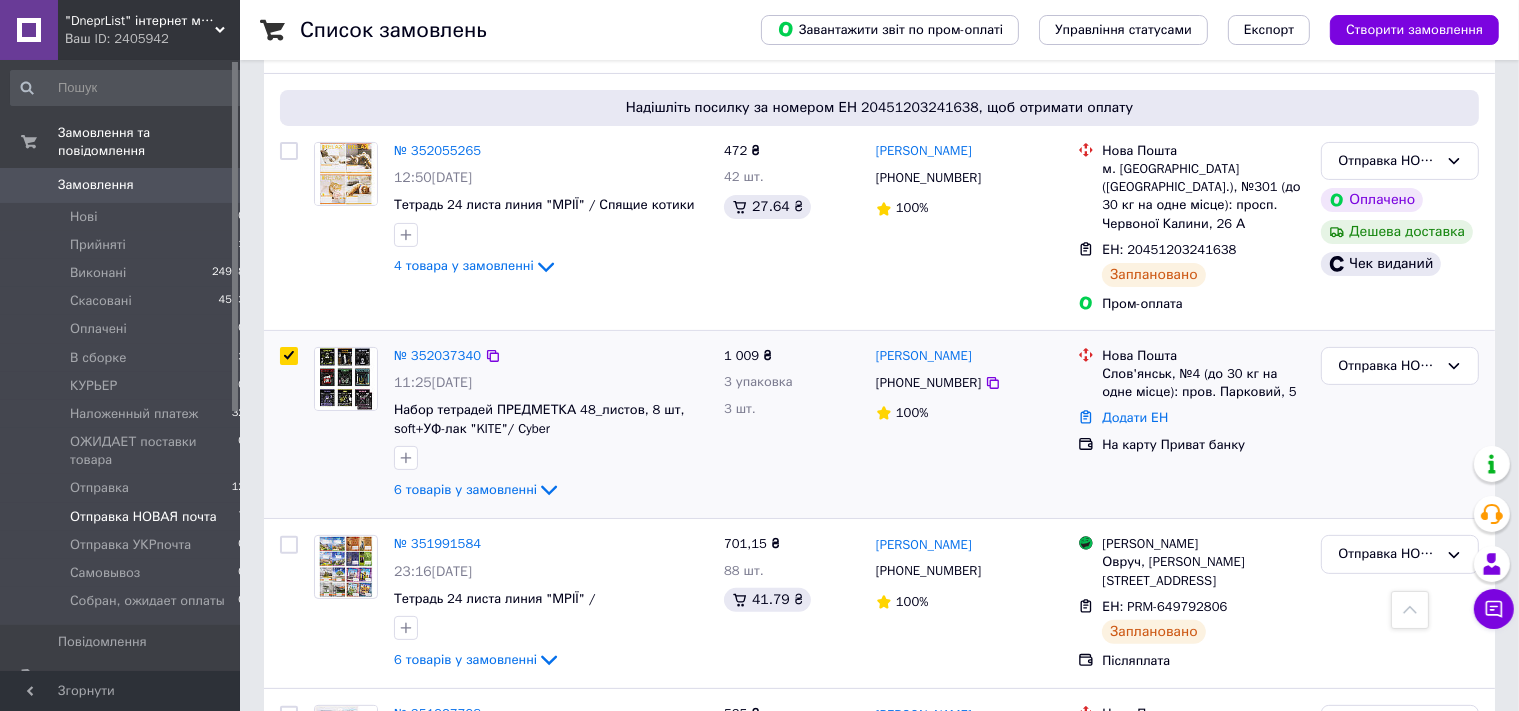 click at bounding box center [289, 356] 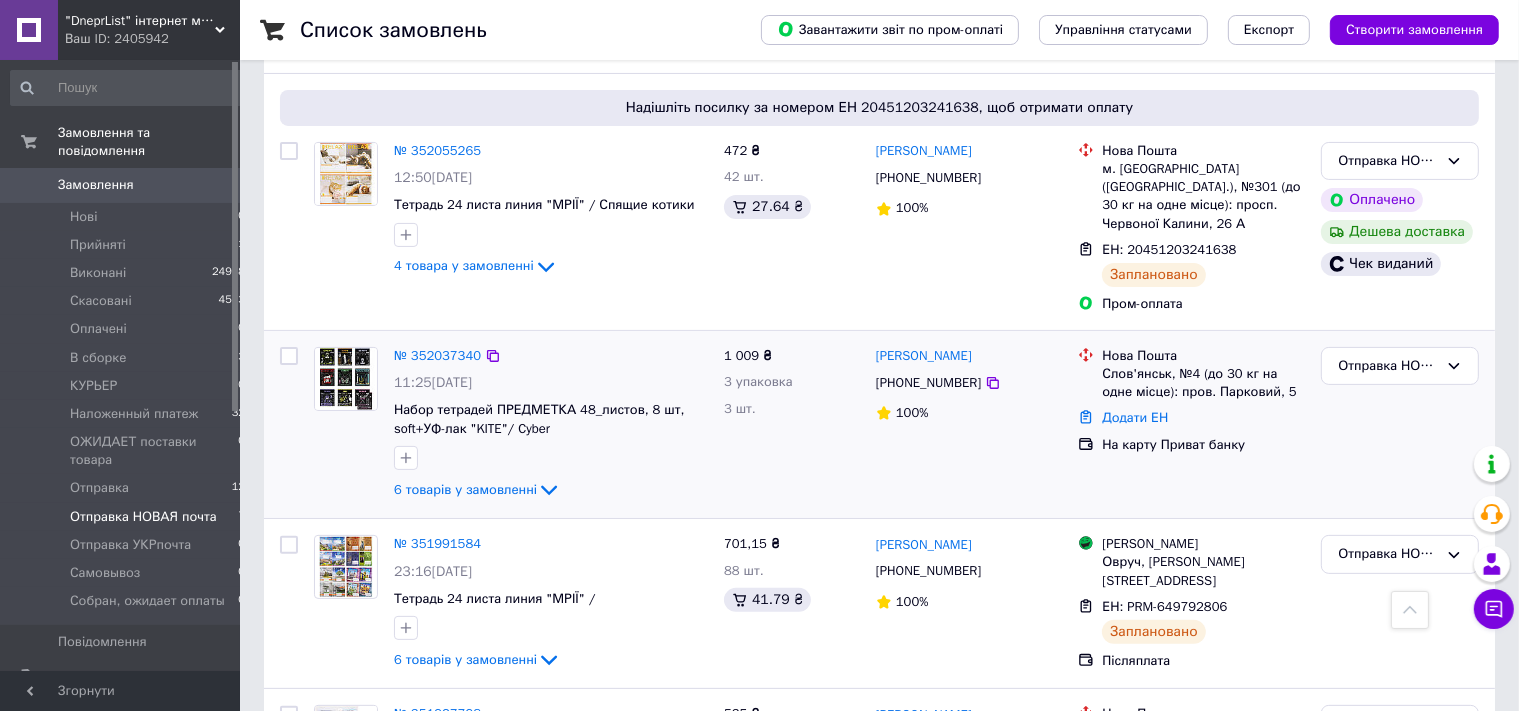 checkbox on "false" 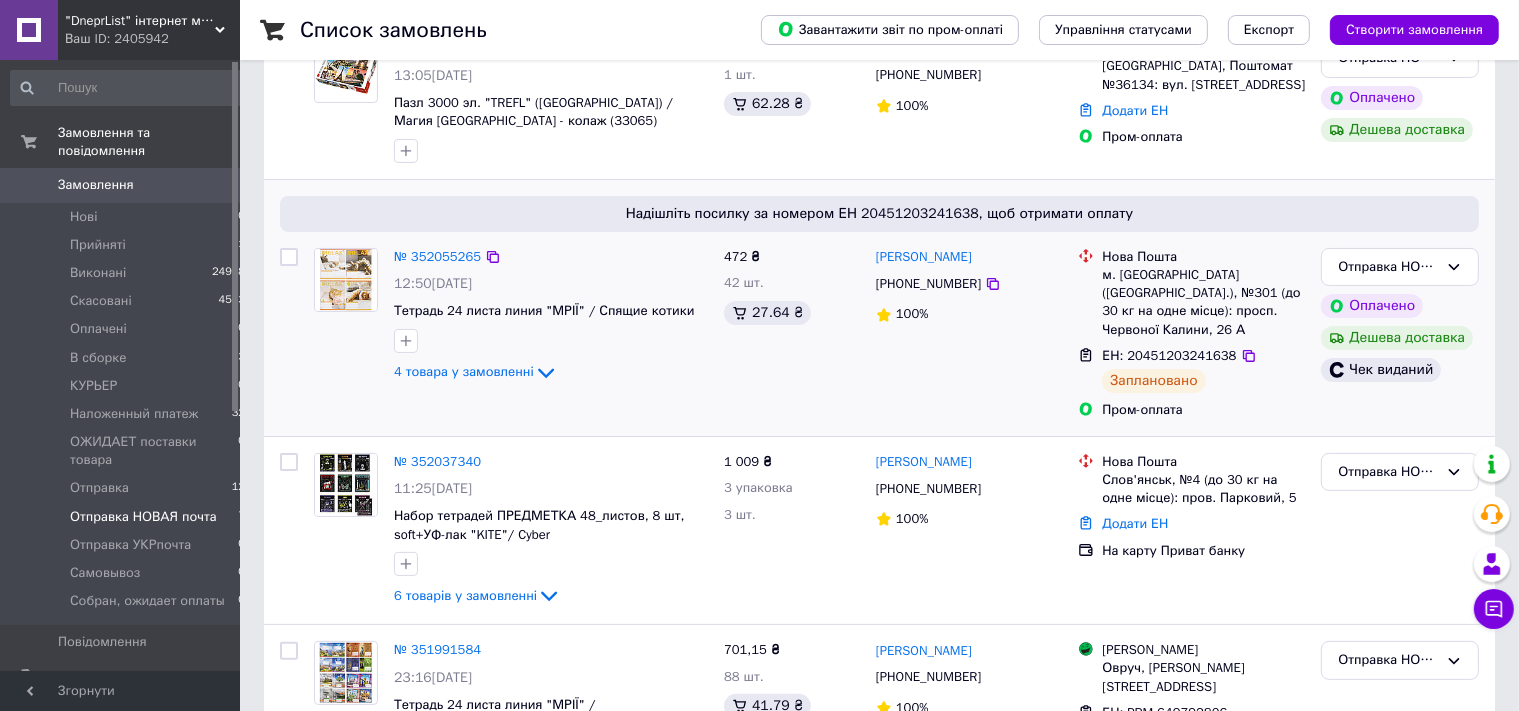 scroll, scrollTop: 211, scrollLeft: 0, axis: vertical 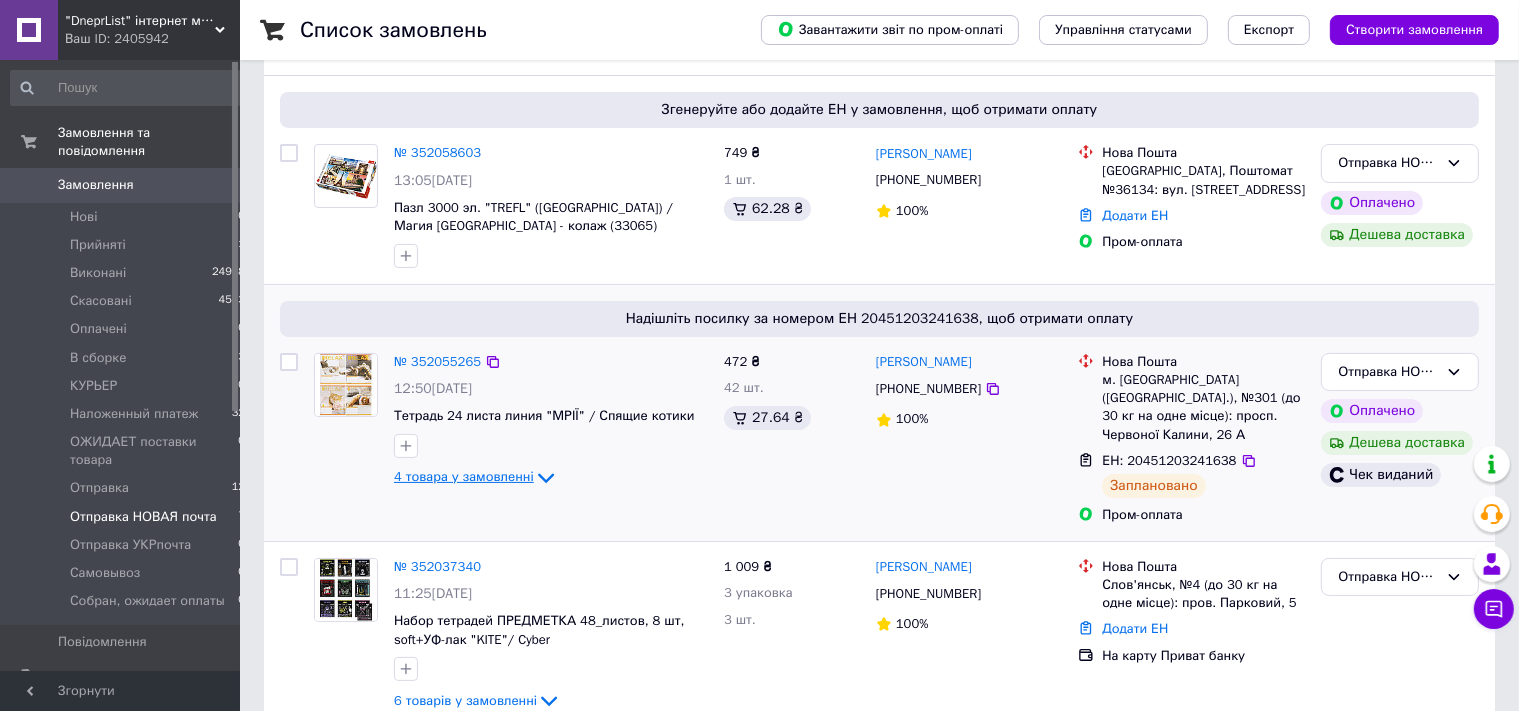 click on "4 товара у замовленні" at bounding box center [464, 477] 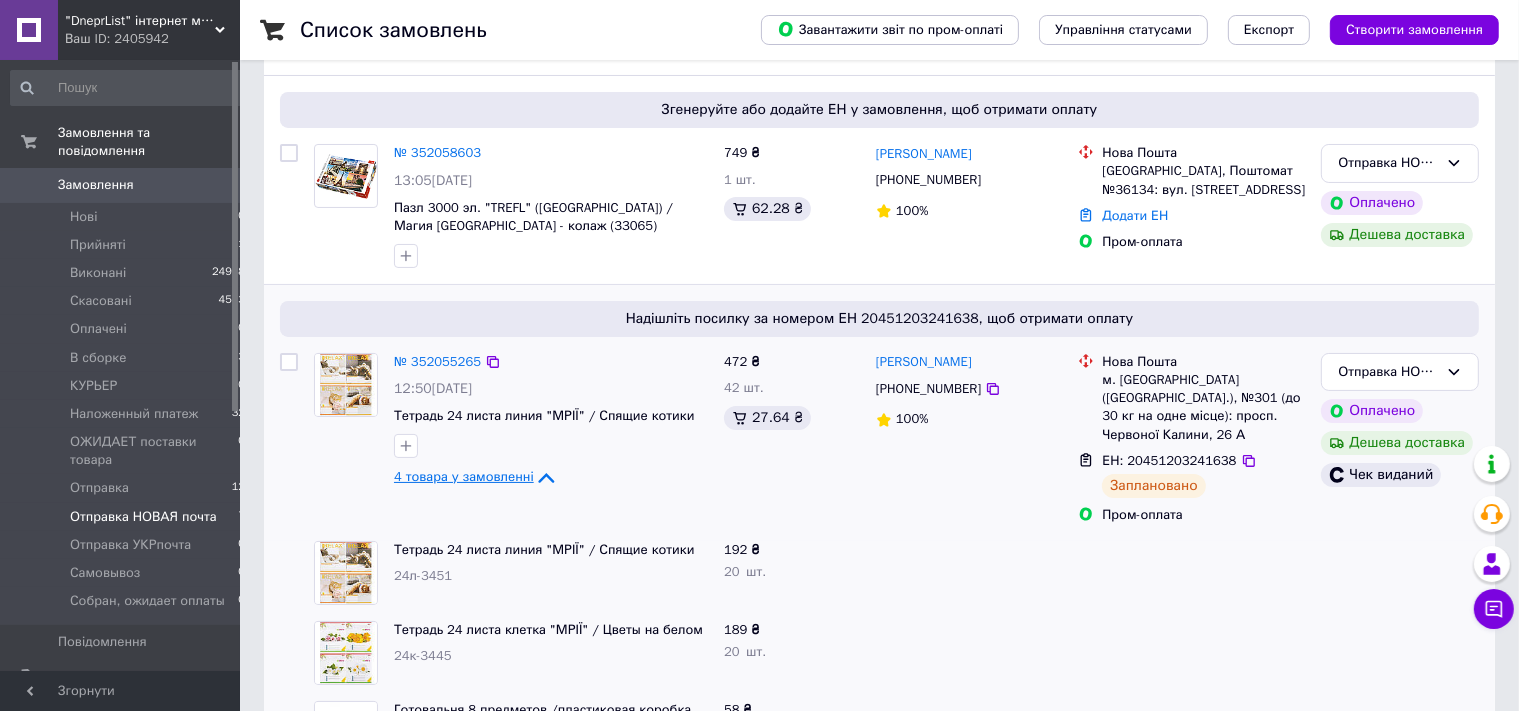 click on "4 товара у замовленні" at bounding box center (464, 477) 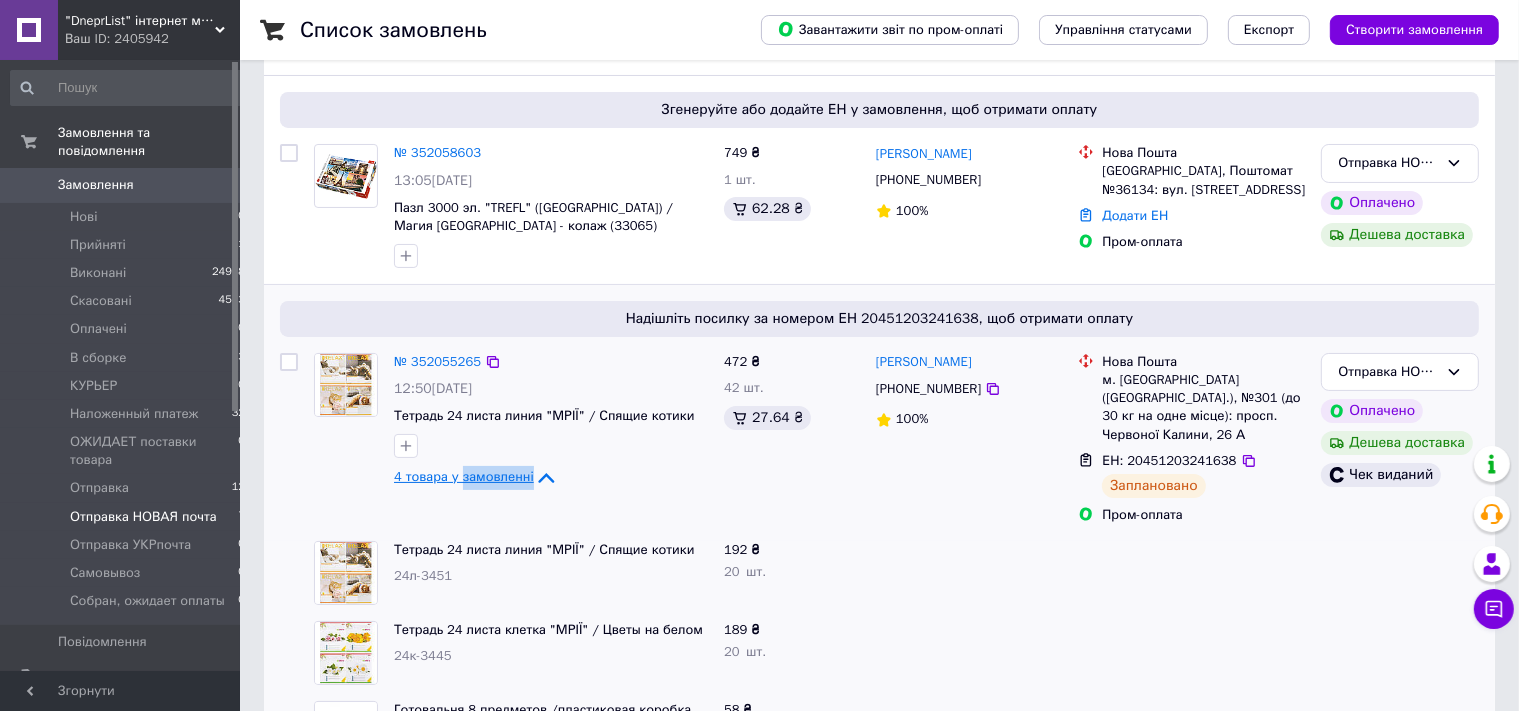 click on "4 товара у замовленні" at bounding box center [464, 477] 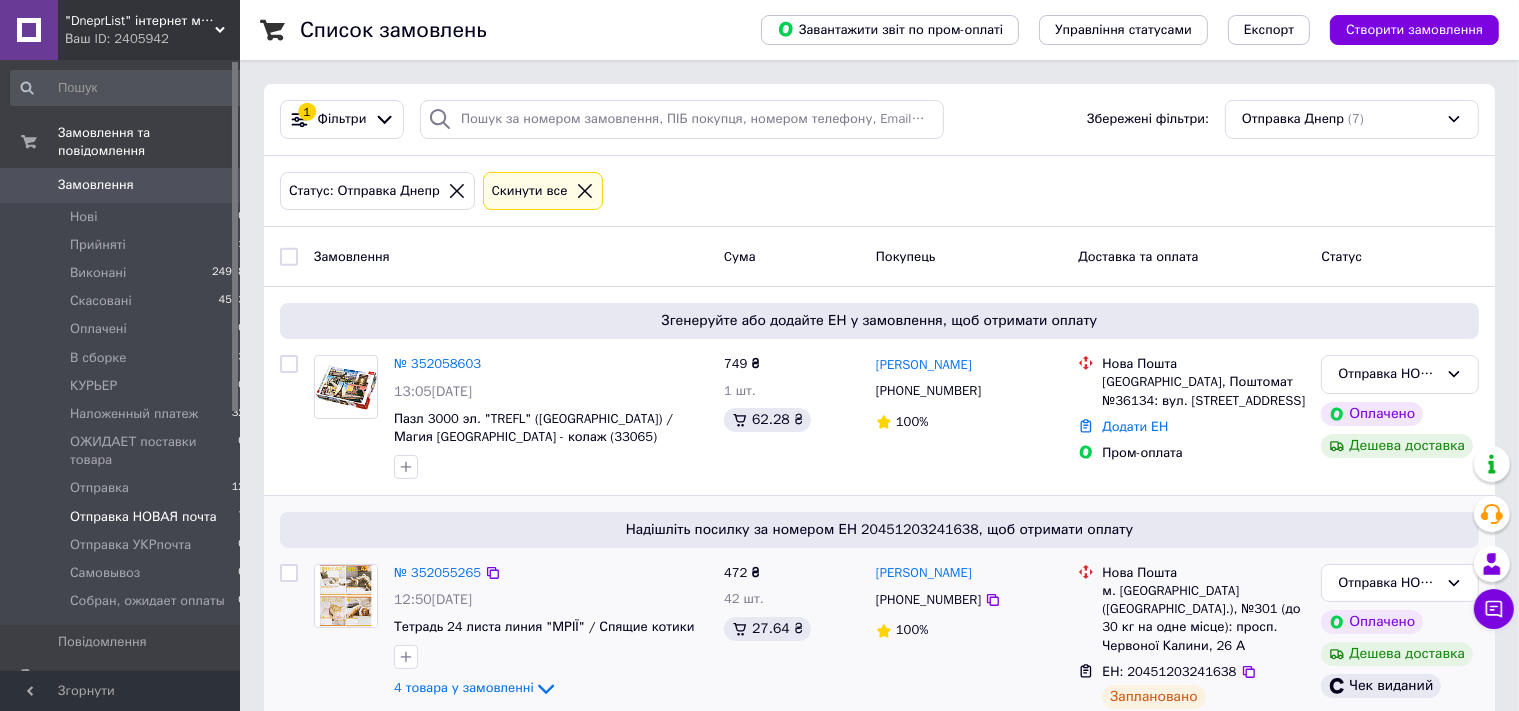 scroll, scrollTop: 316, scrollLeft: 0, axis: vertical 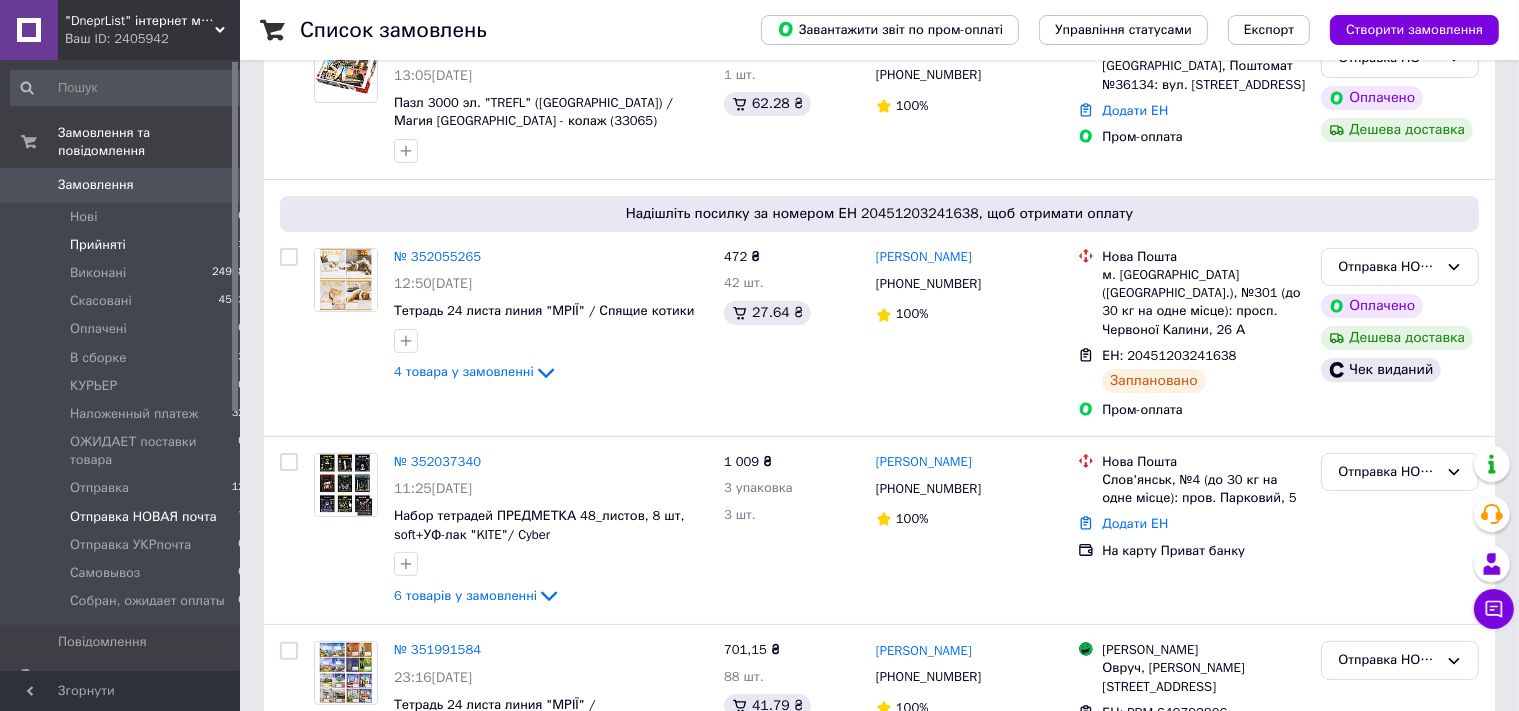 click on "Прийняті 1" at bounding box center (128, 245) 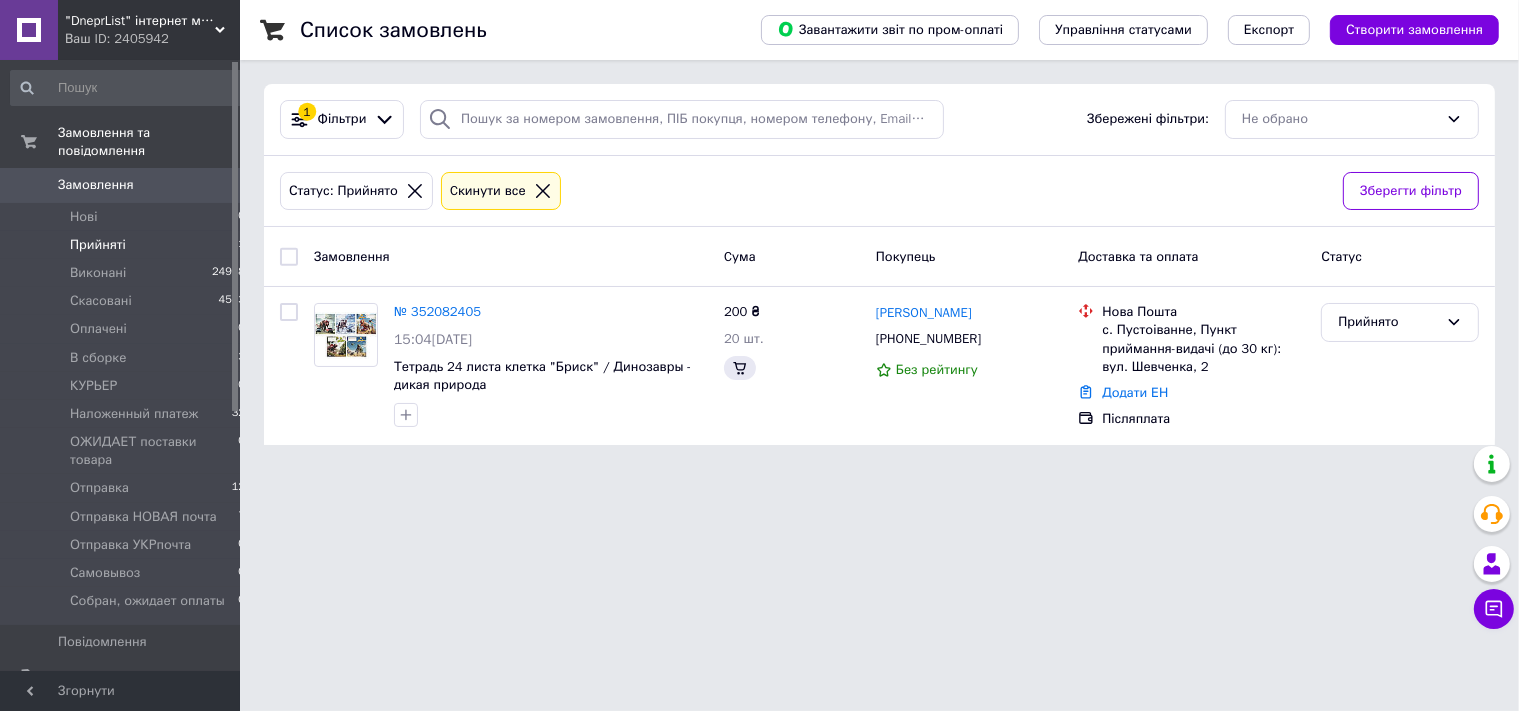 scroll, scrollTop: 0, scrollLeft: 0, axis: both 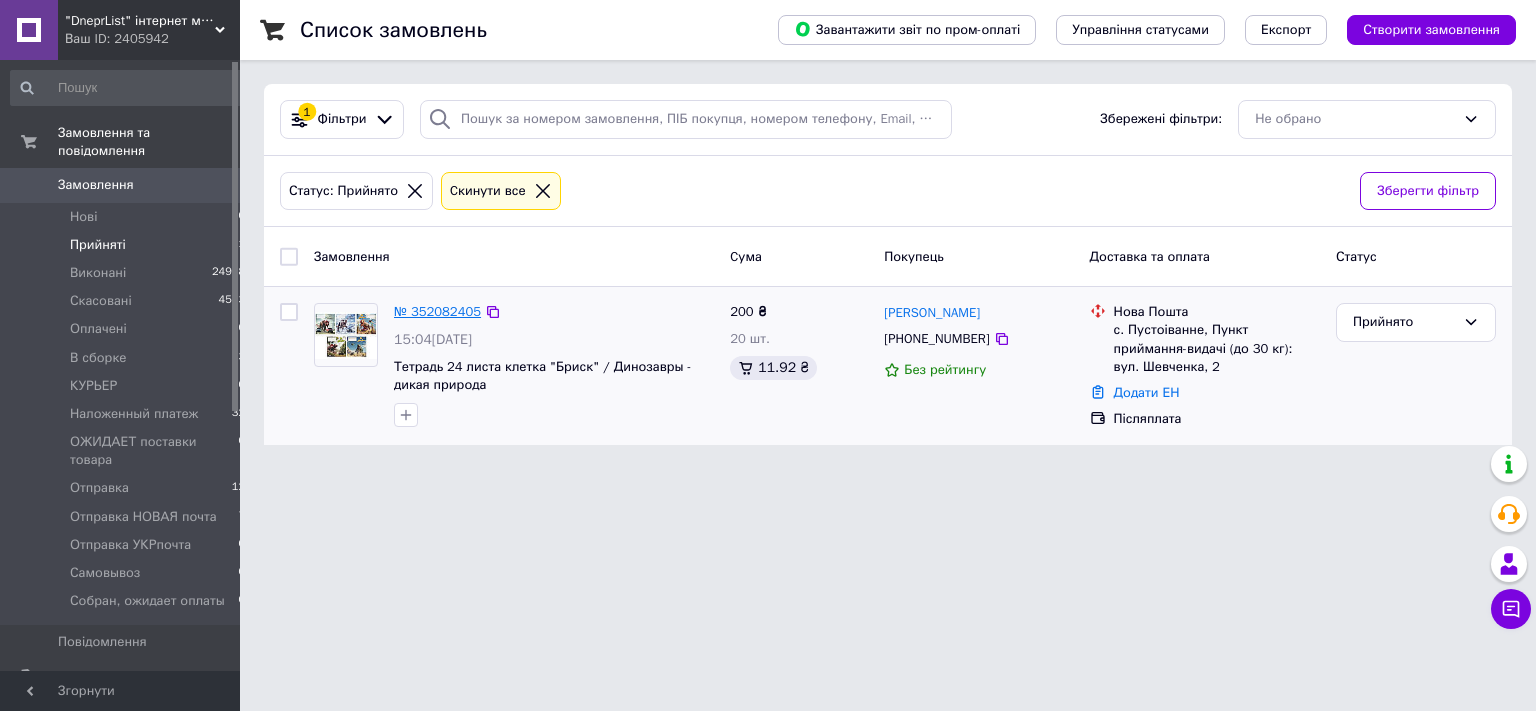 click on "№ 352082405" at bounding box center [437, 311] 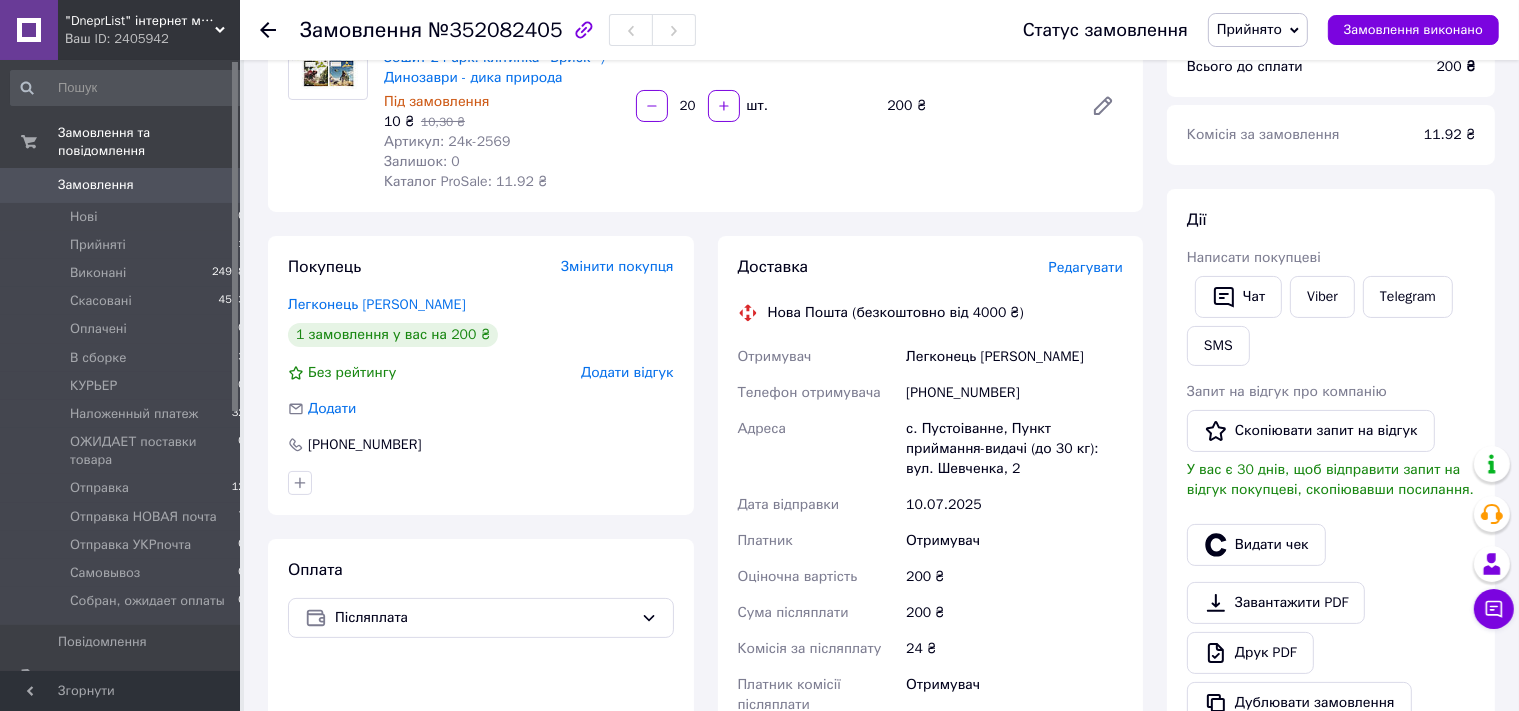 scroll, scrollTop: 0, scrollLeft: 0, axis: both 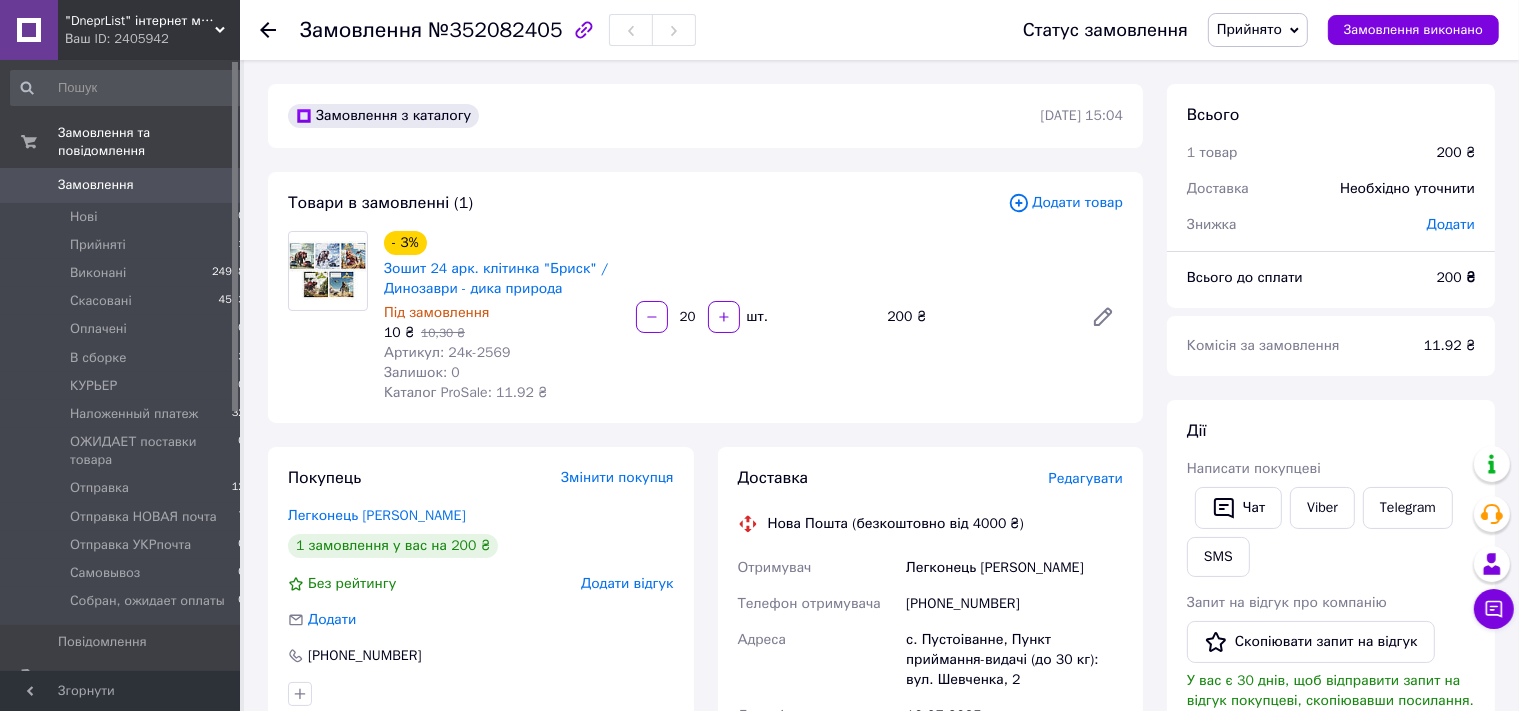click at bounding box center [328, 270] 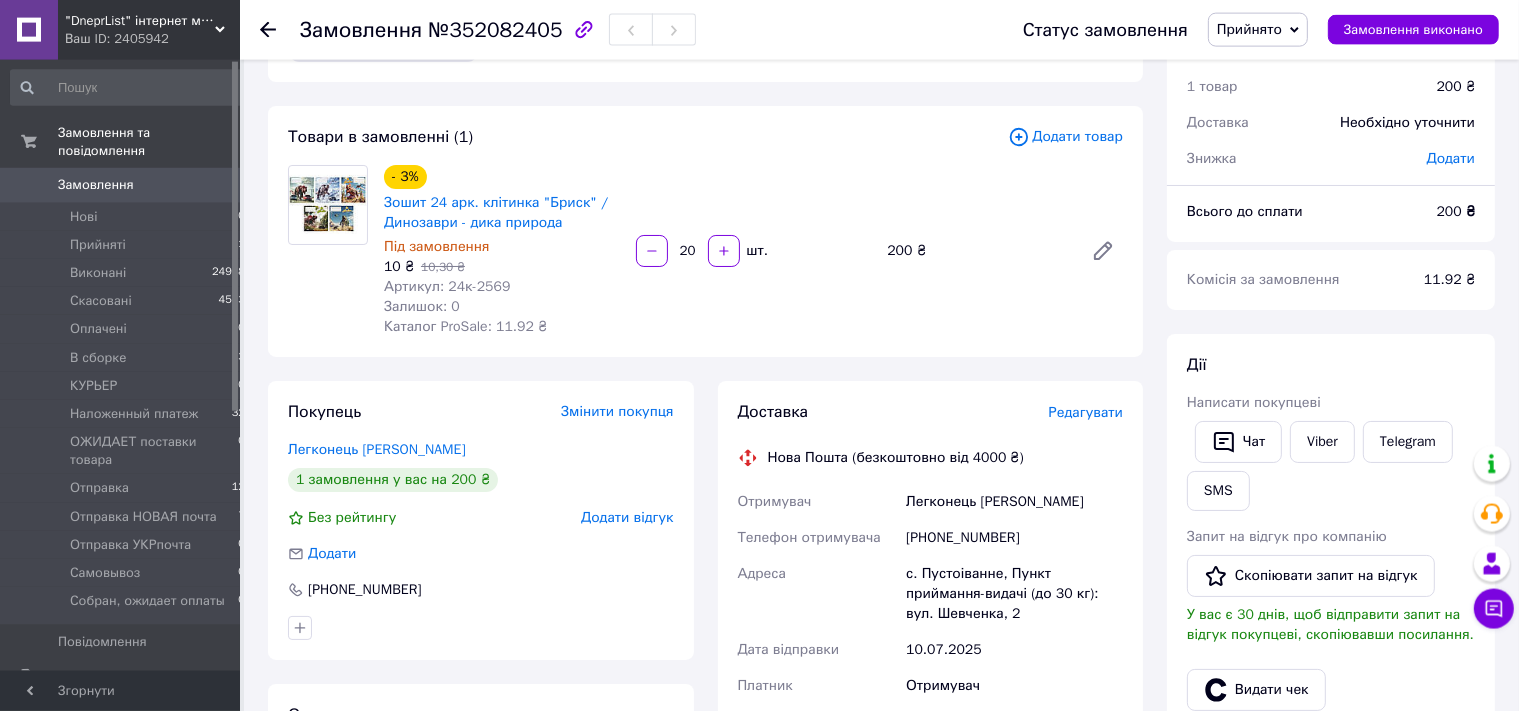 scroll, scrollTop: 0, scrollLeft: 0, axis: both 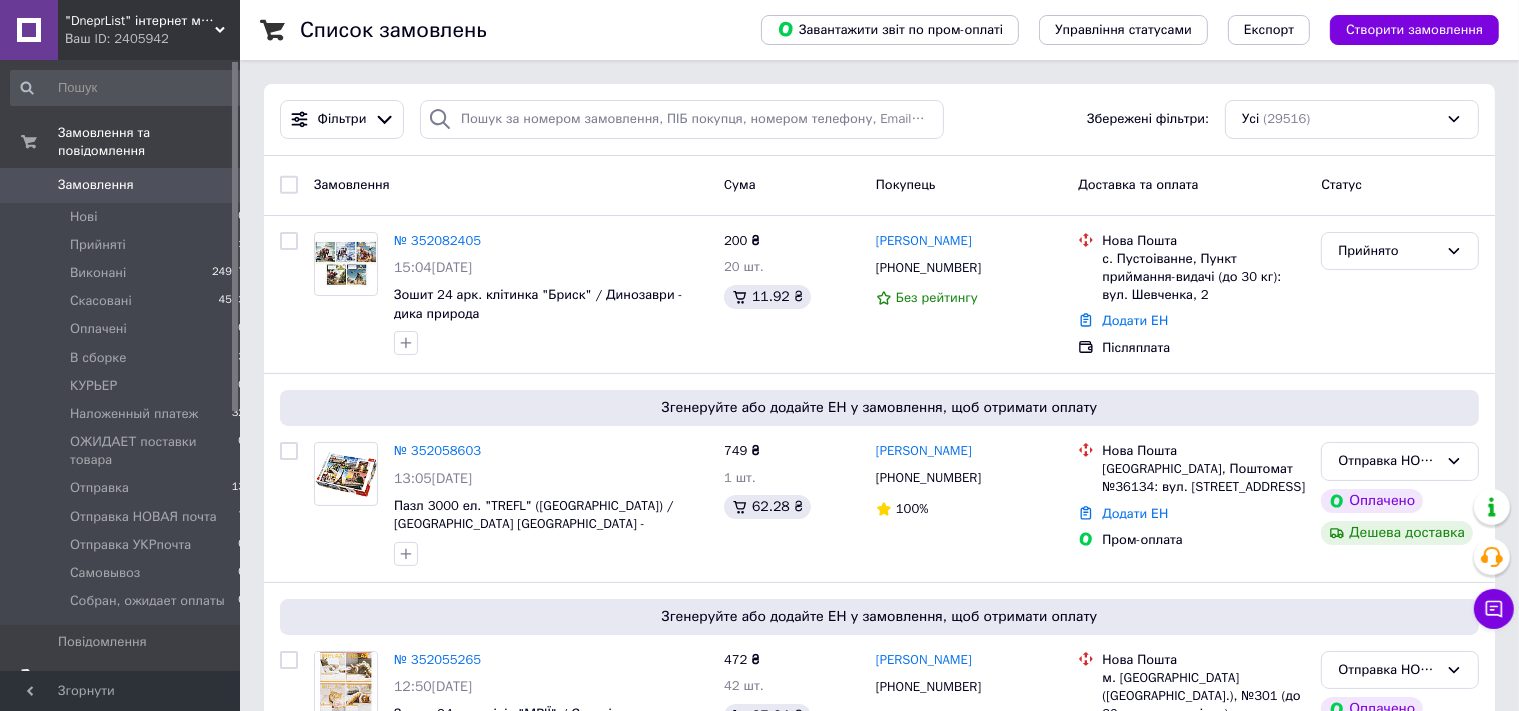 click on "Товари та послуги" at bounding box center [128, 677] 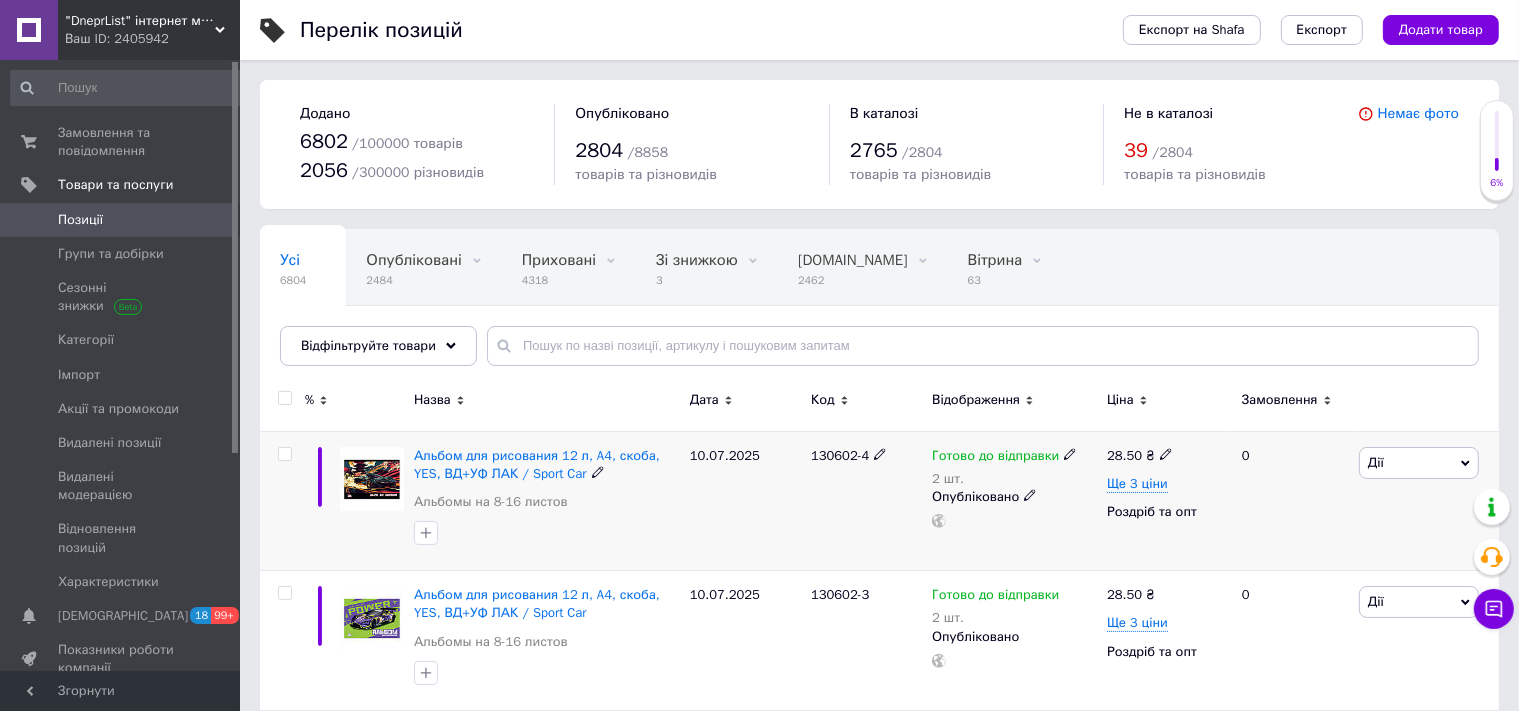 click at bounding box center (372, 501) 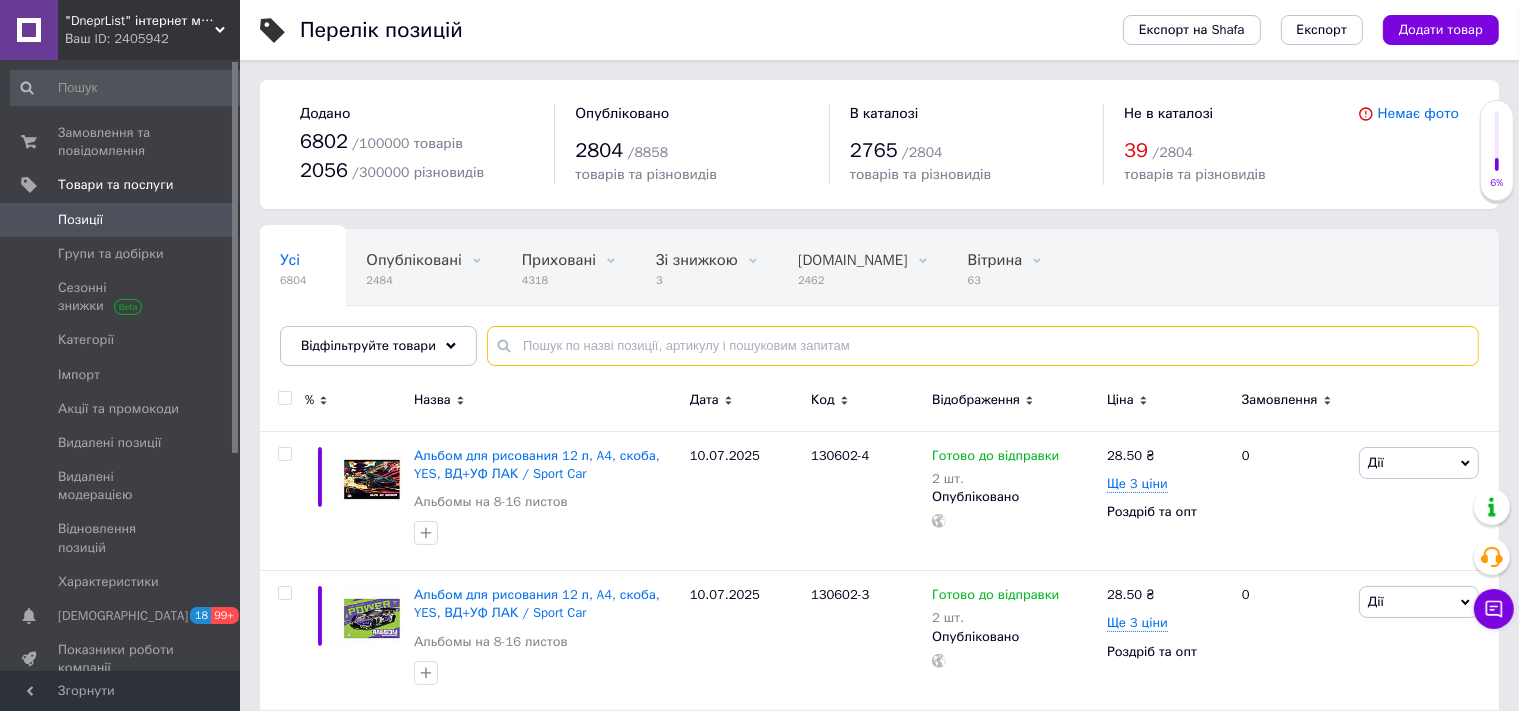 click at bounding box center [983, 346] 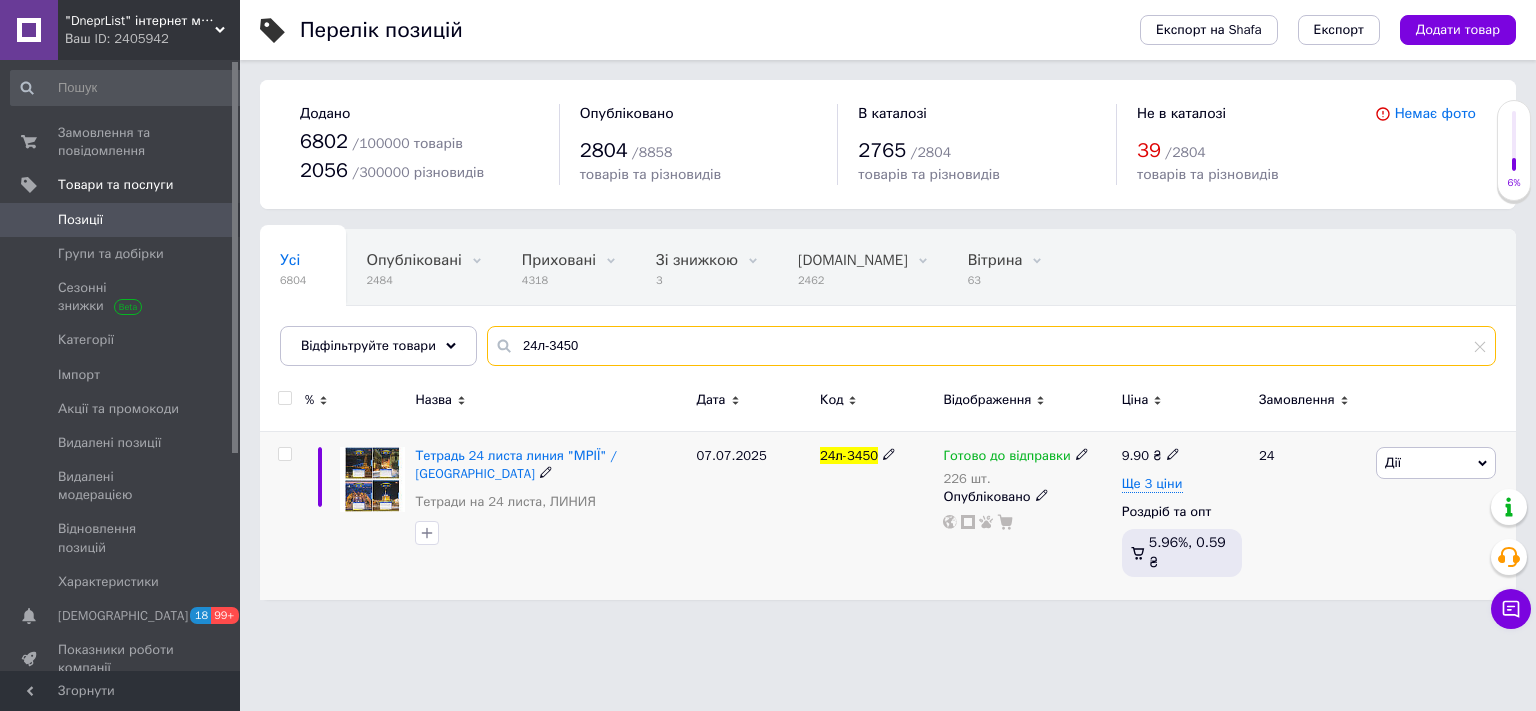 type on "24л-3450" 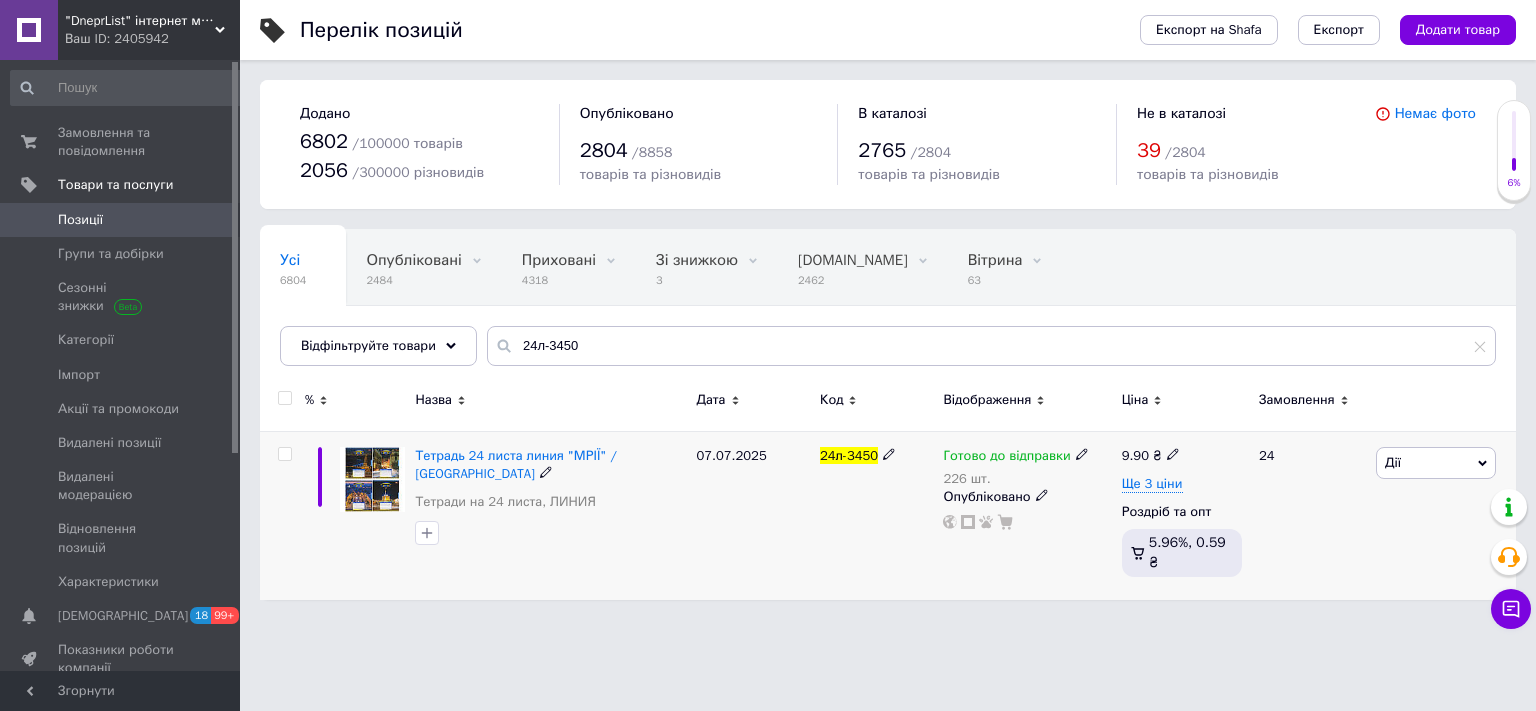 click on "226 шт." at bounding box center (1015, 479) 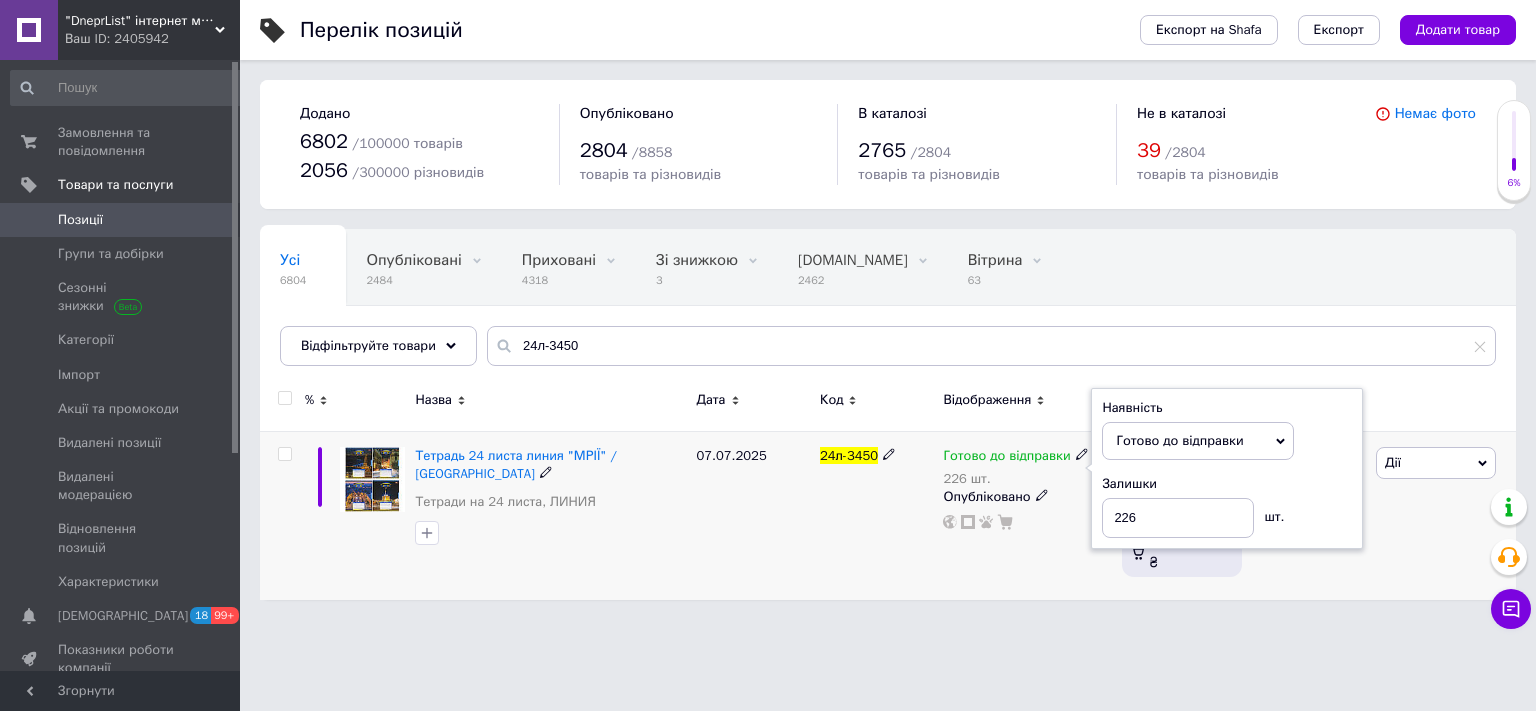 click on "Залишки" at bounding box center (1227, 484) 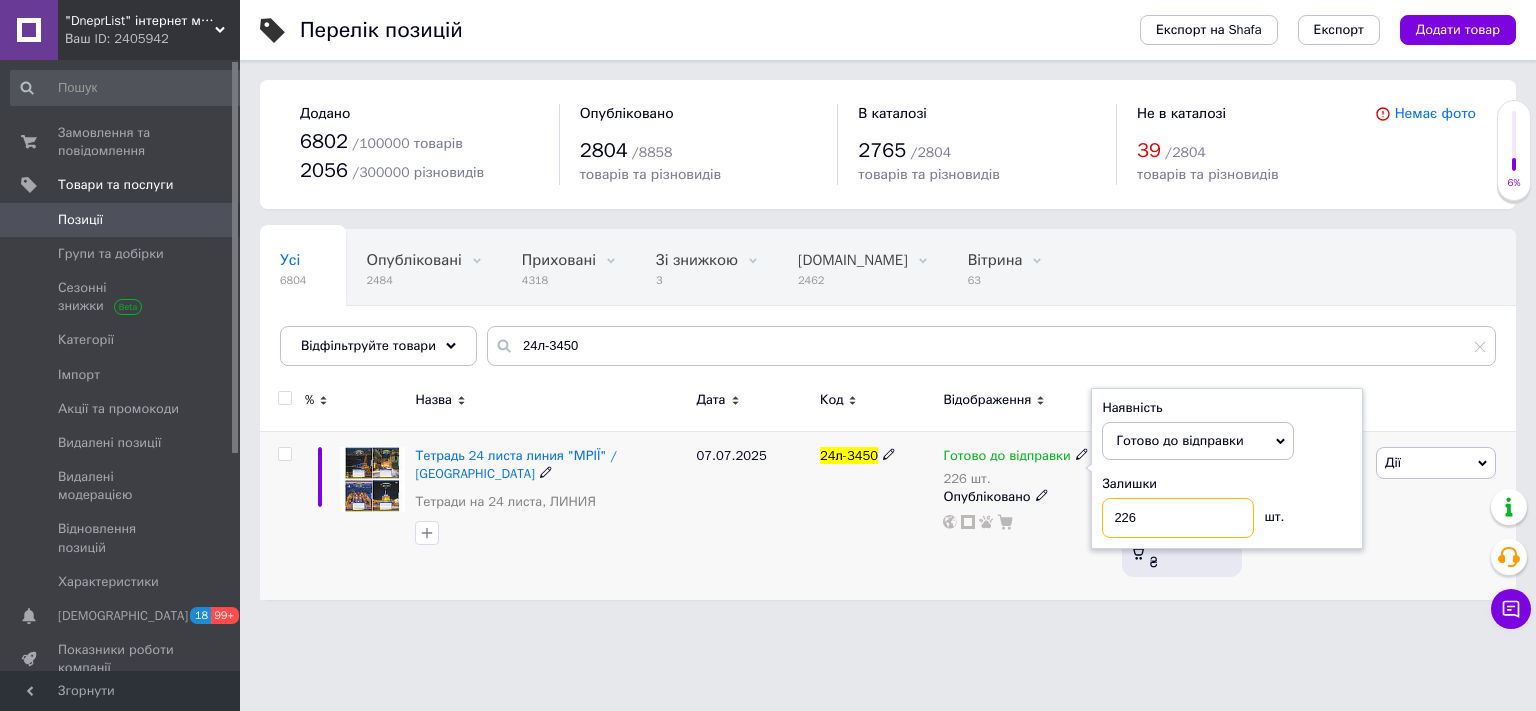 click on "226" at bounding box center (1178, 518) 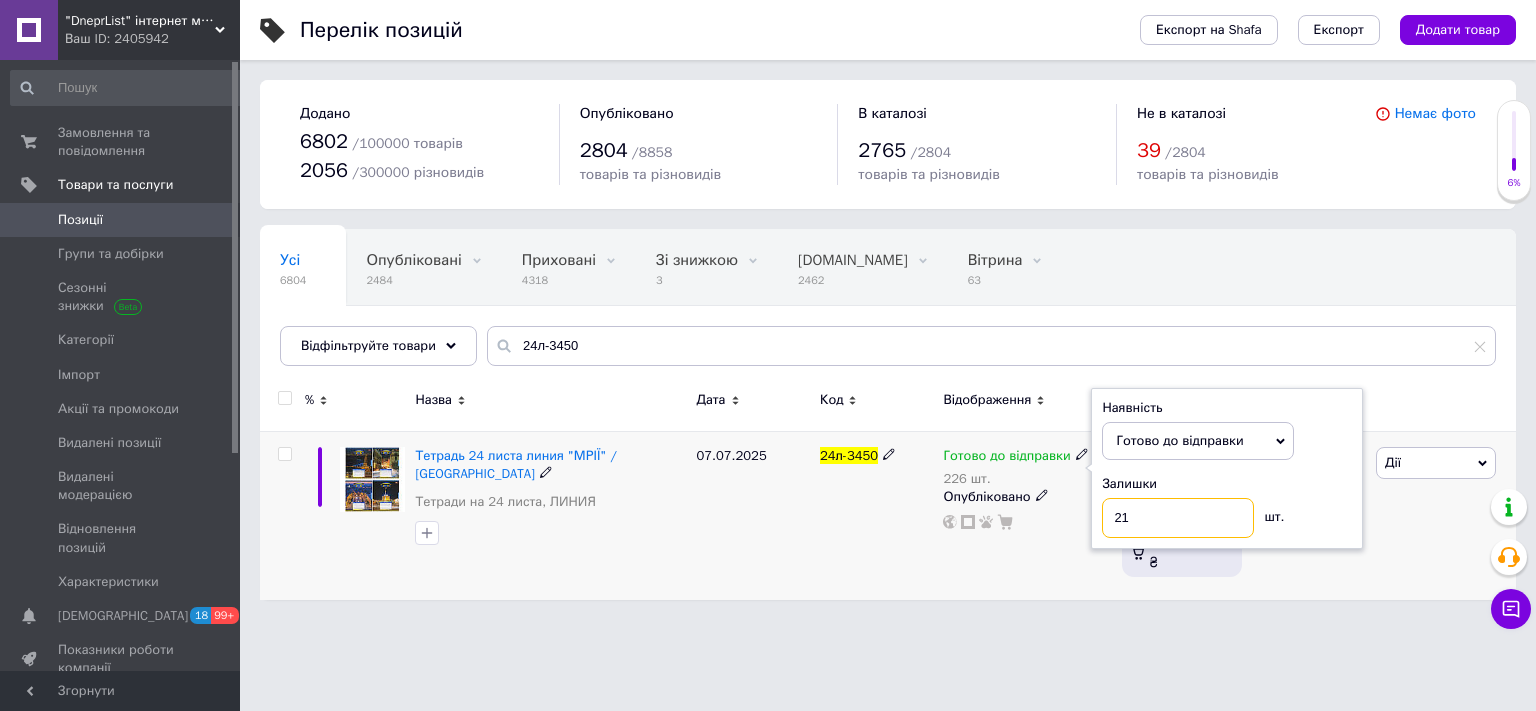 type on "211" 